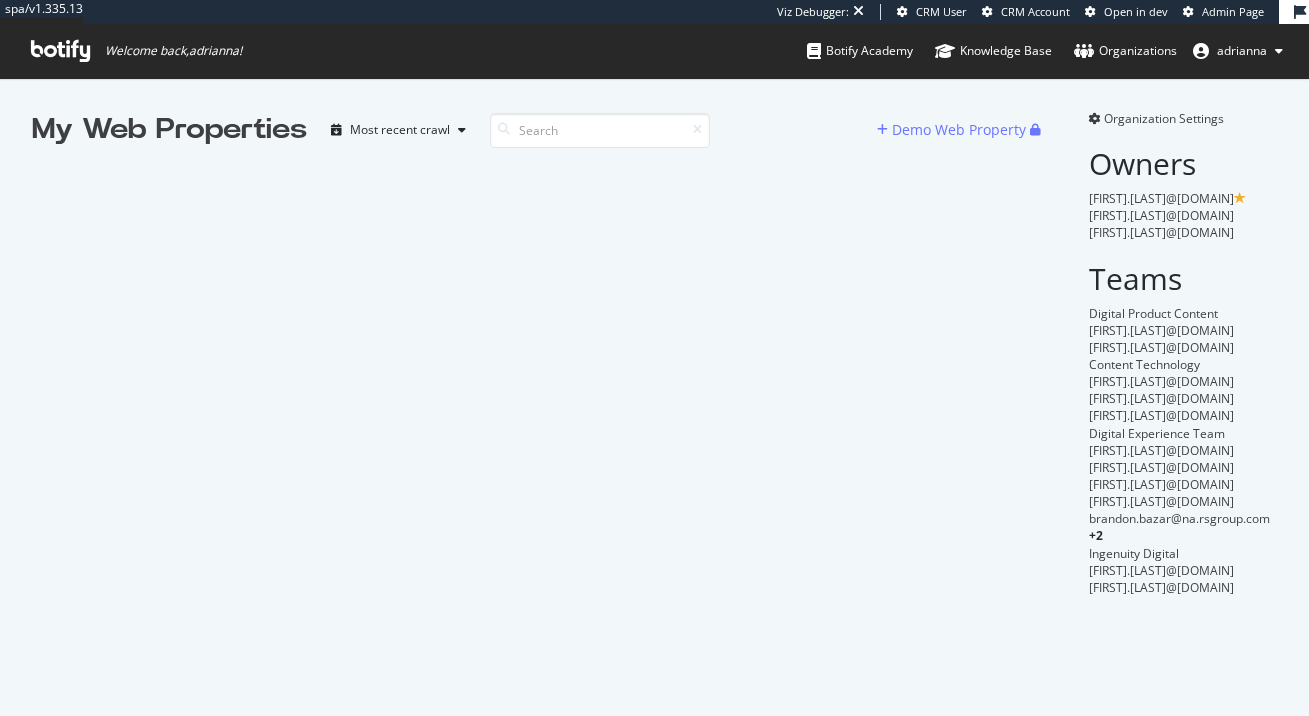 scroll, scrollTop: 0, scrollLeft: 0, axis: both 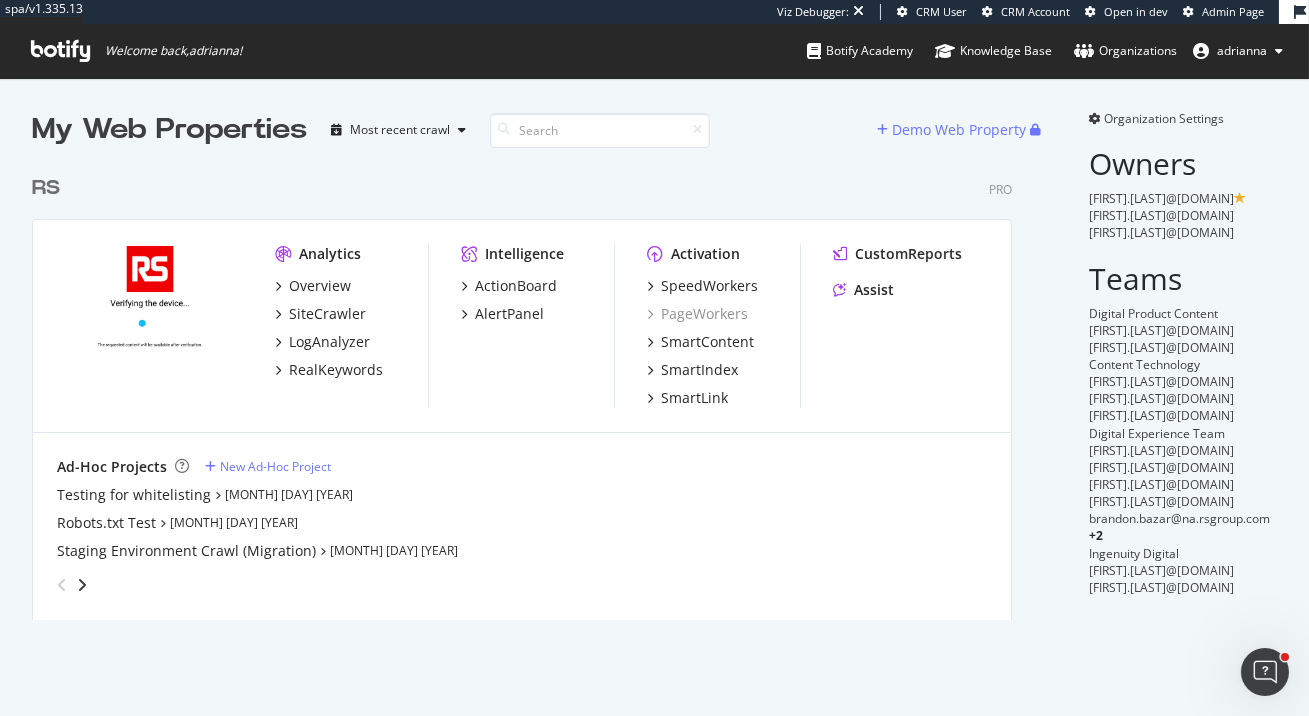 click at bounding box center (150, 318) 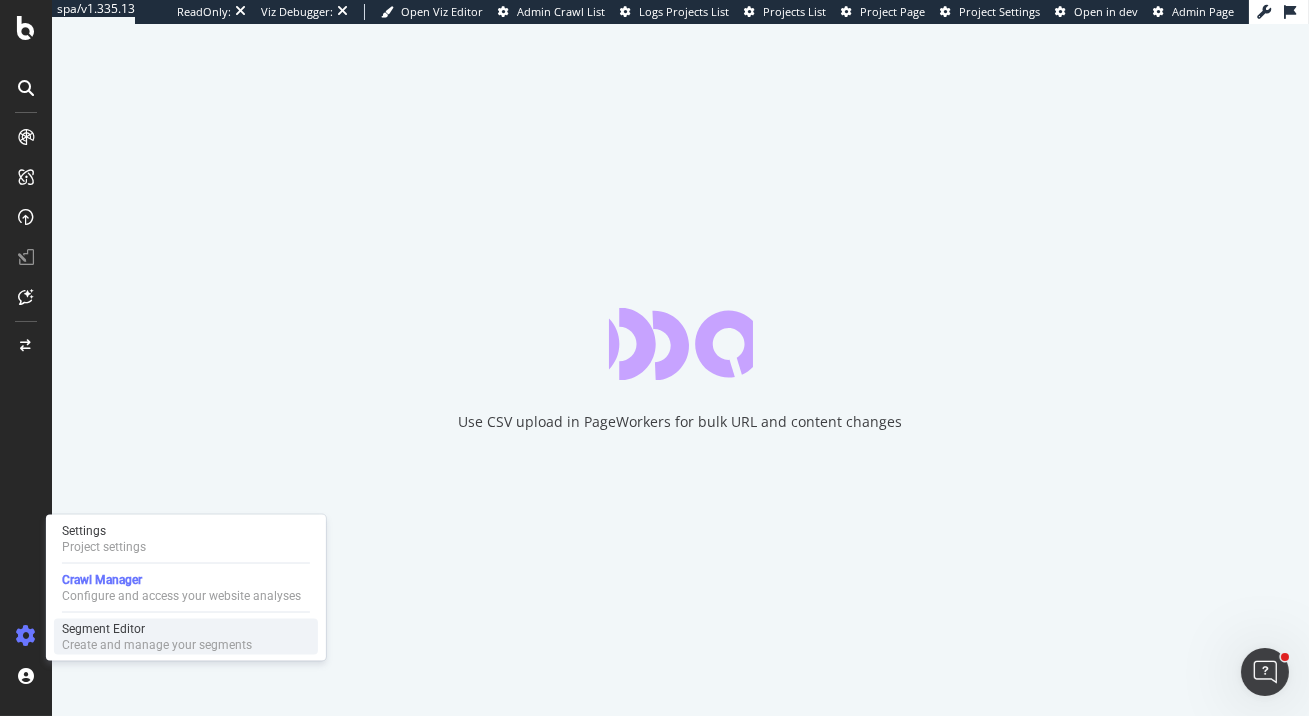 click on "Segment Editor" at bounding box center [157, 629] 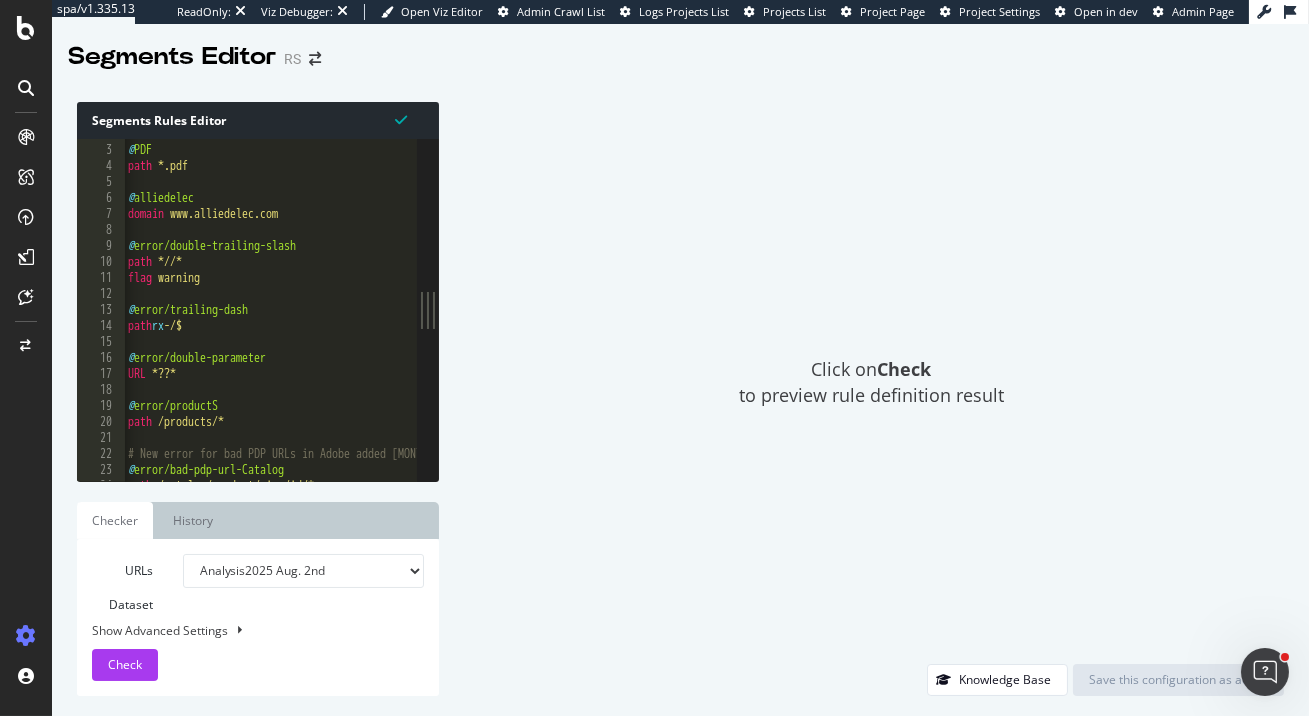scroll, scrollTop: 164, scrollLeft: 0, axis: vertical 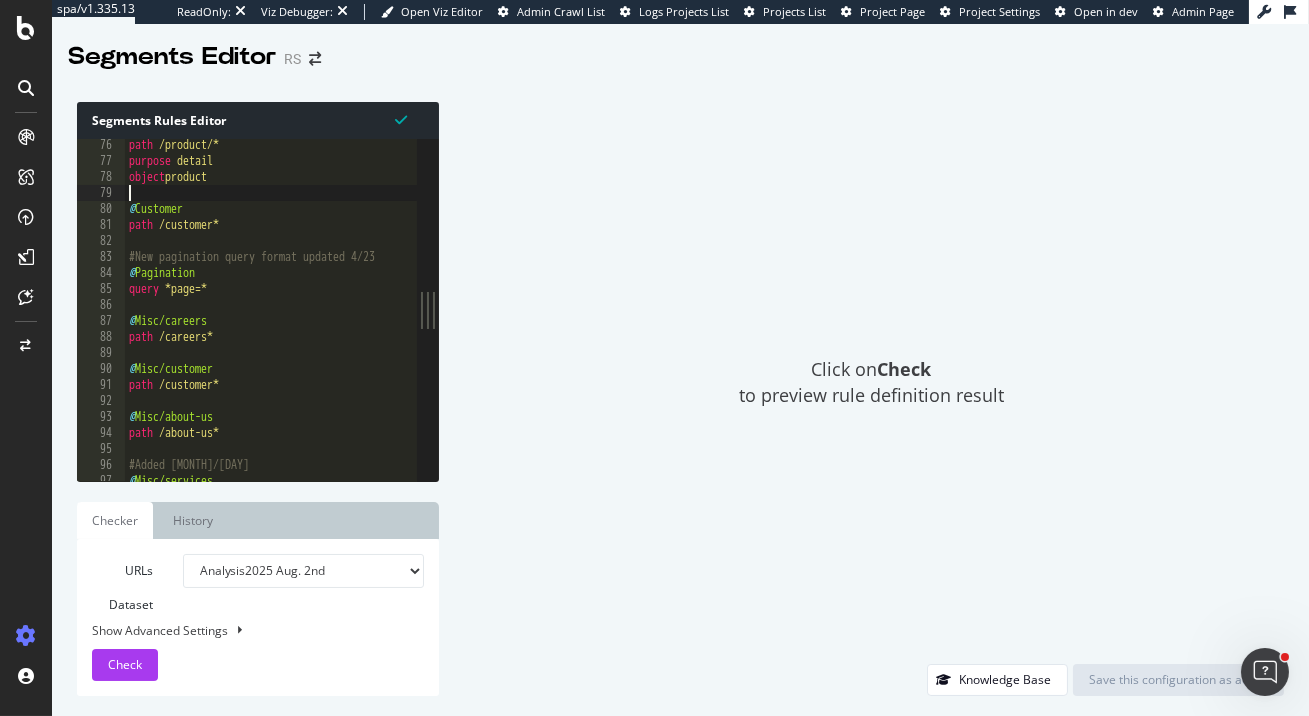 click on "path   /product/* purpose   detail object  product @ Customer path   /customer* #New pagination query format updated 4/23 @ Pagination query   *page=* @ Misc/careers path   /careers* @ Misc/customer path   /customer* @ Misc/about-us path   /about-us* #Added 4/23 @ Misc/services path   /services*" at bounding box center [658, 324] 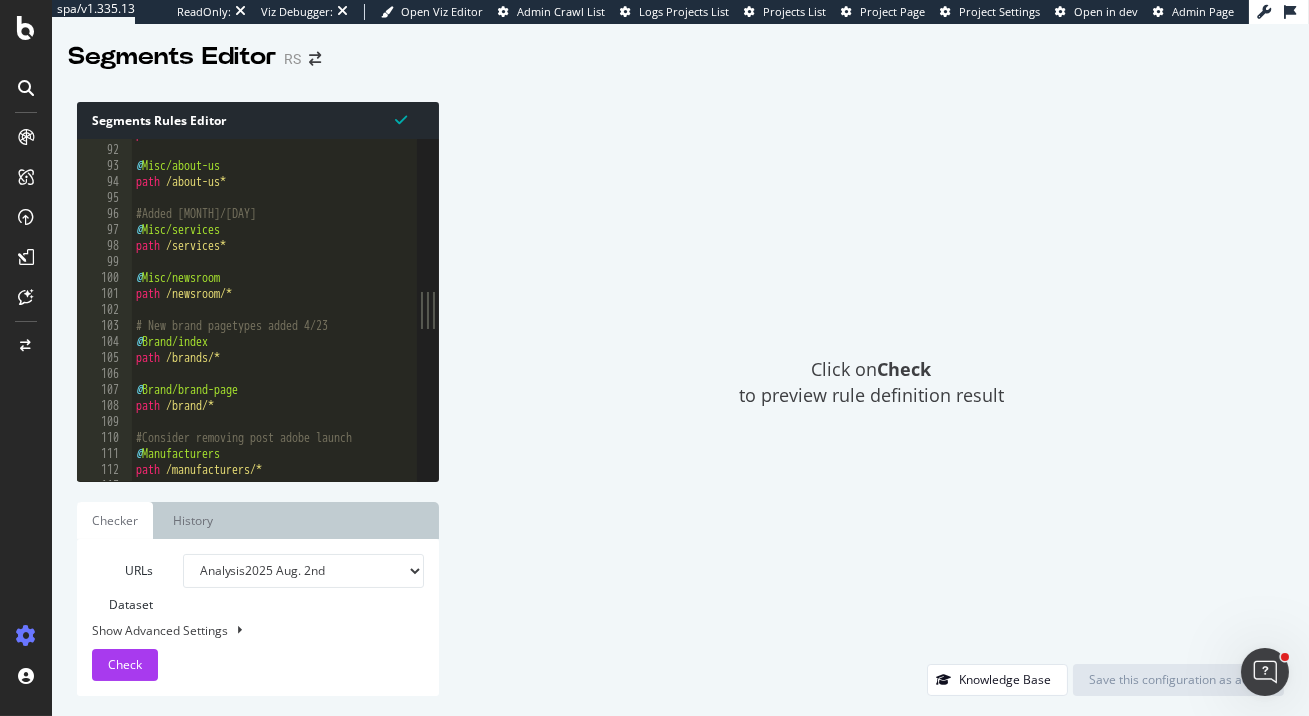 scroll, scrollTop: 2067, scrollLeft: 0, axis: vertical 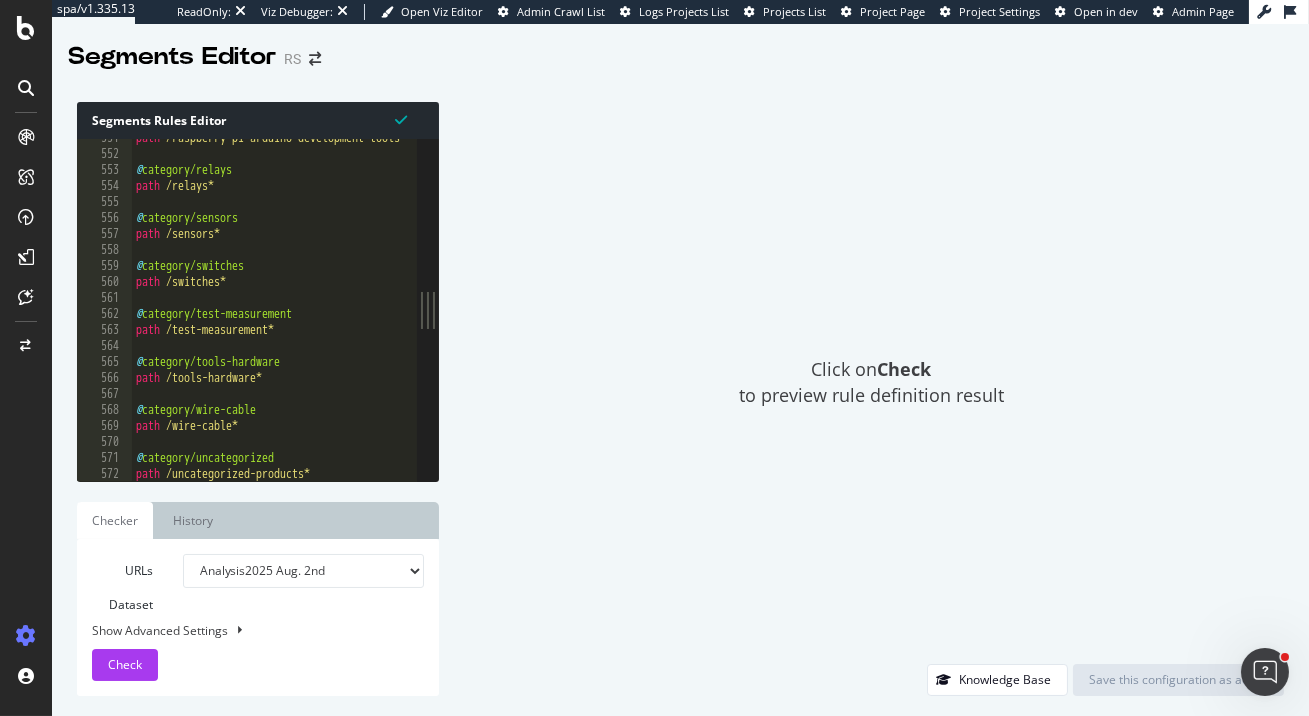 click at bounding box center [665, 472] 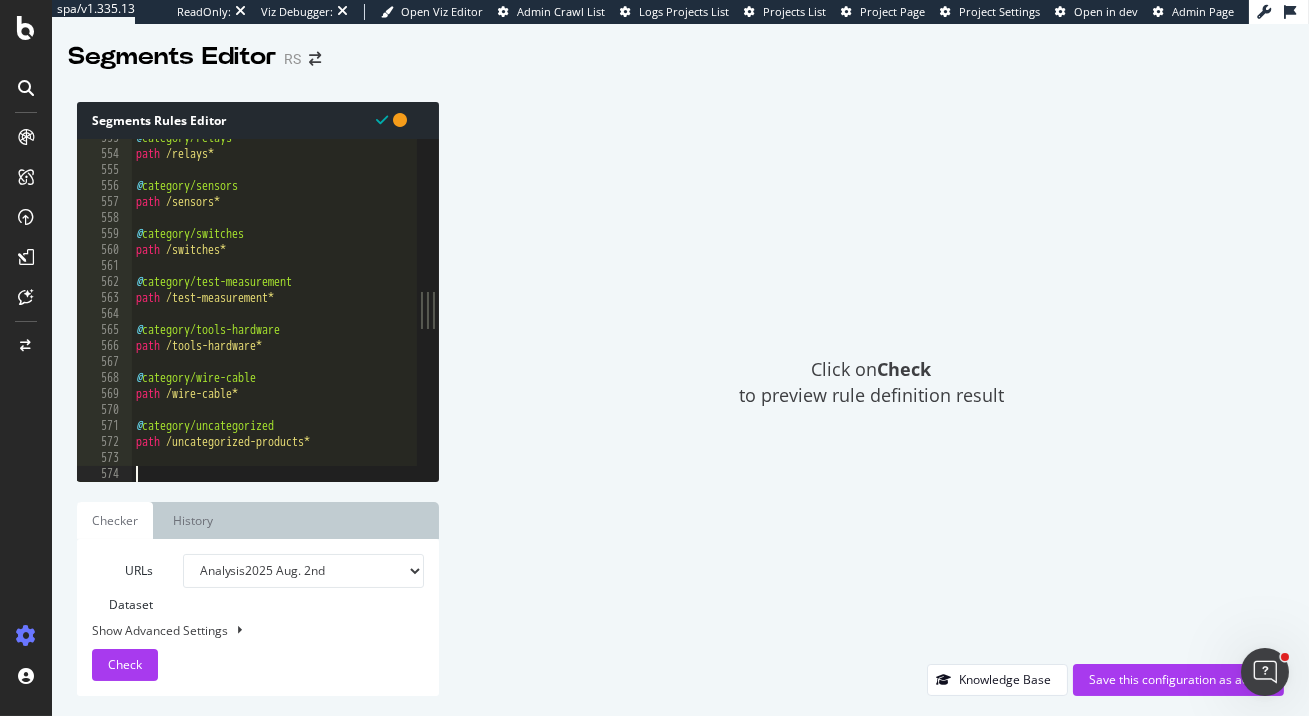 scroll, scrollTop: 8840, scrollLeft: 0, axis: vertical 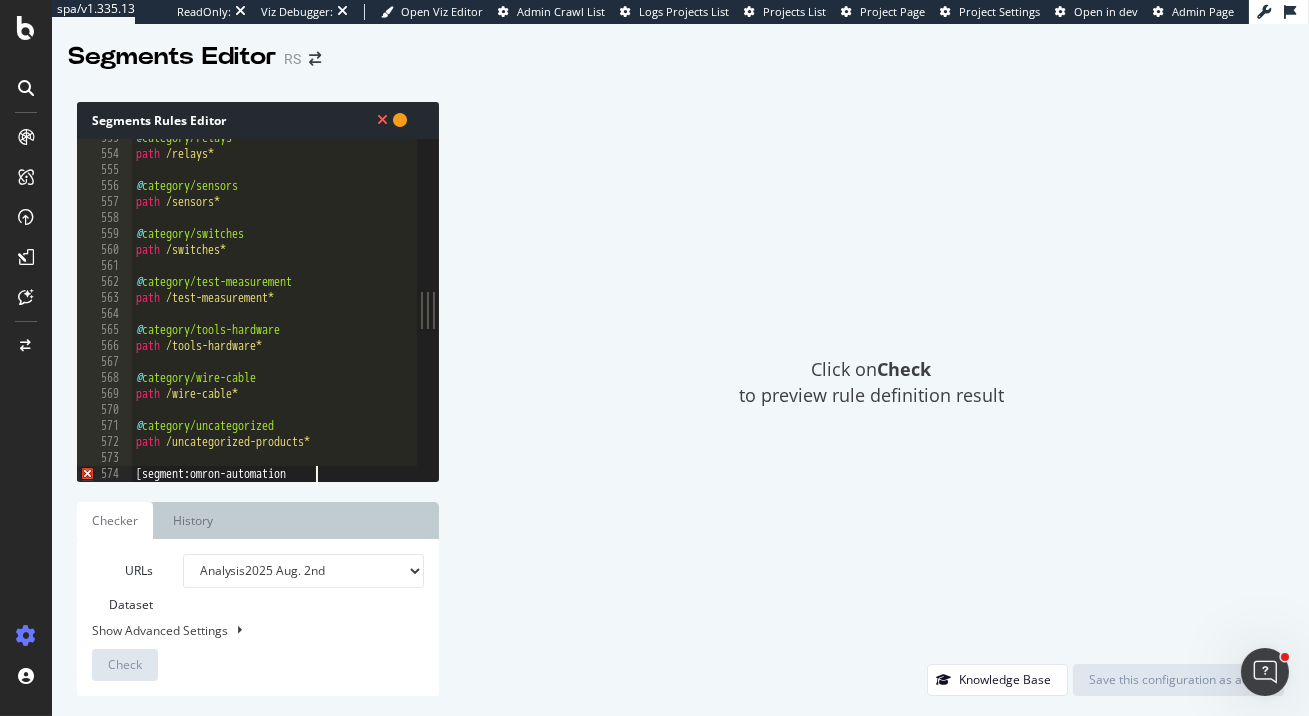 type on "[segment:omron-automation]" 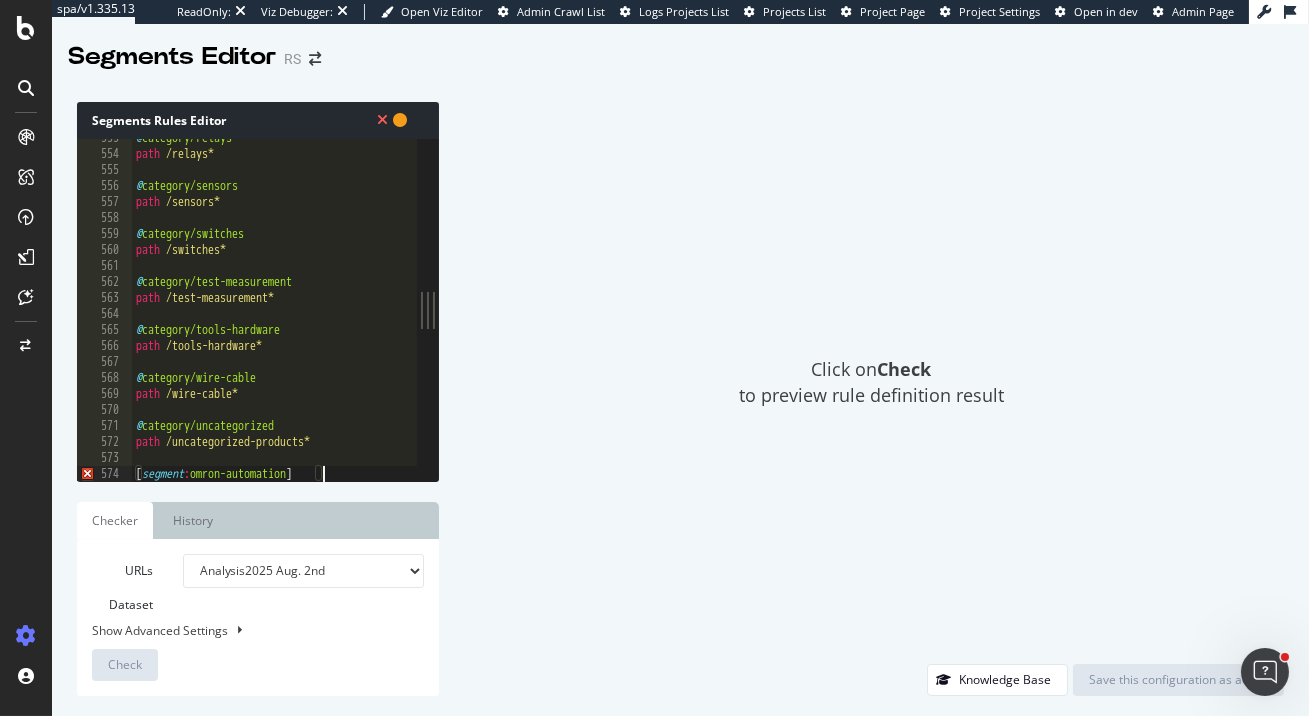 scroll, scrollTop: 0, scrollLeft: 0, axis: both 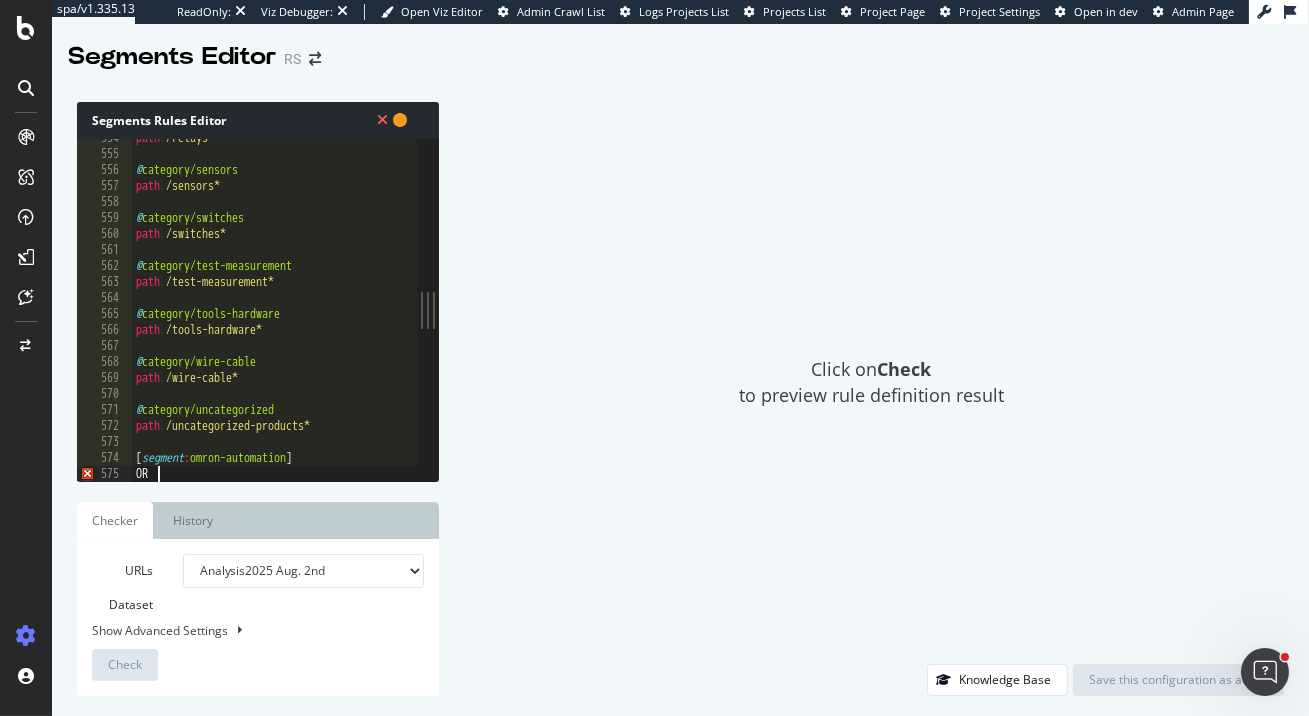type on "OR (" 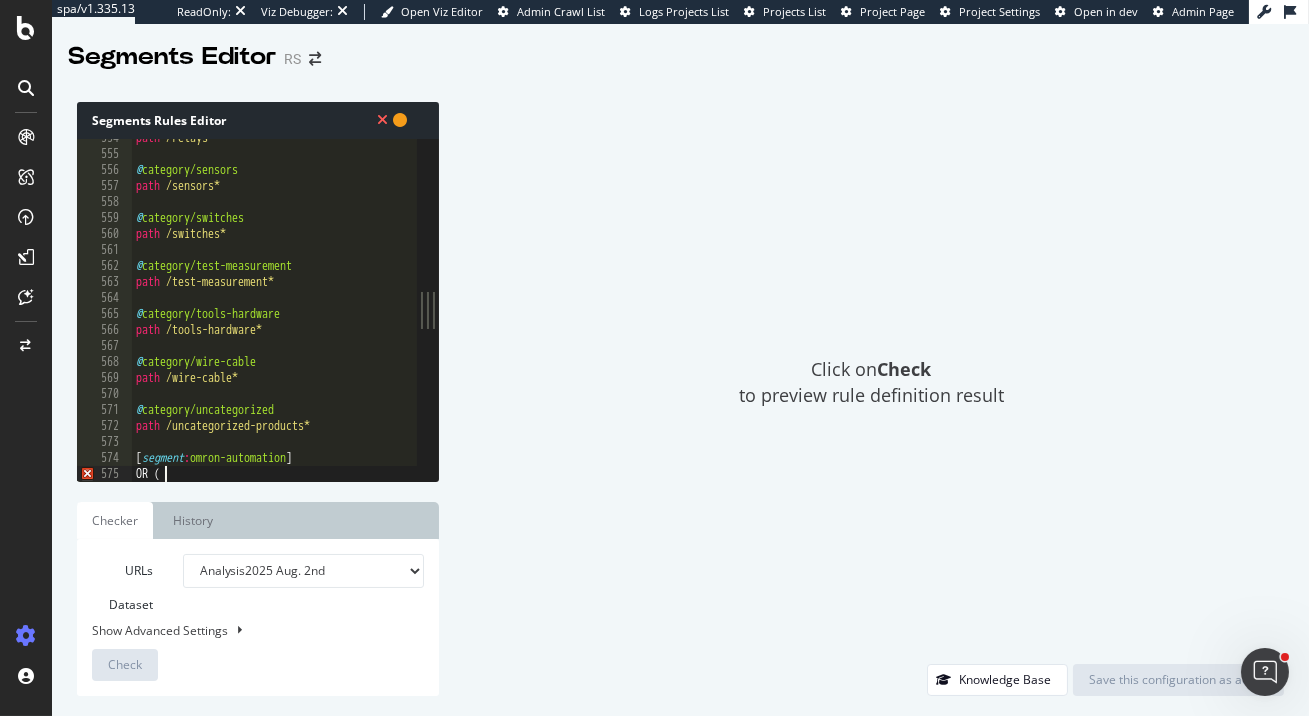 scroll, scrollTop: 0, scrollLeft: 0, axis: both 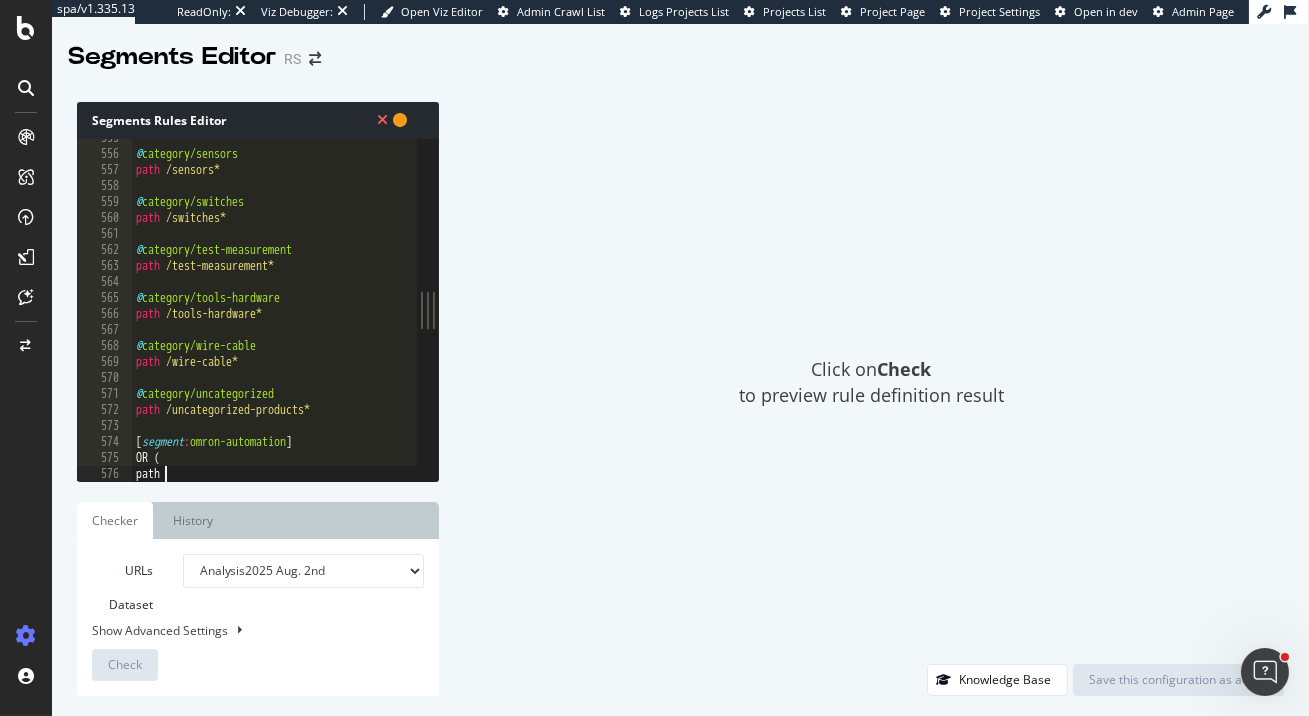 type on "path" 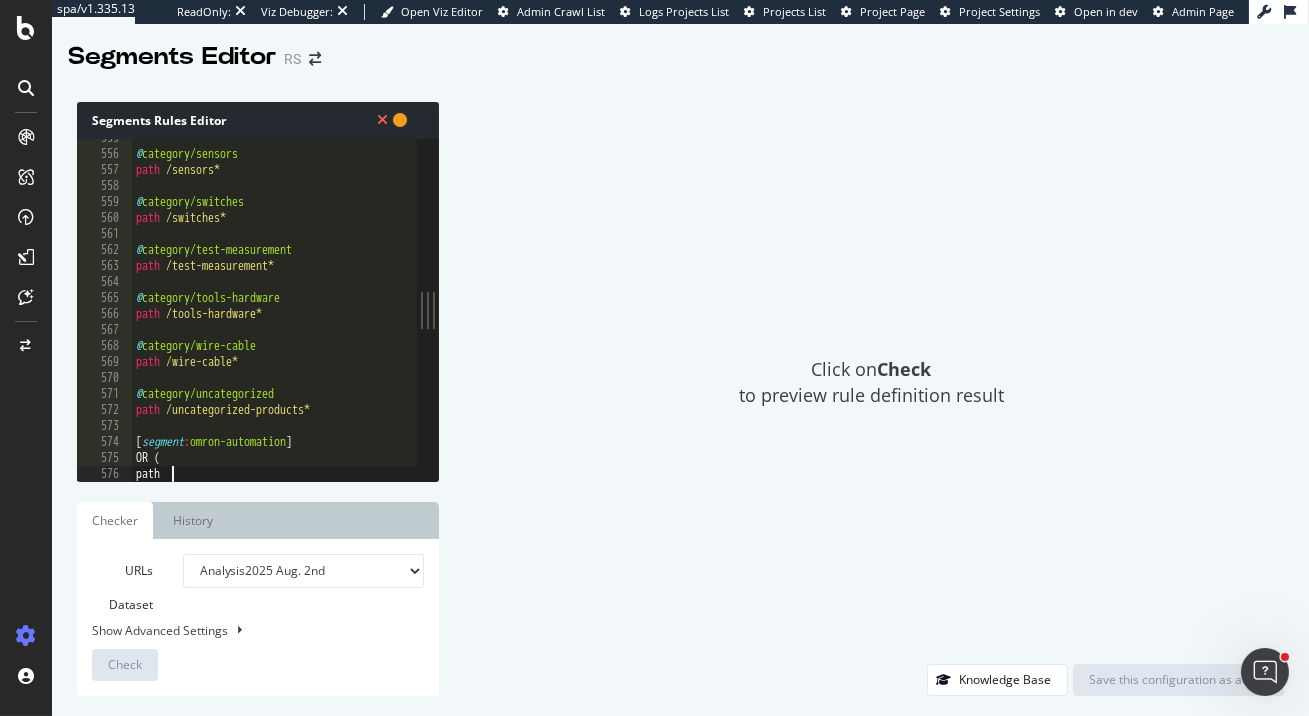scroll, scrollTop: 0, scrollLeft: 0, axis: both 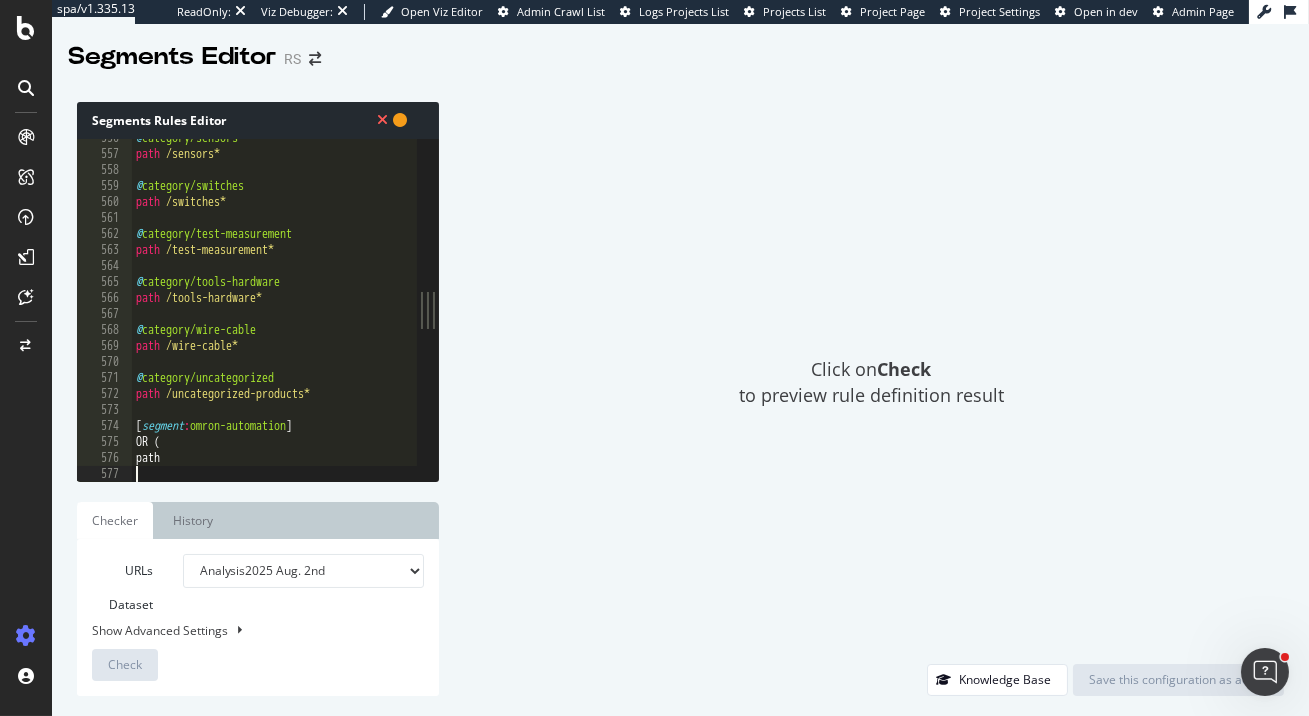 type on "_" 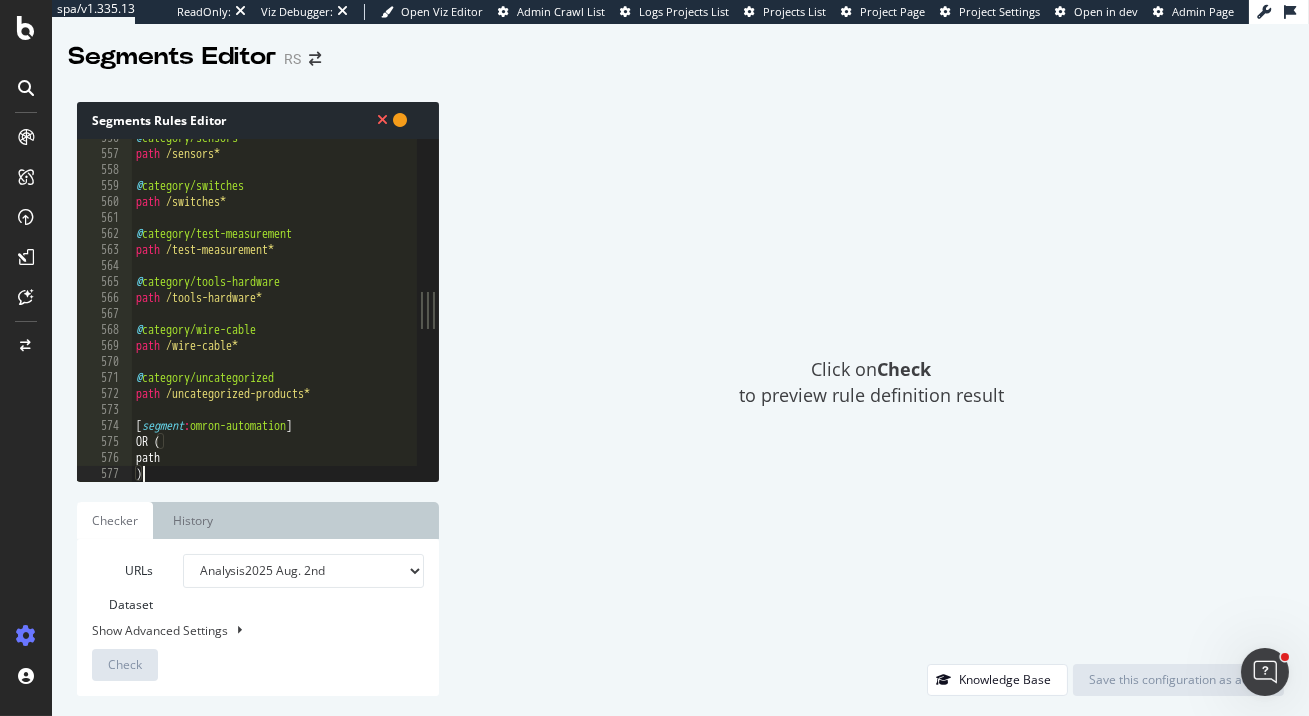click on "@ category/sensors path   /sensors* @ category/switches path   /switches* @ category/test-measurement path   /test-measurement* @ category/tools-hardware path   /tools-hardware* @ category/wire-cable path   /wire-cable* @ category/uncategorized path   /uncategorized-products* [ segment : omron-automation ] OR ( path  )" at bounding box center [665, 317] 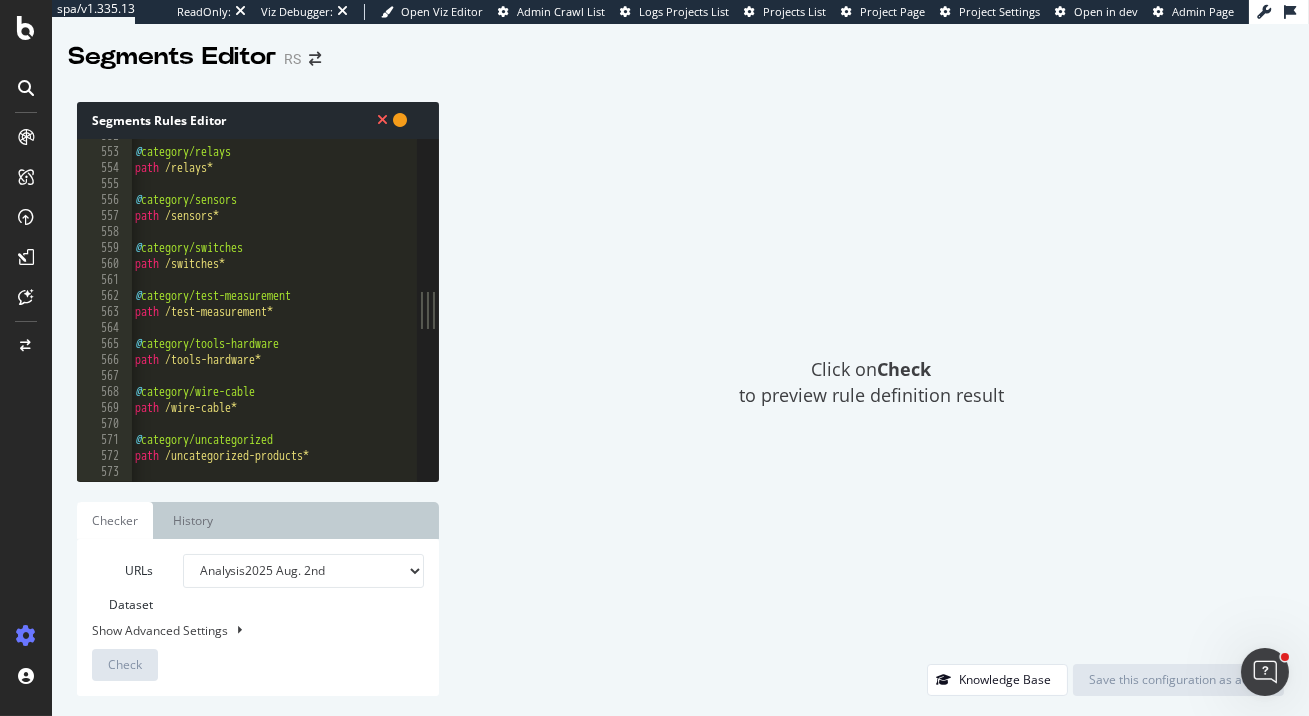 scroll, scrollTop: 8578, scrollLeft: 0, axis: vertical 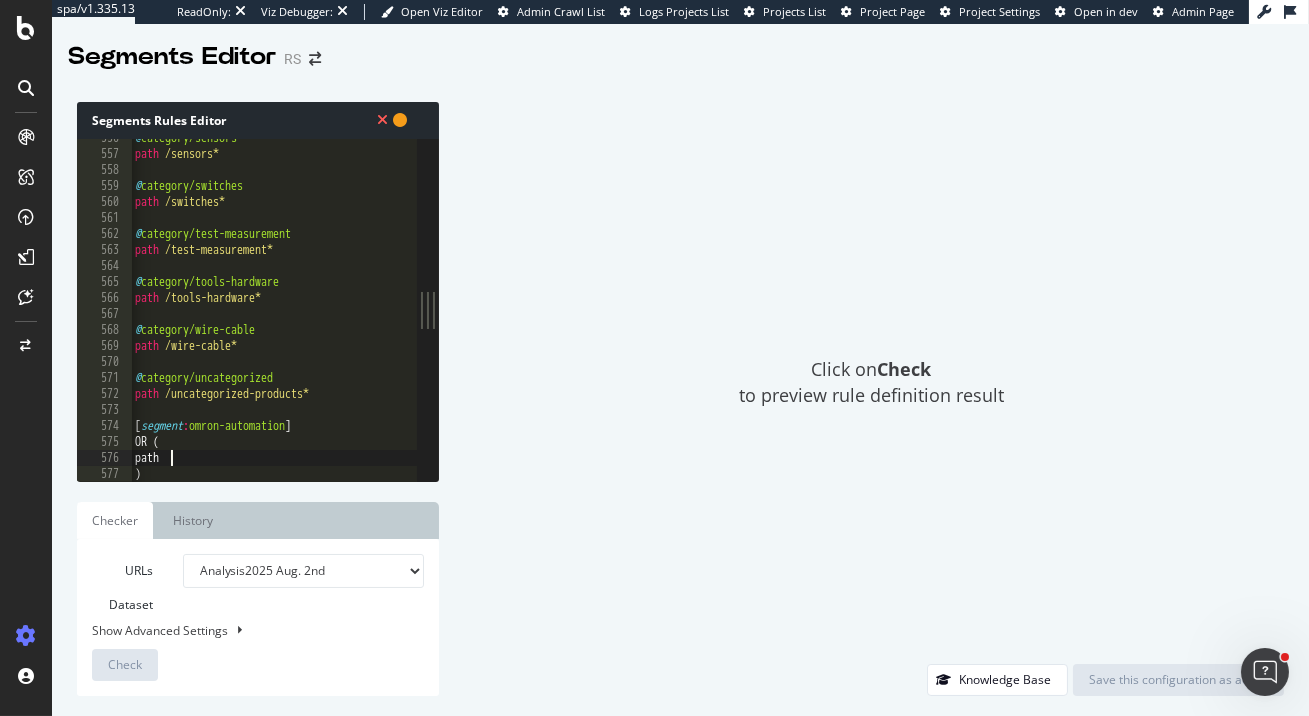 paste on "https://us.rs-online.com/lp/omron-automation/safety-controllers/" 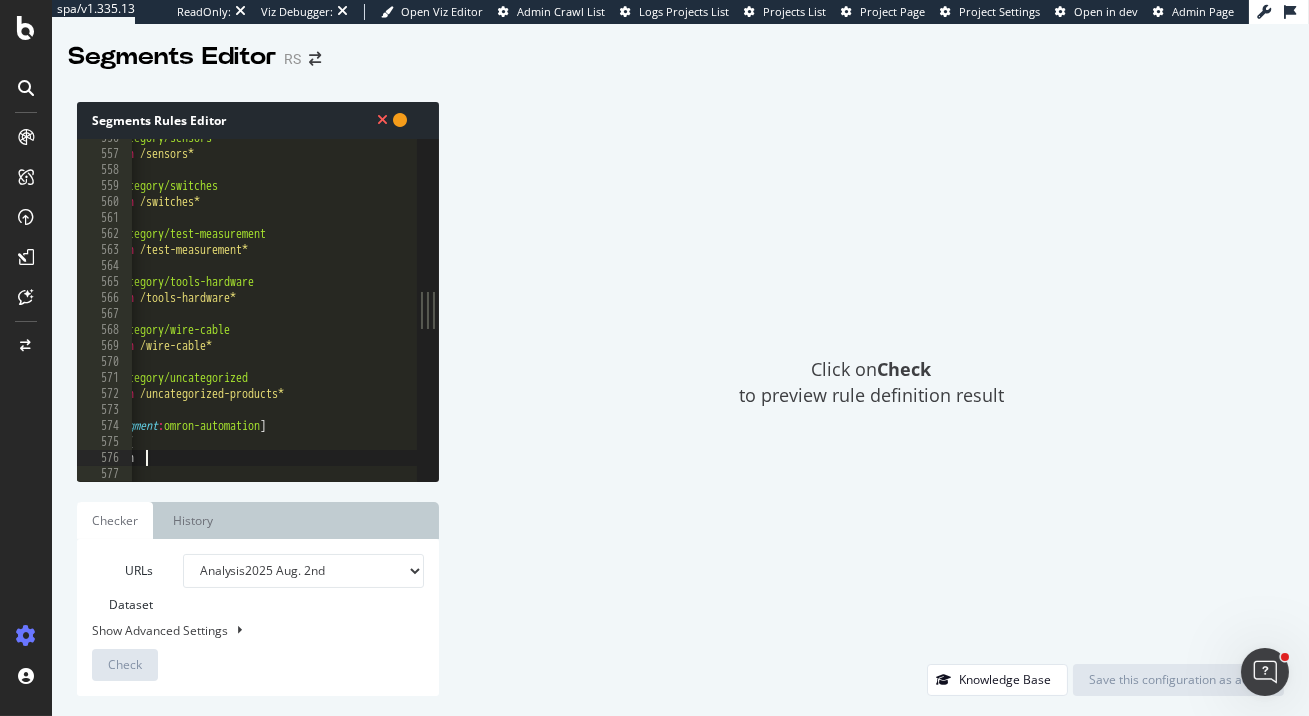 paste on "https://us.rs-online.com/lp/omron-automation/safety-controllers/" 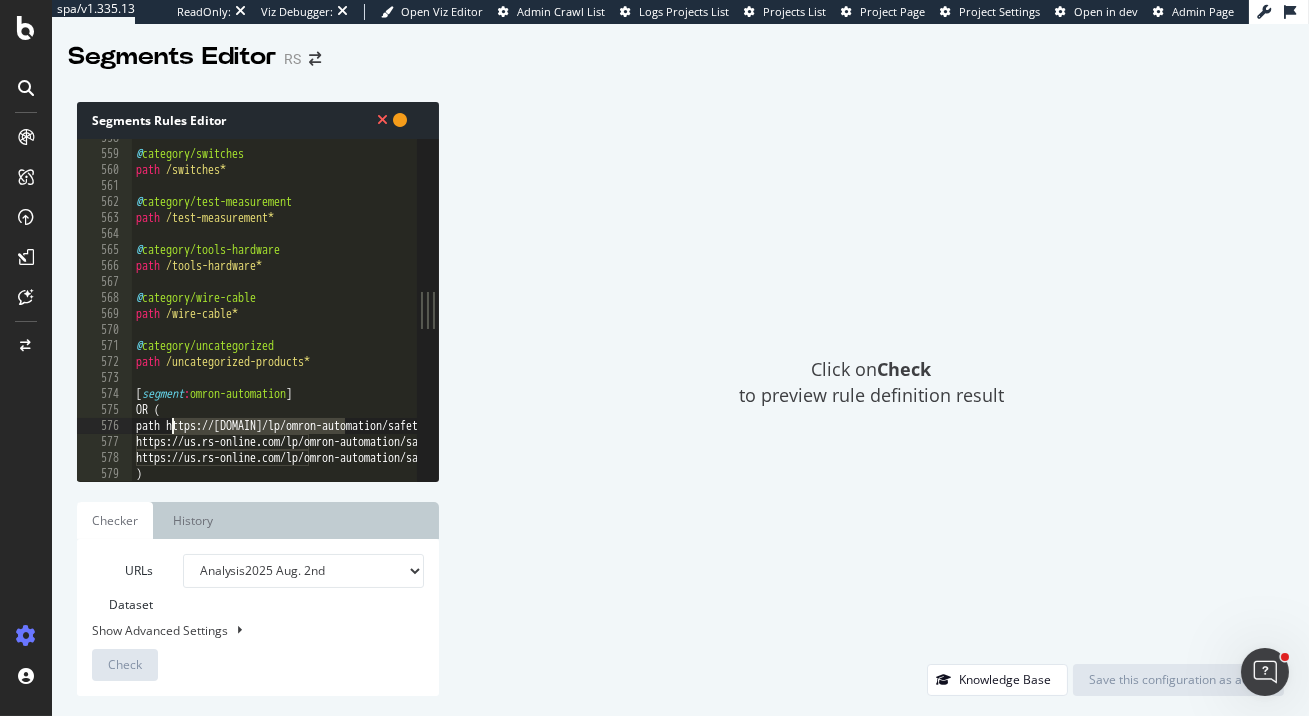 drag, startPoint x: 344, startPoint y: 425, endPoint x: 173, endPoint y: 424, distance: 171.00293 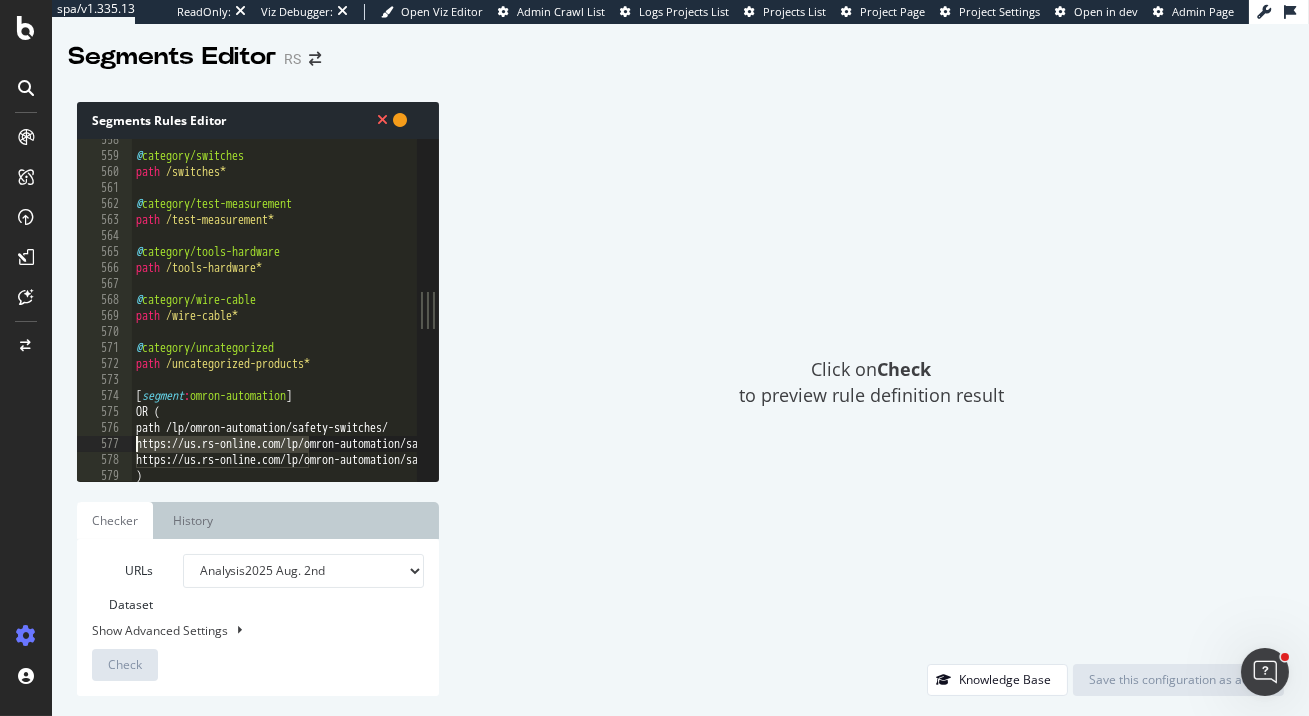 drag, startPoint x: 308, startPoint y: 443, endPoint x: 42, endPoint y: 447, distance: 266.03006 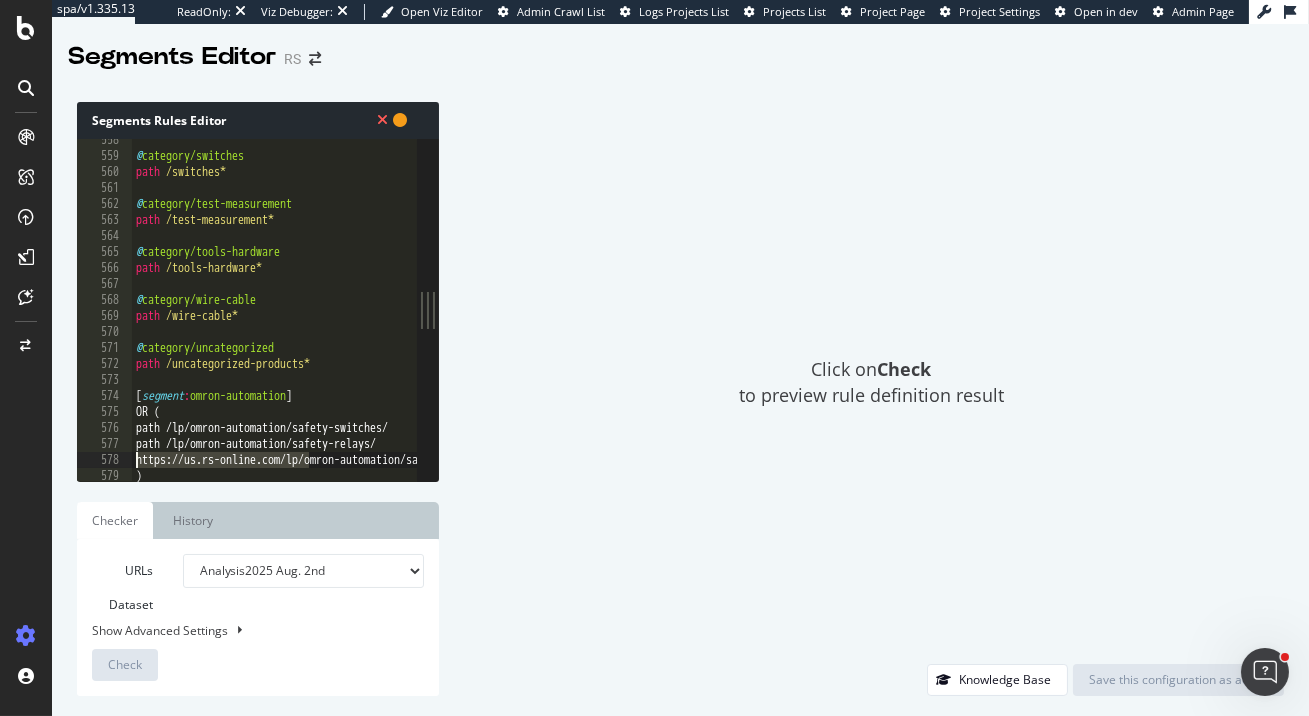 drag, startPoint x: 307, startPoint y: 459, endPoint x: 0, endPoint y: 460, distance: 307.00162 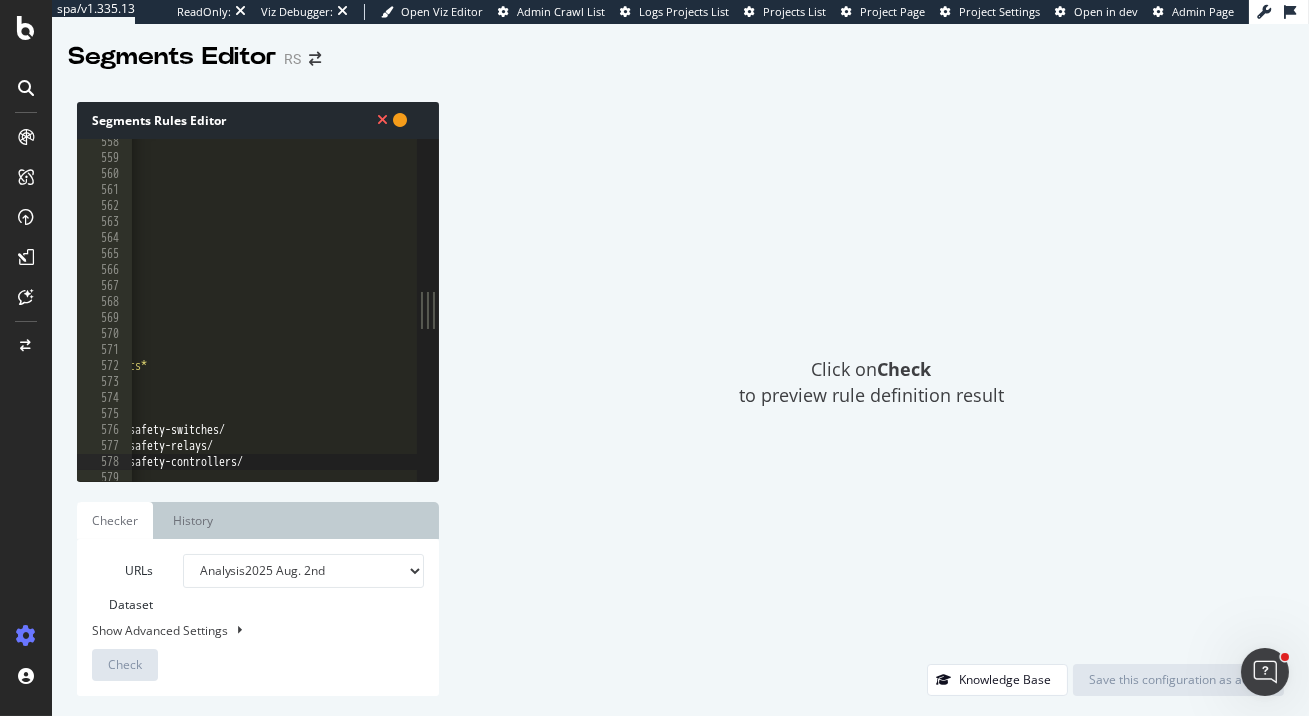 click on "@ category/switches path   /switches* @ category/test-measurement path   /test-measurement* @ category/tools-hardware path   /tools-hardware* @ category/wire-cable path   /wire-cable* @ category/uncategorized path   /uncategorized-products* [ segment : omron-automation ] OR ( path /lp/omron-automation/safety-switches/ path /lp/omron-automation/safety-relays/ path /lp/omron-automation/safety-controllers/ )" at bounding box center [502, 321] 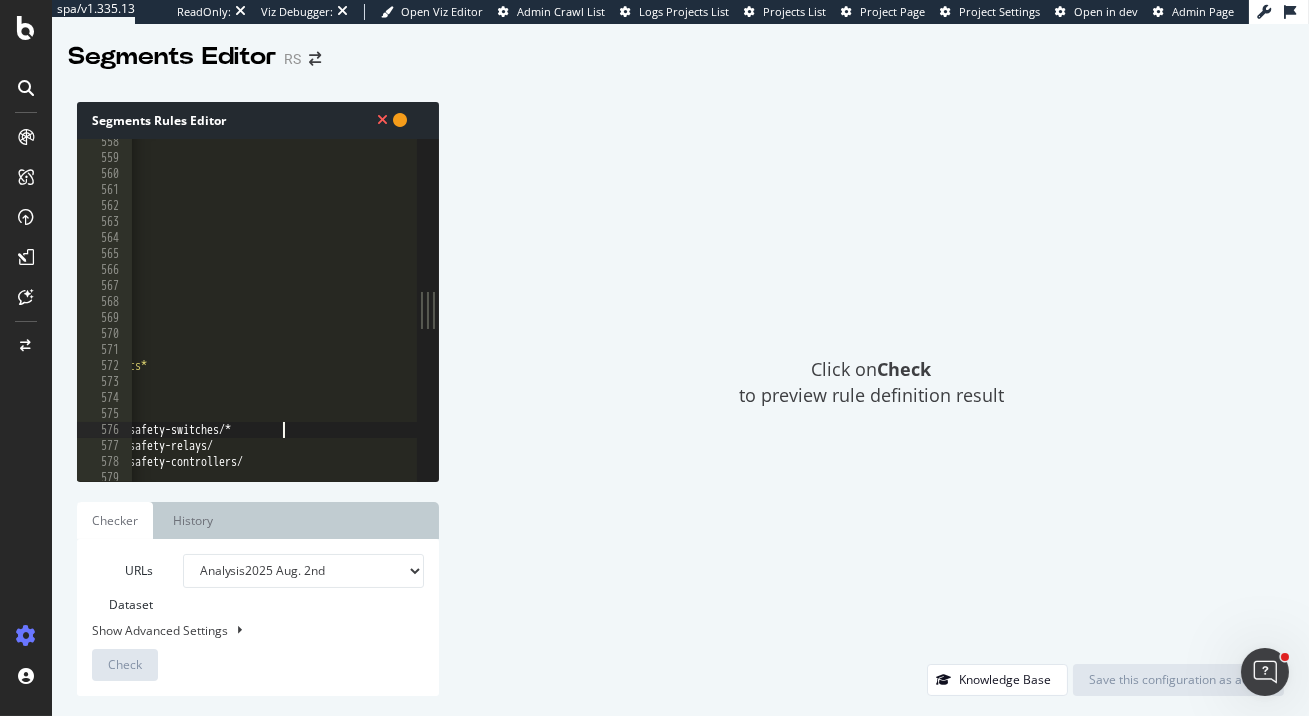 click on "@ category/switches path   /switches* @ category/test-measurement path   /test-measurement* @ category/tools-hardware path   /tools-hardware* @ category/wire-cable path   /wire-cable* @ category/uncategorized path   /uncategorized-products* [ segment : omron-automation ] OR ( path /lp/omron-automation/safety-switches/* path /lp/omron-automation/safety-relays/ path /lp/omron-automation/safety-controllers/ )" at bounding box center [502, 321] 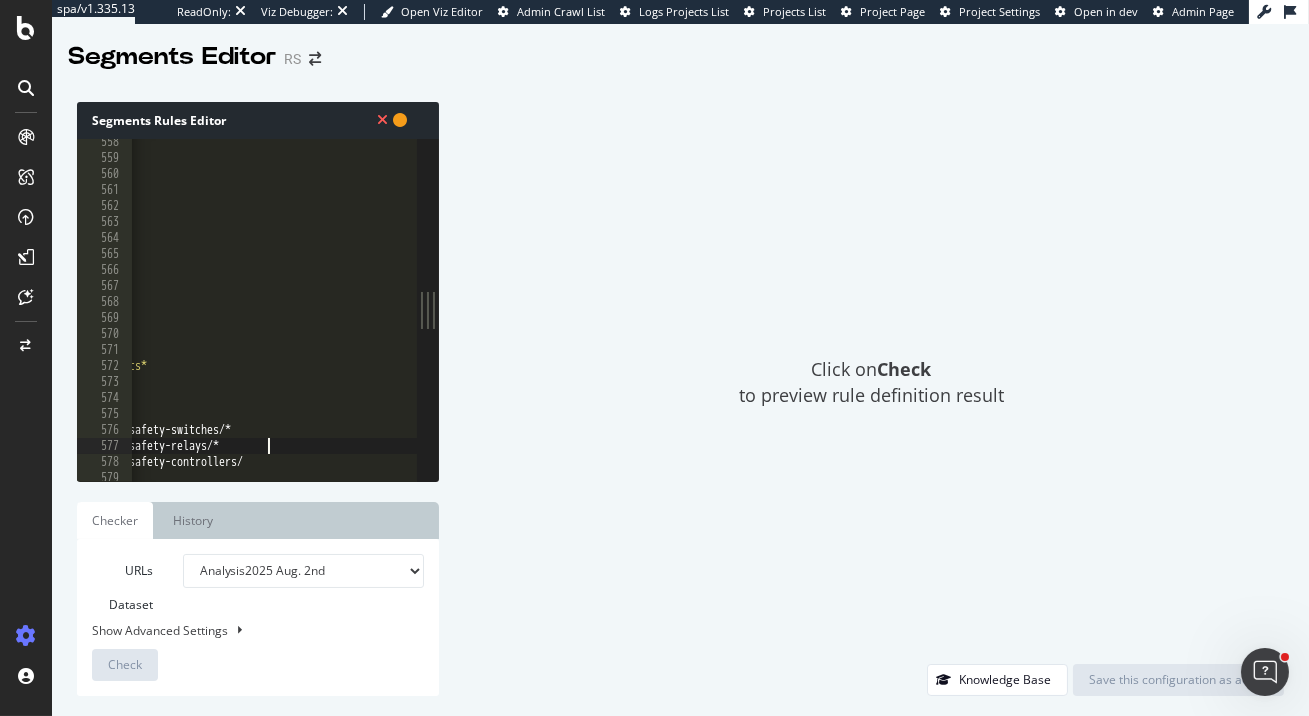 click on "@ category/switches path   /switches* @ category/test-measurement path   /test-measurement* @ category/tools-hardware path   /tools-hardware* @ category/wire-cable path   /wire-cable* @ category/uncategorized path   /uncategorized-products* [ segment : omron-automation ] OR ( path /lp/omron-automation/safety-switches/* path /lp/omron-automation/safety-relays/* path /lp/omron-automation/safety-controllers/ )" at bounding box center [502, 321] 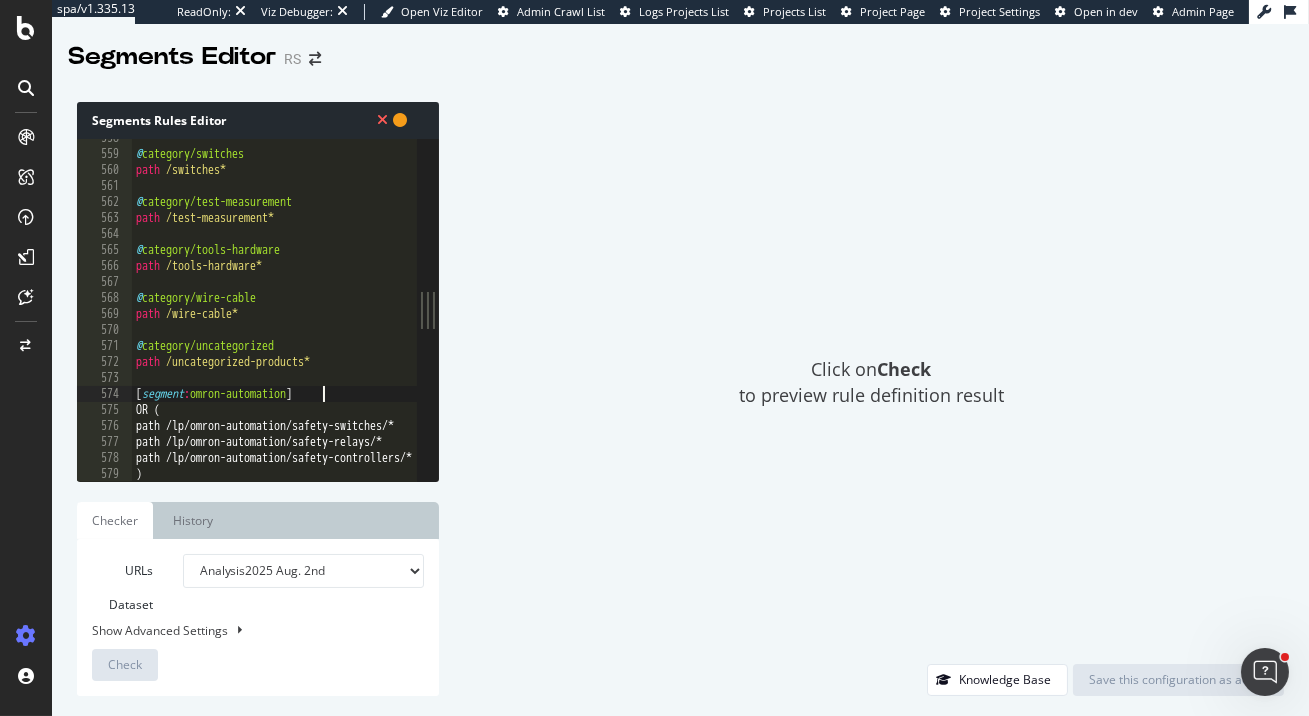 click on "@ category/switches path   /switches* @ category/test-measurement path   /test-measurement* @ category/tools-hardware path   /tools-hardware* @ category/wire-cable path   /wire-cable* @ category/uncategorized path   /uncategorized-products* [ segment : omron-automation ] OR ( path /lp/omron-automation/safety-switches/* path /lp/omron-automation/safety-relays/* path /lp/omron-automation/safety-controllers/* )" at bounding box center [665, 317] 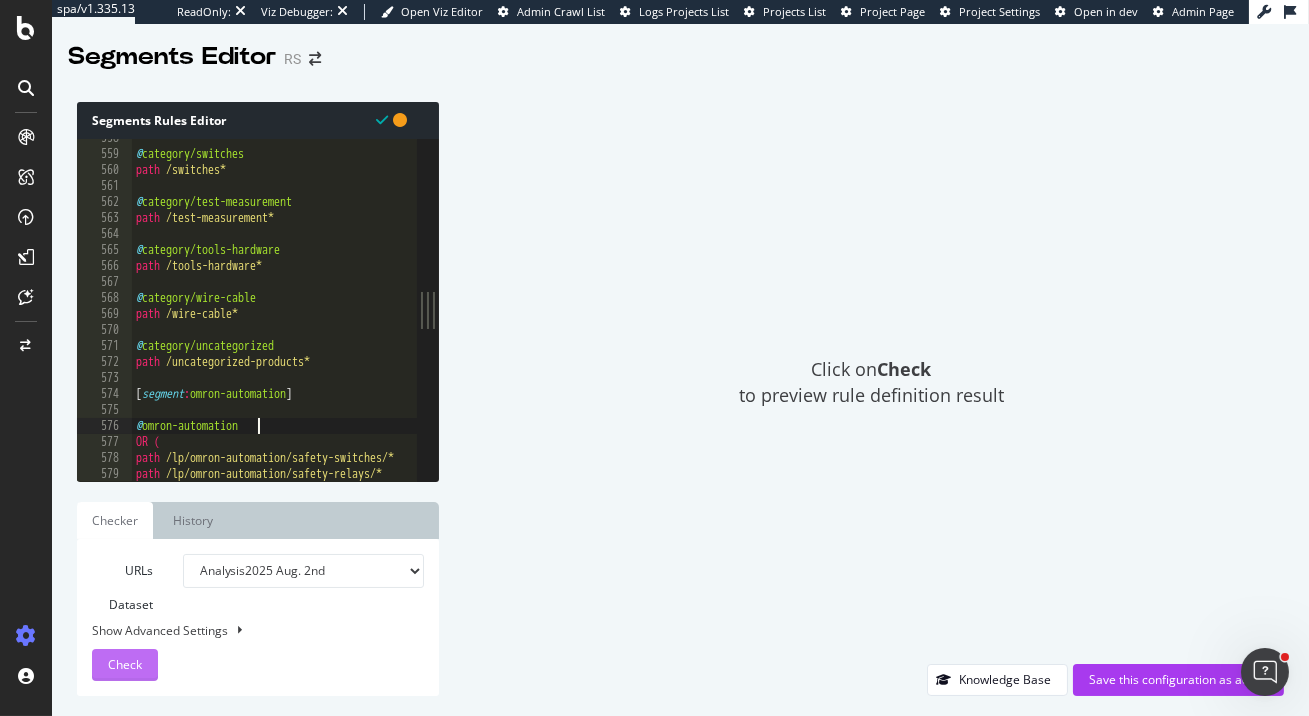 type on "@omron-automation" 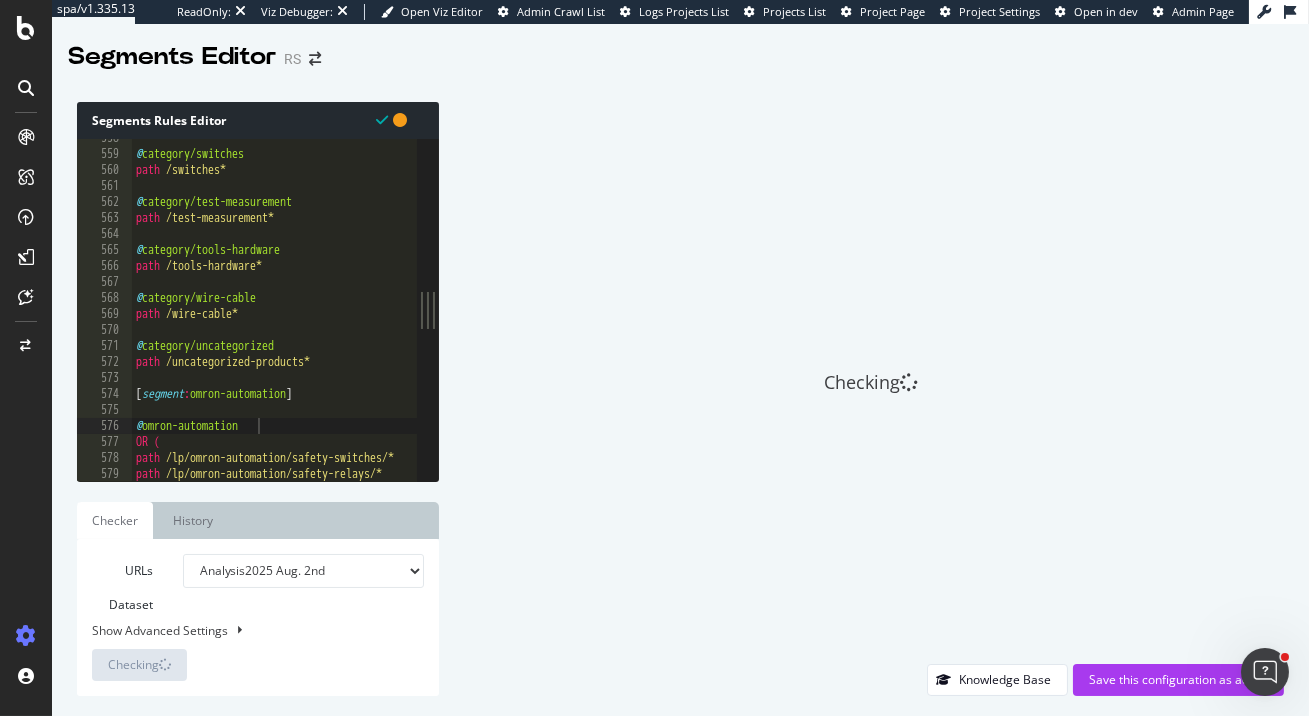 click on "Analysis  2025 Aug. 2nd Analysis  2025 Jul. 26th Analysis  2025 Jul. 19th Analysis  2025 Jul. 12th Analysis  2025 Jul. 5th Analysis  2025 Jun. 14th Analysis  2025 May. 31st Analysis  2025 May. 28th Analysis  2025 May. 18th Analysis  2025 May. 10th Analysis  2025 Apr. 26th Analysis  2025 Mar. 8th Analysis  2025 Jan. 18th Analysis  2024 Dec. 28th Analysis  2024 Nov. 2nd Analysis  2024 Oct. 26th Analysis  2024 Sep. 28th Analysis  2024 Aug. 24th Analysis  2024 Jul. 27th Analysis  2024 Jun. 1st Analysis  2024 May. 18th Analysis  2024 Apr. 27th Analysis  2024 Mar. 16th Analysis  2024 Feb. 10th Analysis  2024 Jan. 27th Analysis  2023 Dec. 16th Analysis  2023 Nov. 25th Analysis  2023 Oct. 7th Analysis  2023 Sep. 16th Analysis  2023 Aug. 19th Analysis  2023 Jul. 8th Log Analysis URLs found in 2025/08 Log Analysis URLs found in 2025/07 Log Analysis URLs found in 2025/06 Log Analysis URLs found in 2025/05 Log Analysis URLs found in 2025/04 Log Analysis URLs found in 2025/03 Log Analysis URLs found in 2025/02" at bounding box center [304, 571] 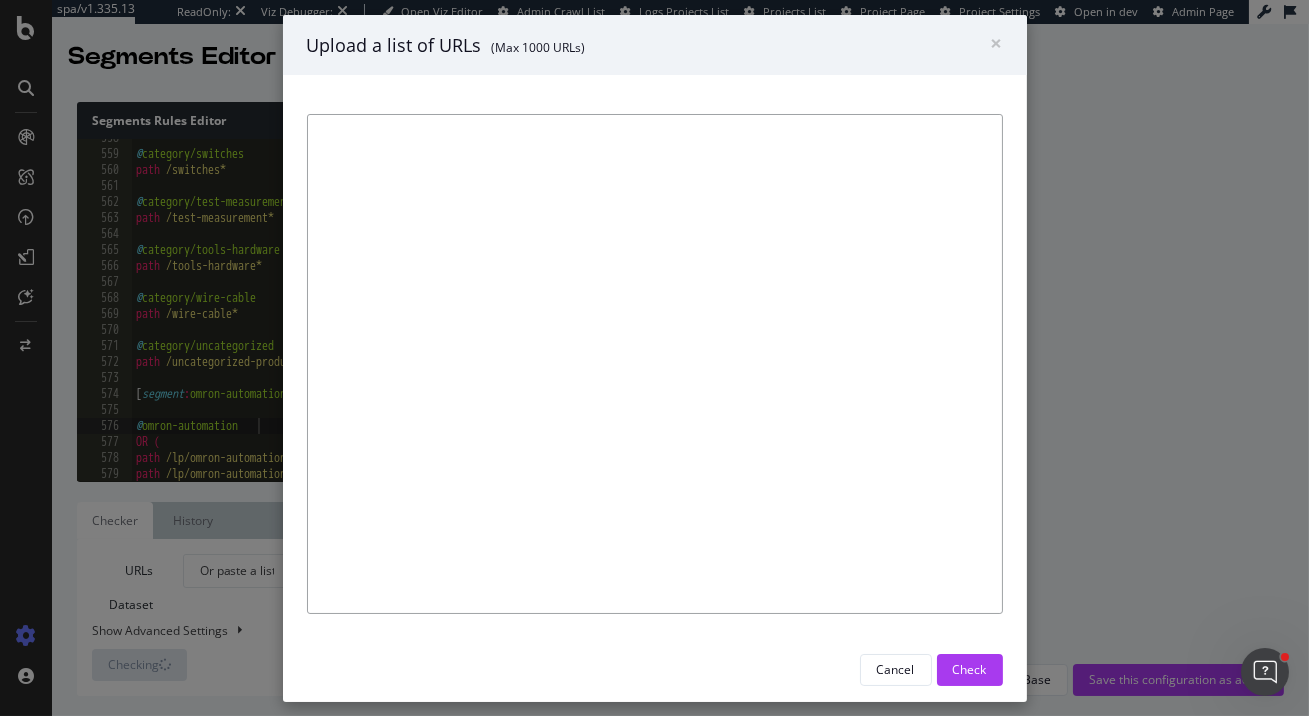 click at bounding box center [655, 364] 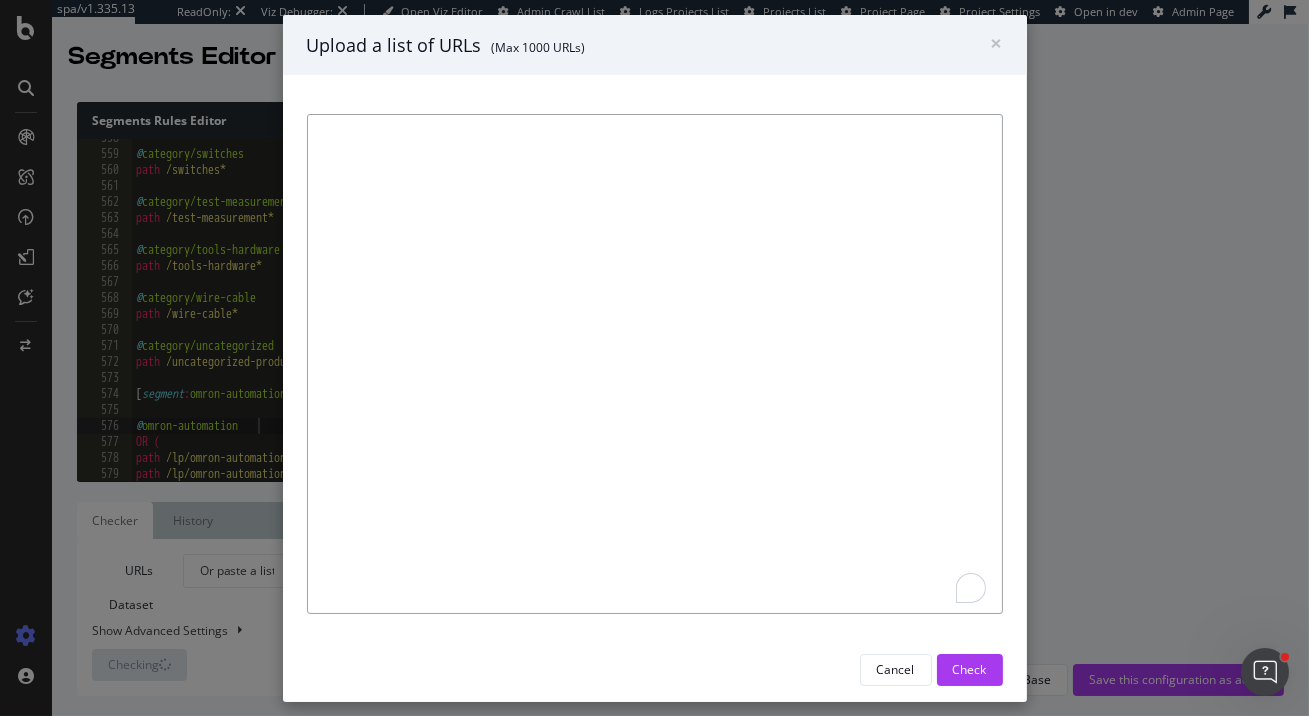 paste on "https://us.rs-online.com/lp/omron-automation/safety-switches/
https://us.rs-online.com/lp/omron-automation/safety-relays/
https://us.rs-online.com/lp/omron-automation/safety-controllers/" 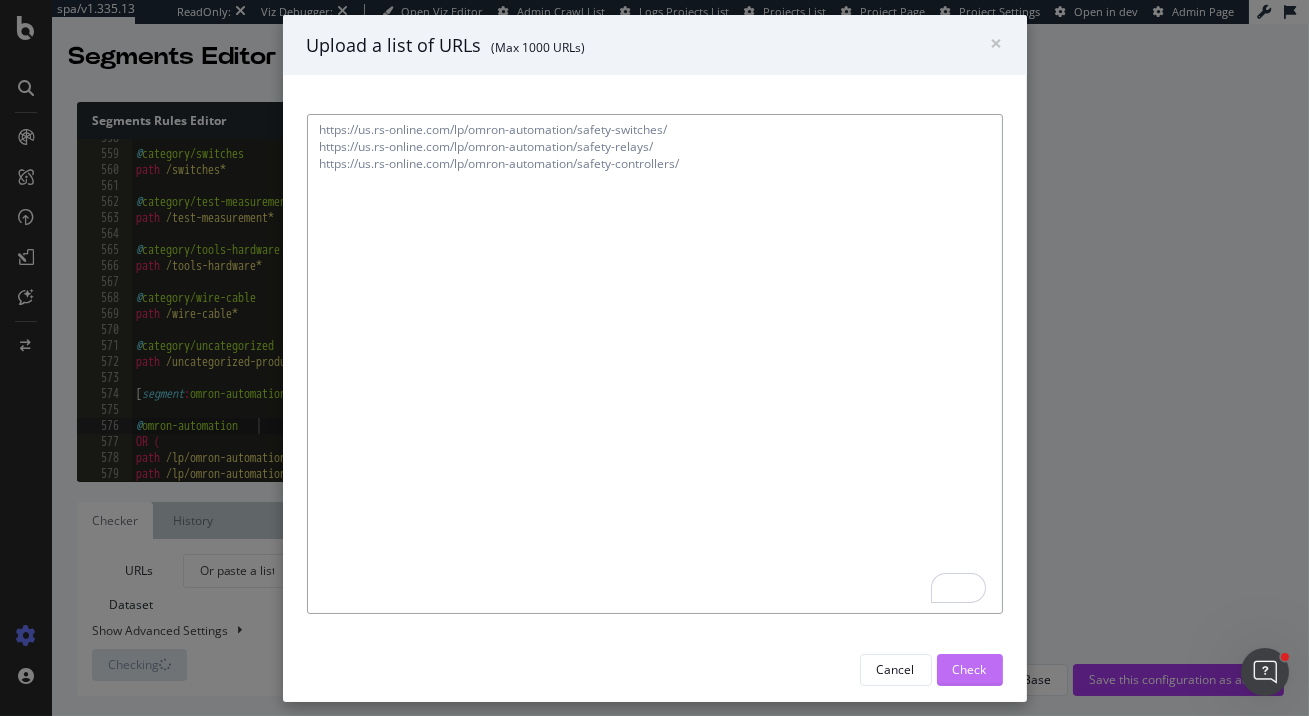 type on "https://us.rs-online.com/lp/omron-automation/safety-switches/
https://us.rs-online.com/lp/omron-automation/safety-relays/
https://us.rs-online.com/lp/omron-automation/safety-controllers/" 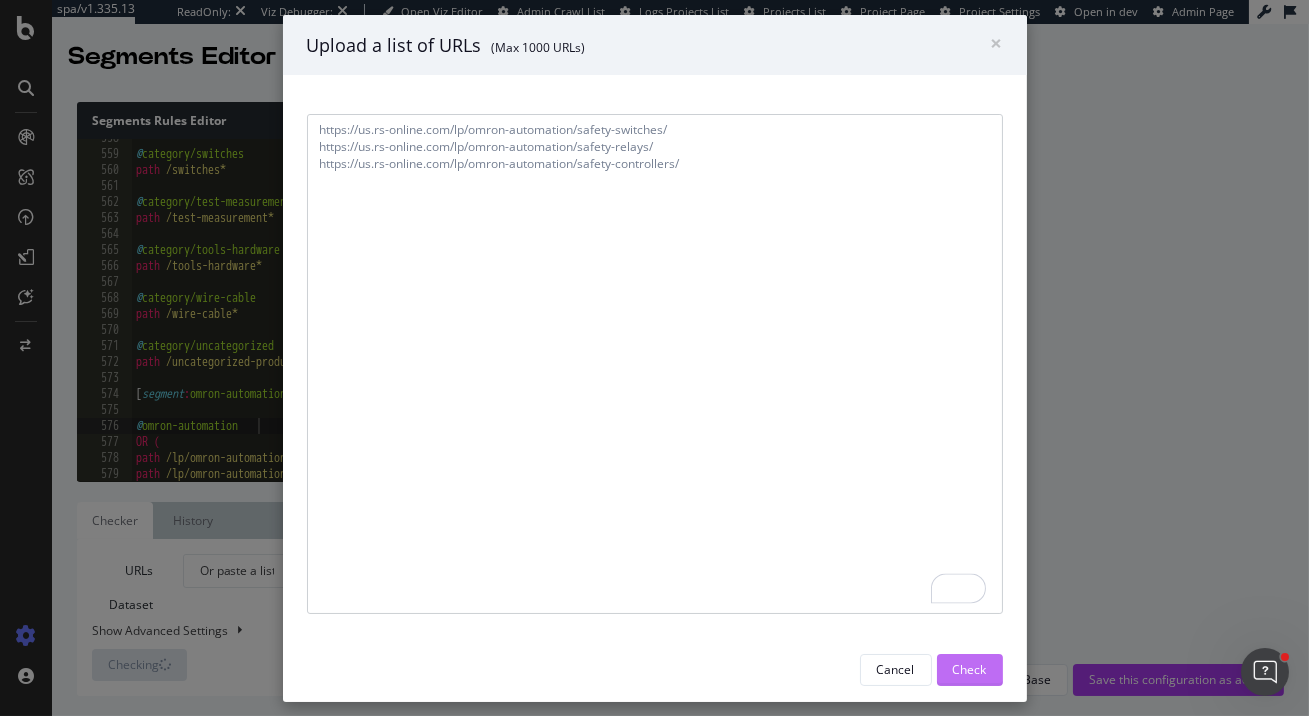 click on "Check" at bounding box center [970, 669] 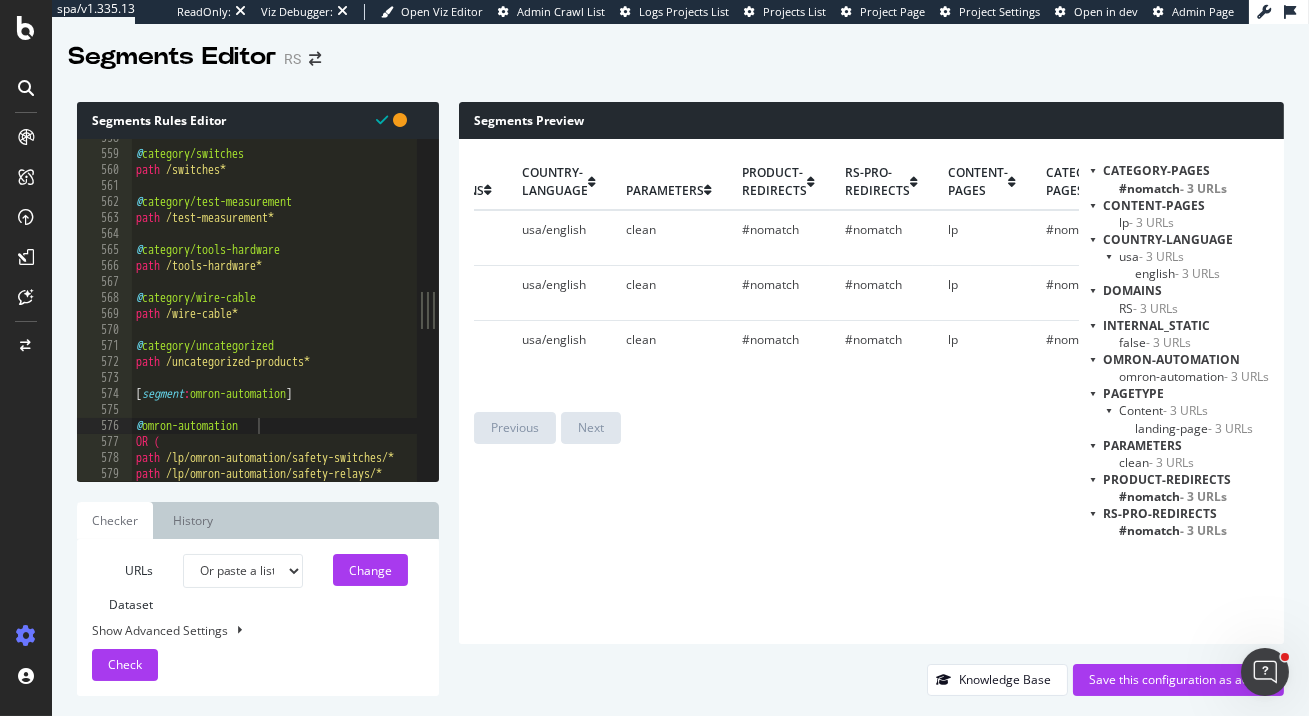 scroll, scrollTop: 0, scrollLeft: 0, axis: both 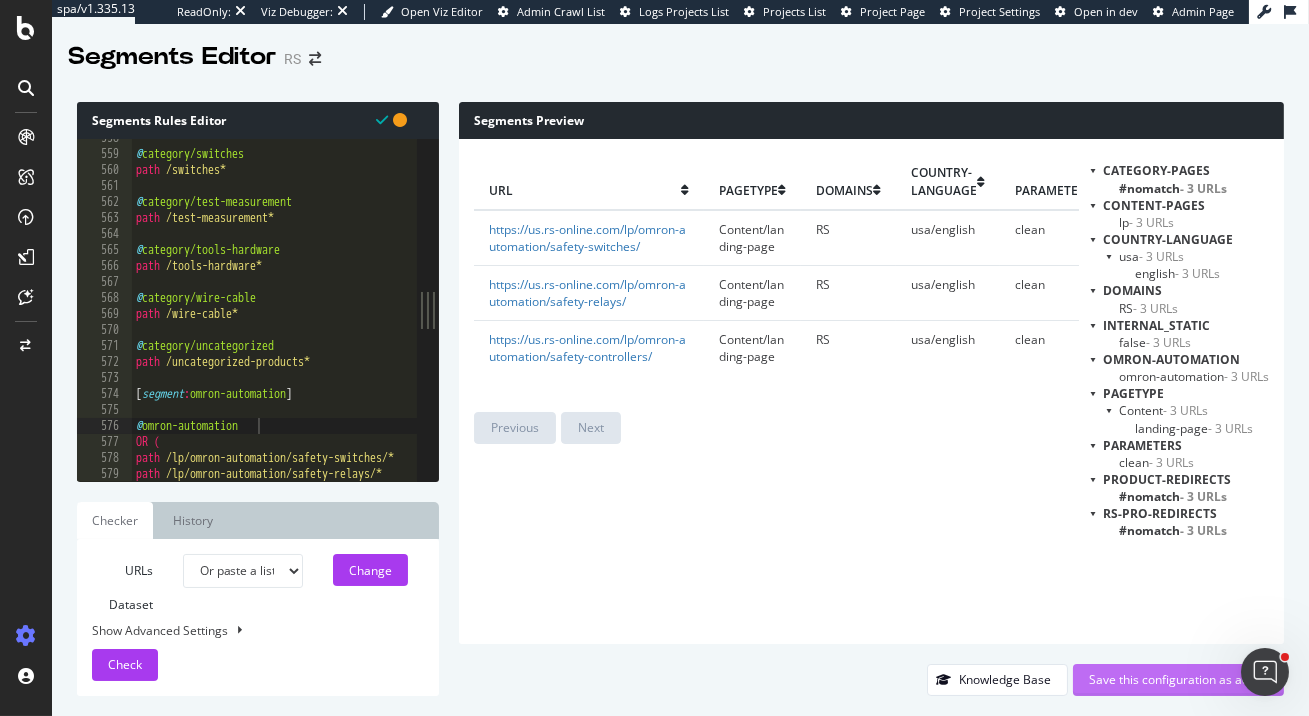 click on "Save this configuration as active" at bounding box center [1178, 679] 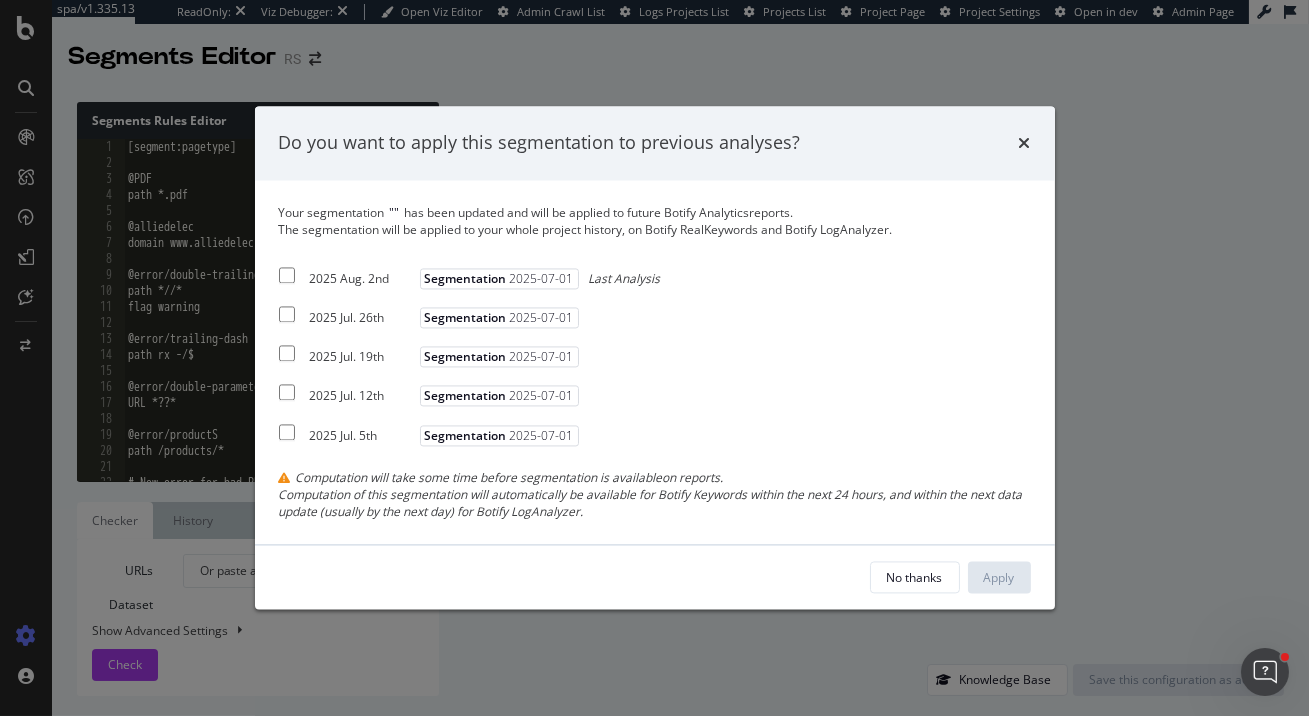 click at bounding box center [287, 275] 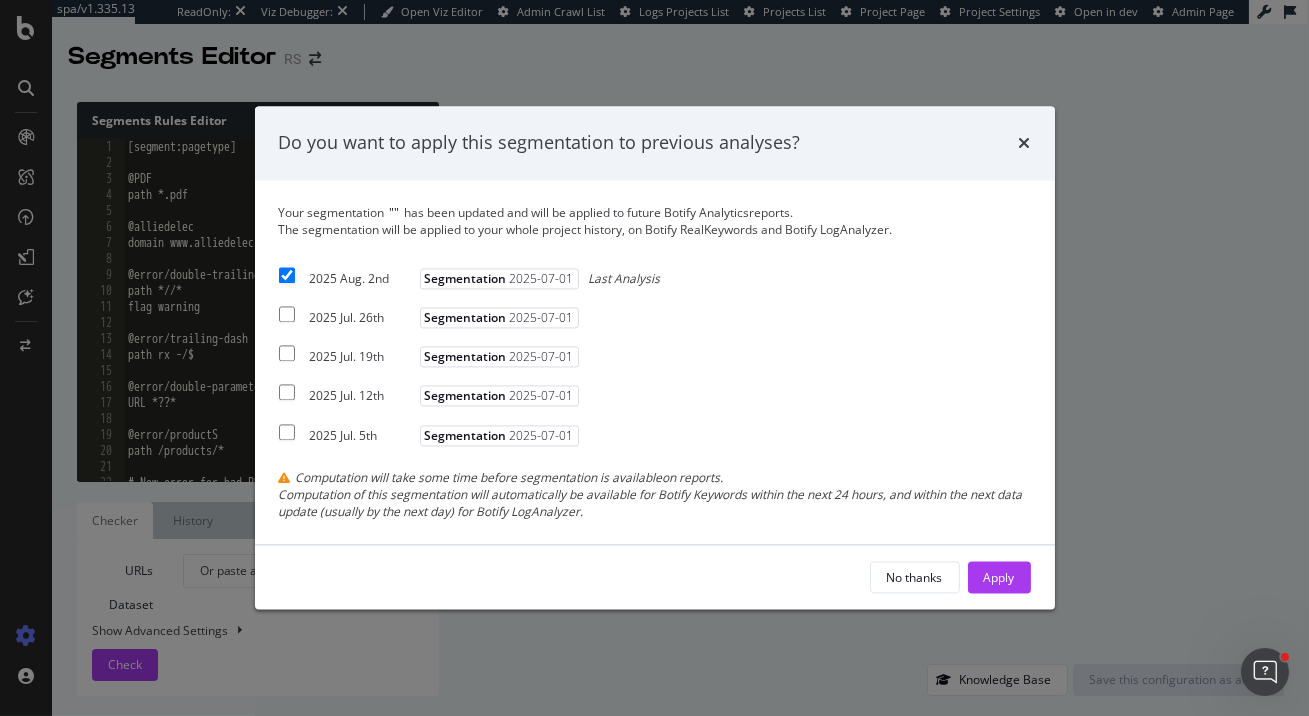 click on "2025 Jul. 26th Segmentation   2025-07-01" at bounding box center (431, 315) 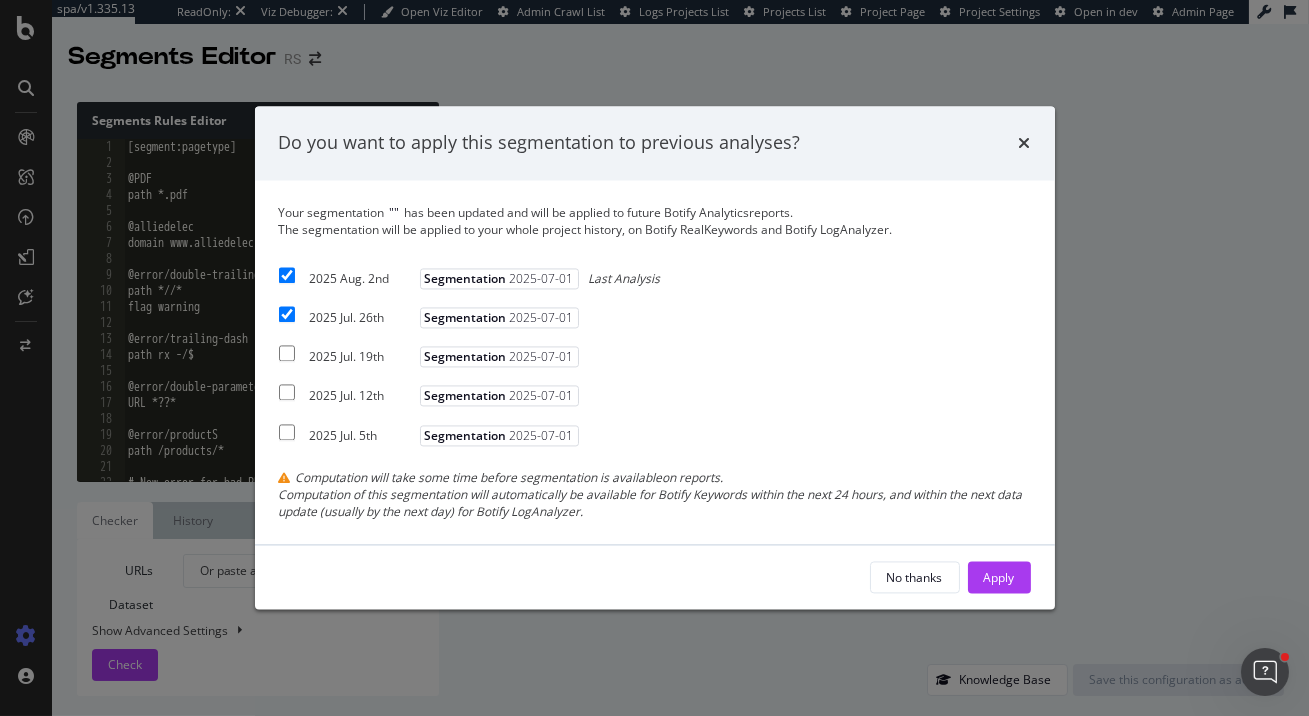 checkbox on "true" 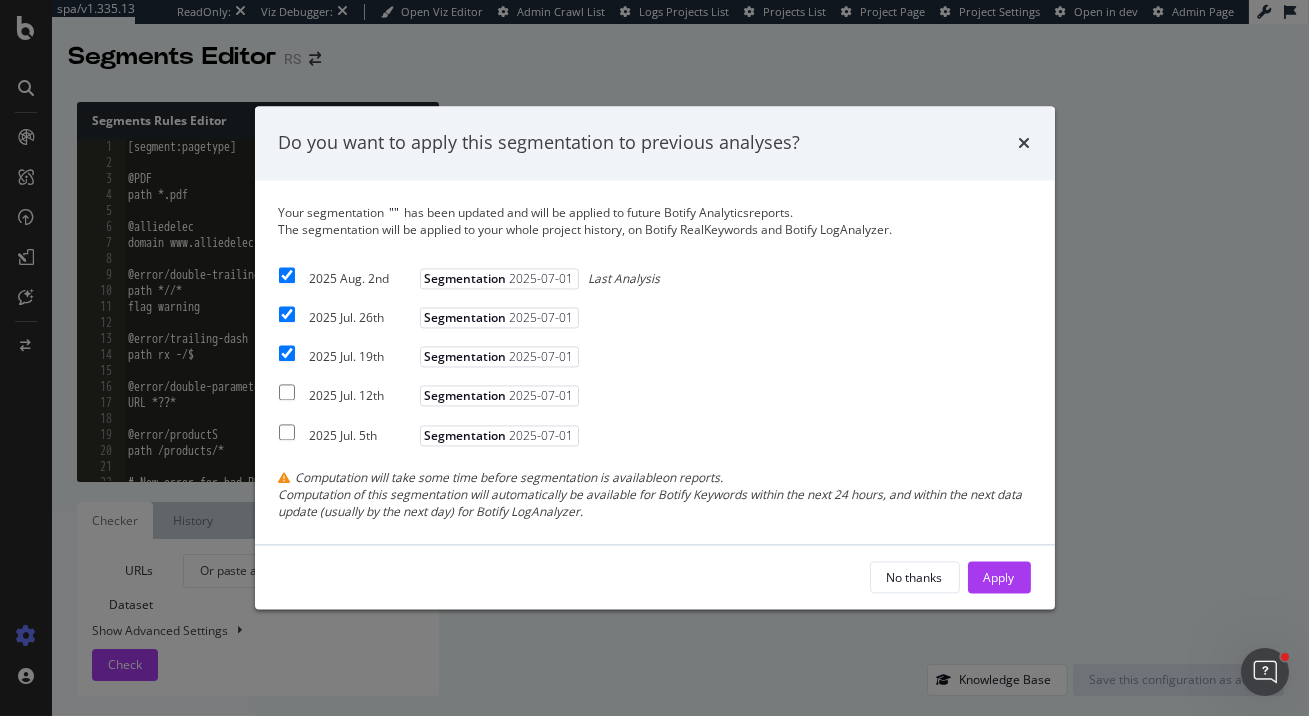 checkbox on "true" 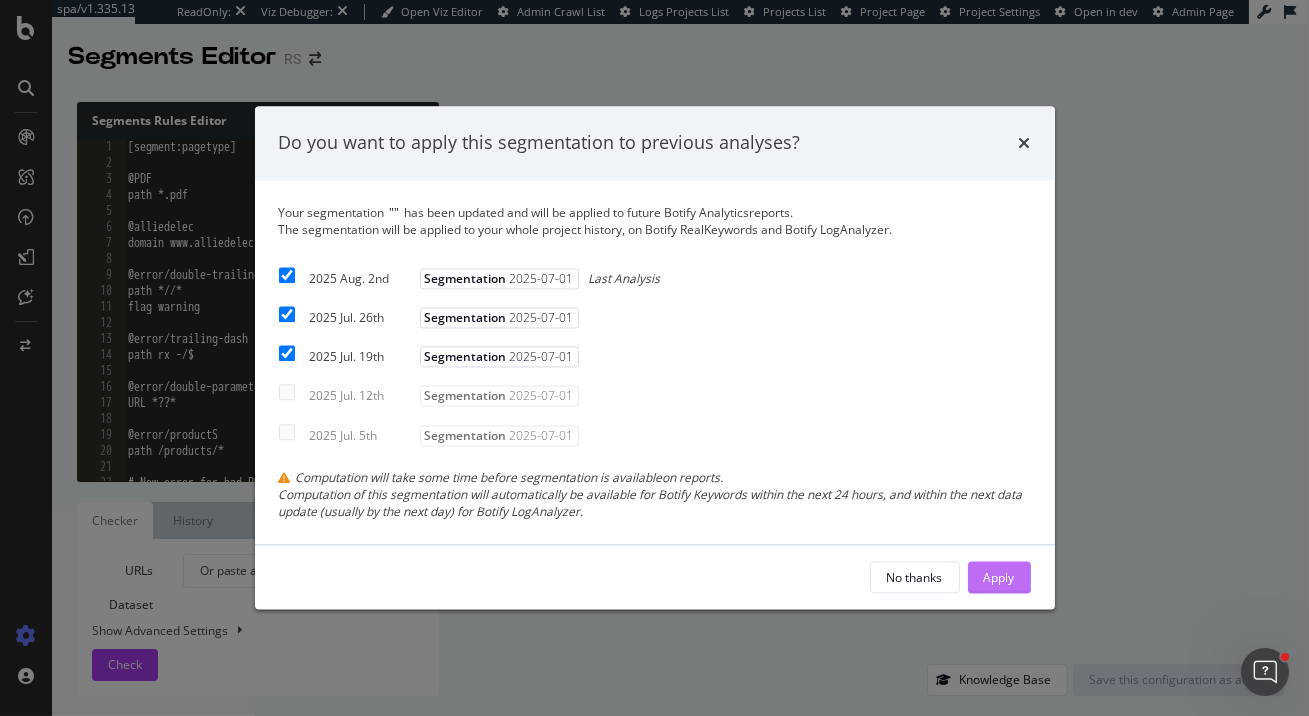 click on "Apply" at bounding box center (999, 578) 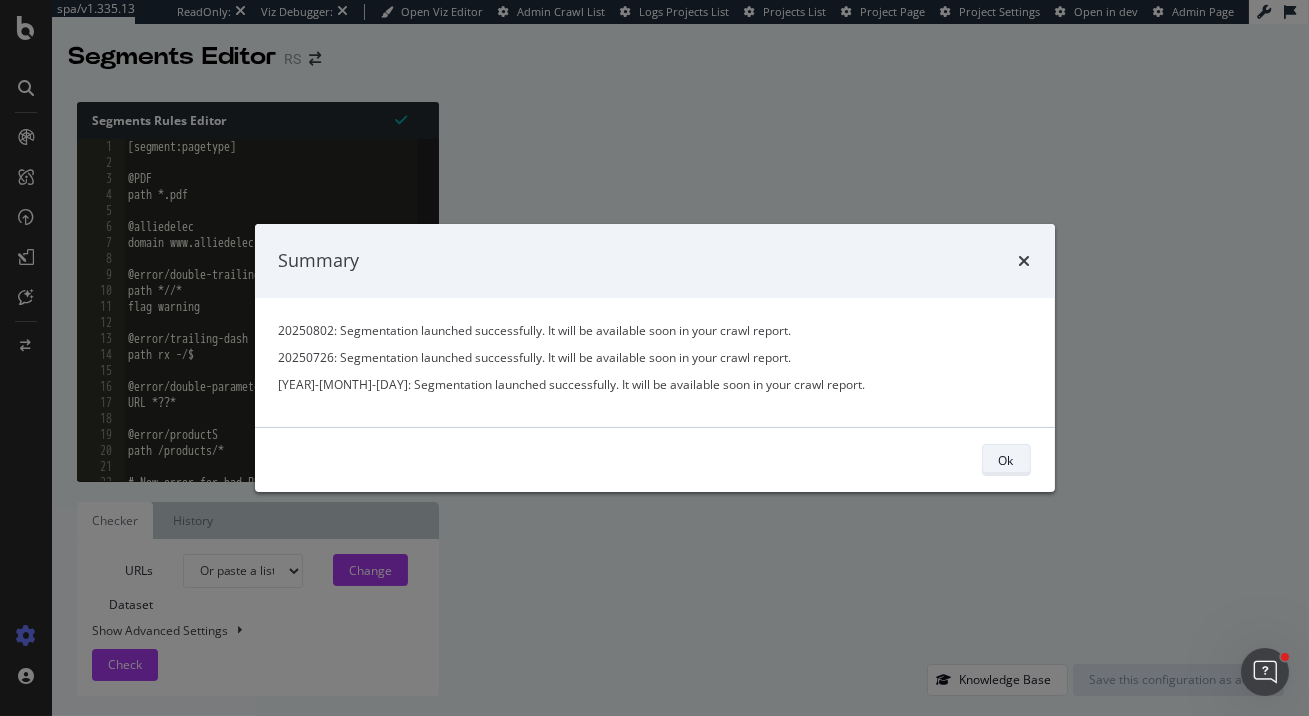 click on "Ok" at bounding box center [1006, 460] 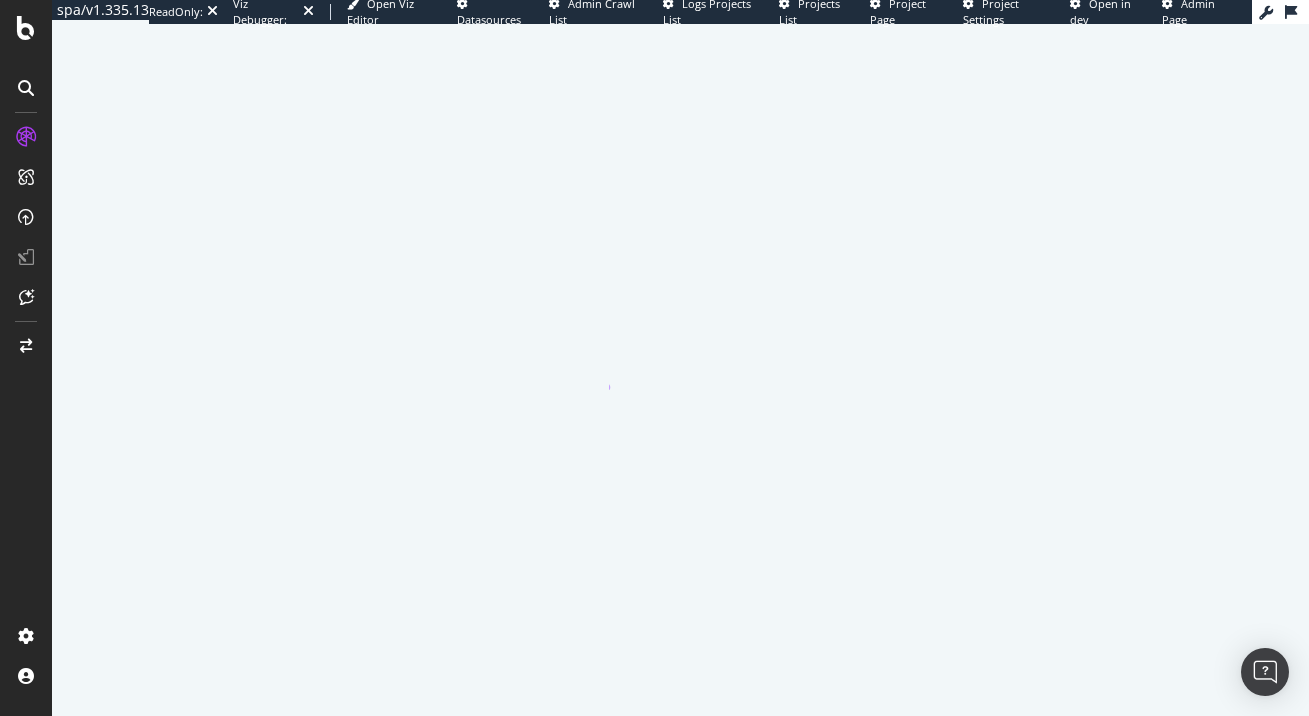 scroll, scrollTop: 0, scrollLeft: 0, axis: both 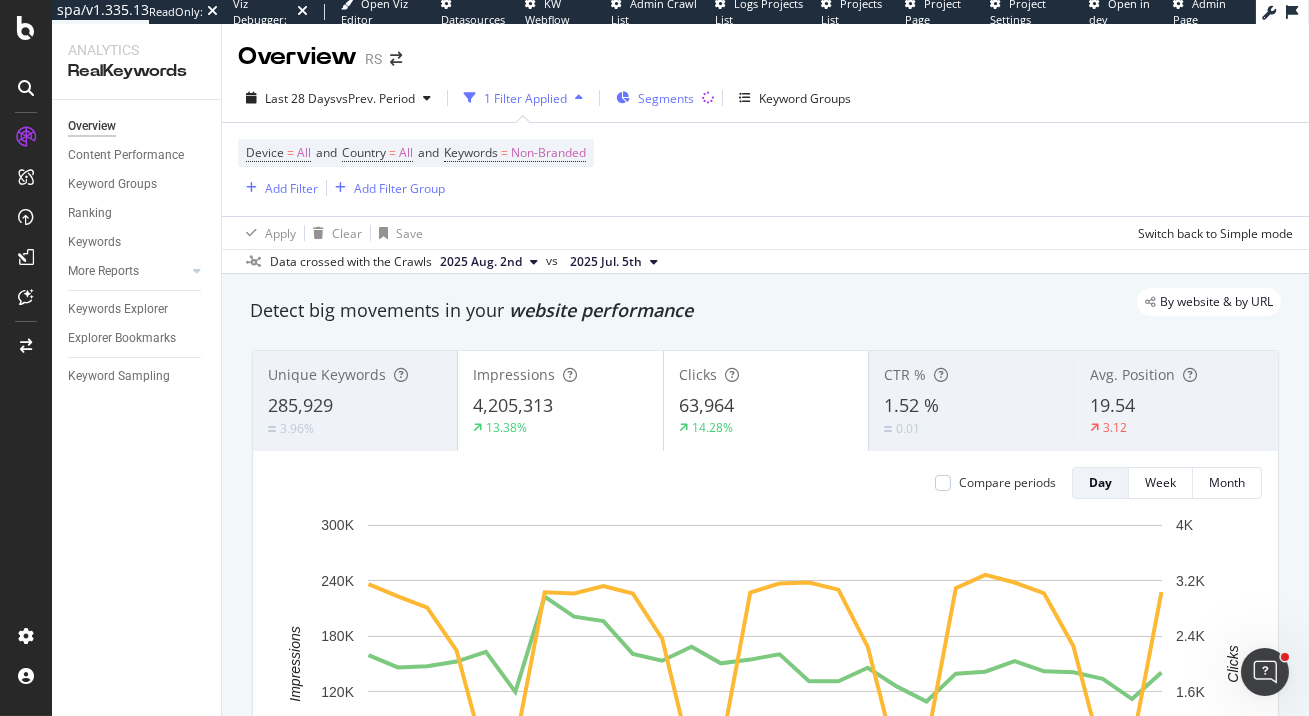 click on "Segments" at bounding box center [655, 98] 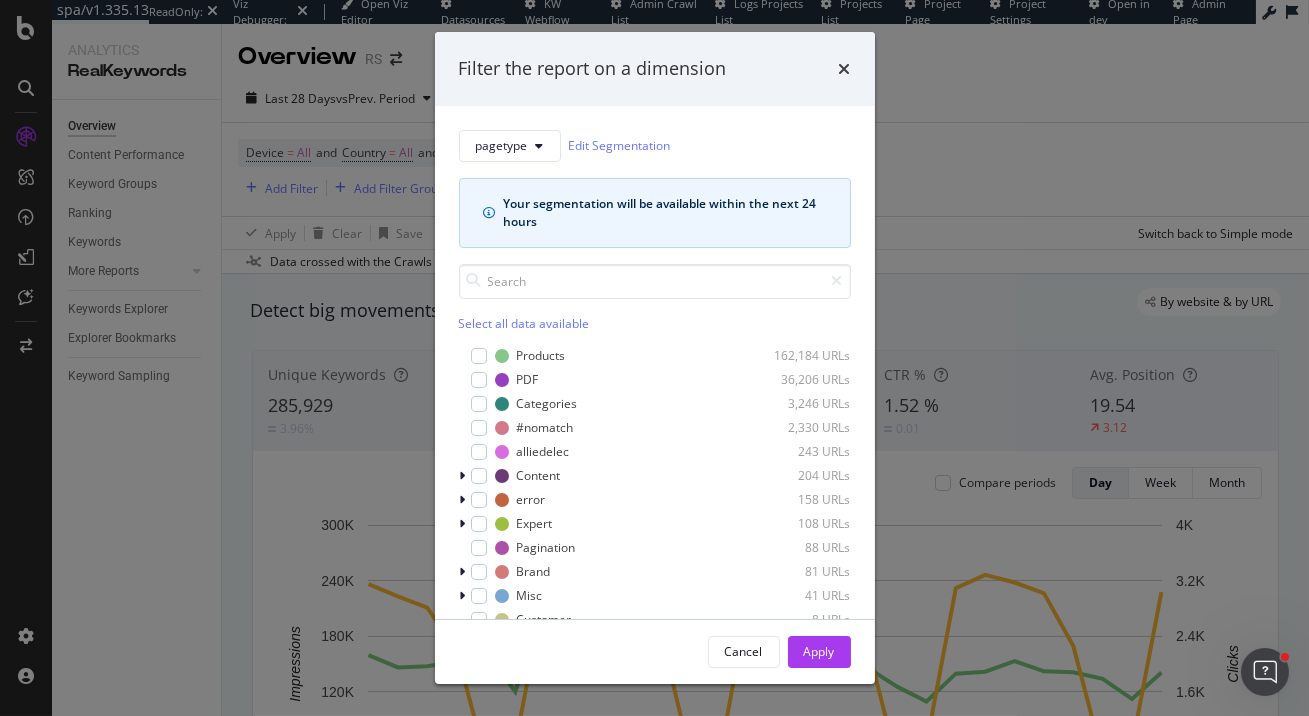 click on "Filter the report on a dimension pagetype Edit Segmentation Your segmentation will be available within the next 24 hours Select all data available Products 162,184   URLs PDF 36,206   URLs Categories 3,246   URLs #nomatch 2,330   URLs alliedelec 243   URLs Content 204   URLs error 158   URLs Expert 108   URLs Pagination 88   URLs Brand 81   URLs Misc 41   URLs Customer 8   URLs Manufacturers 7   URLs Search 5   URLs Homepage 4   URLs Cancel Apply" at bounding box center [654, 358] 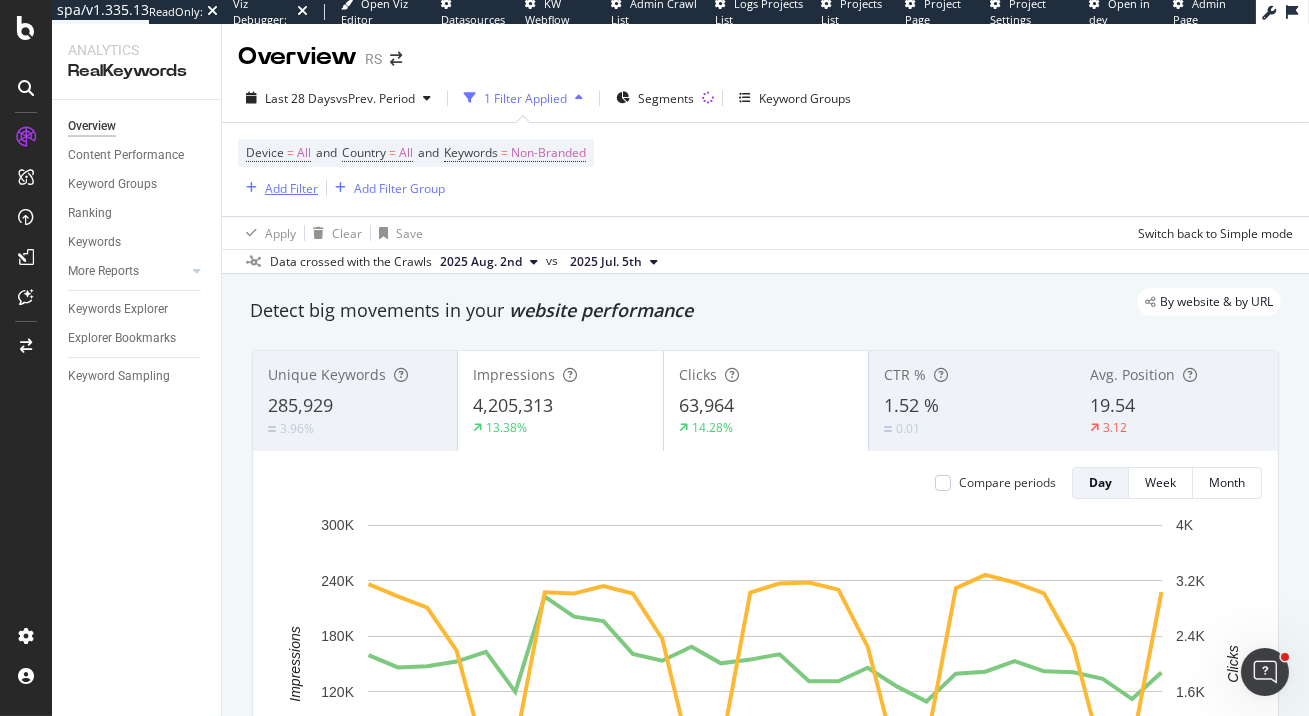 click on "Add Filter" at bounding box center (278, 188) 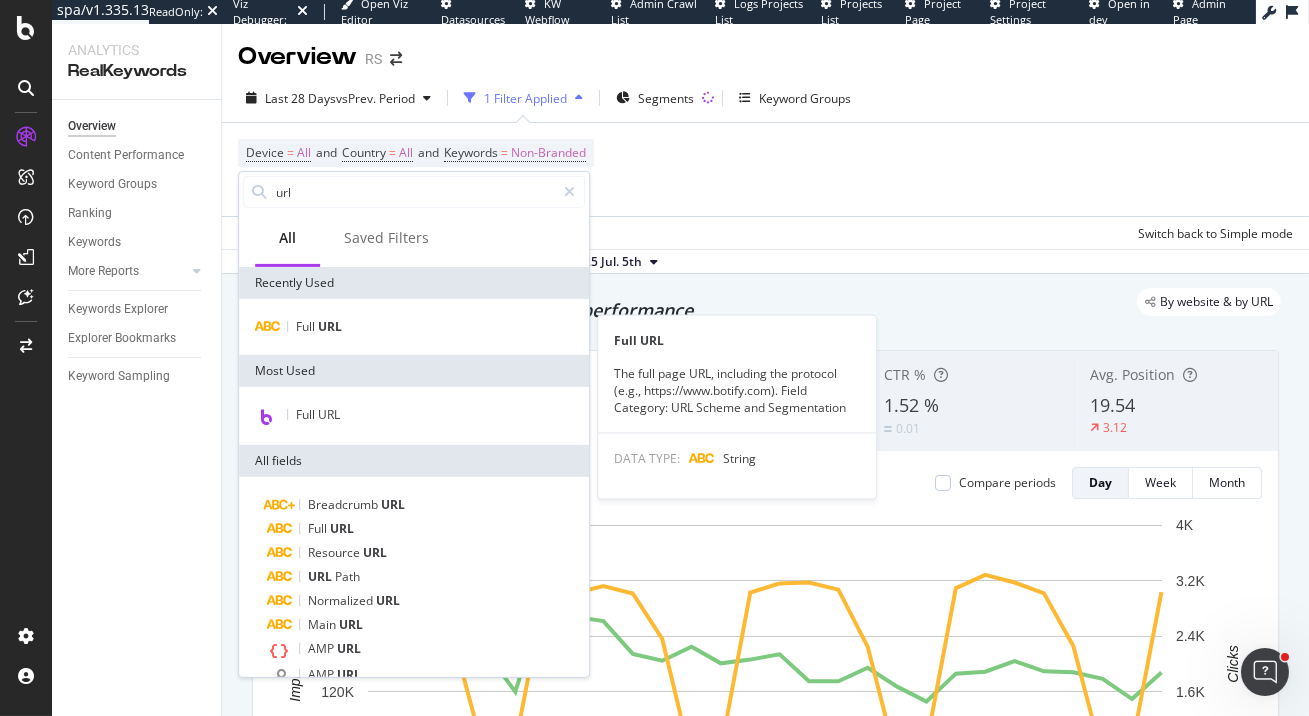 type on "url" 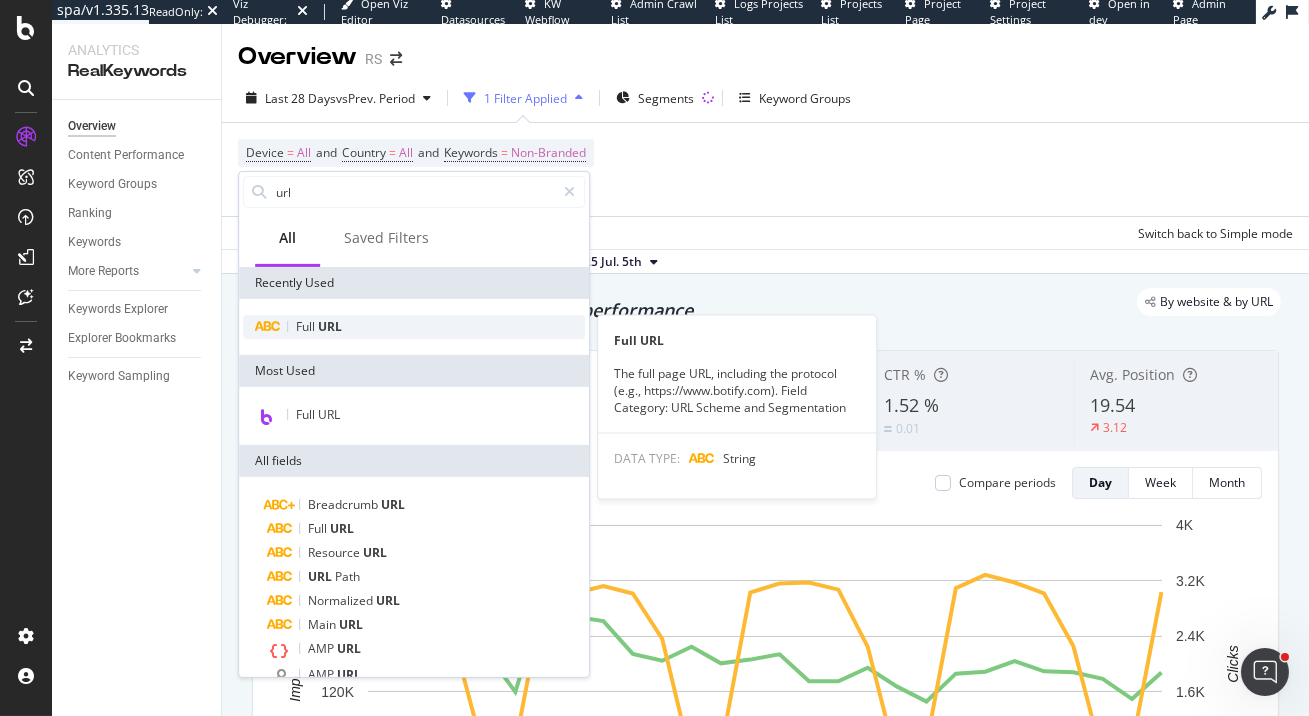 click on "URL" at bounding box center (330, 326) 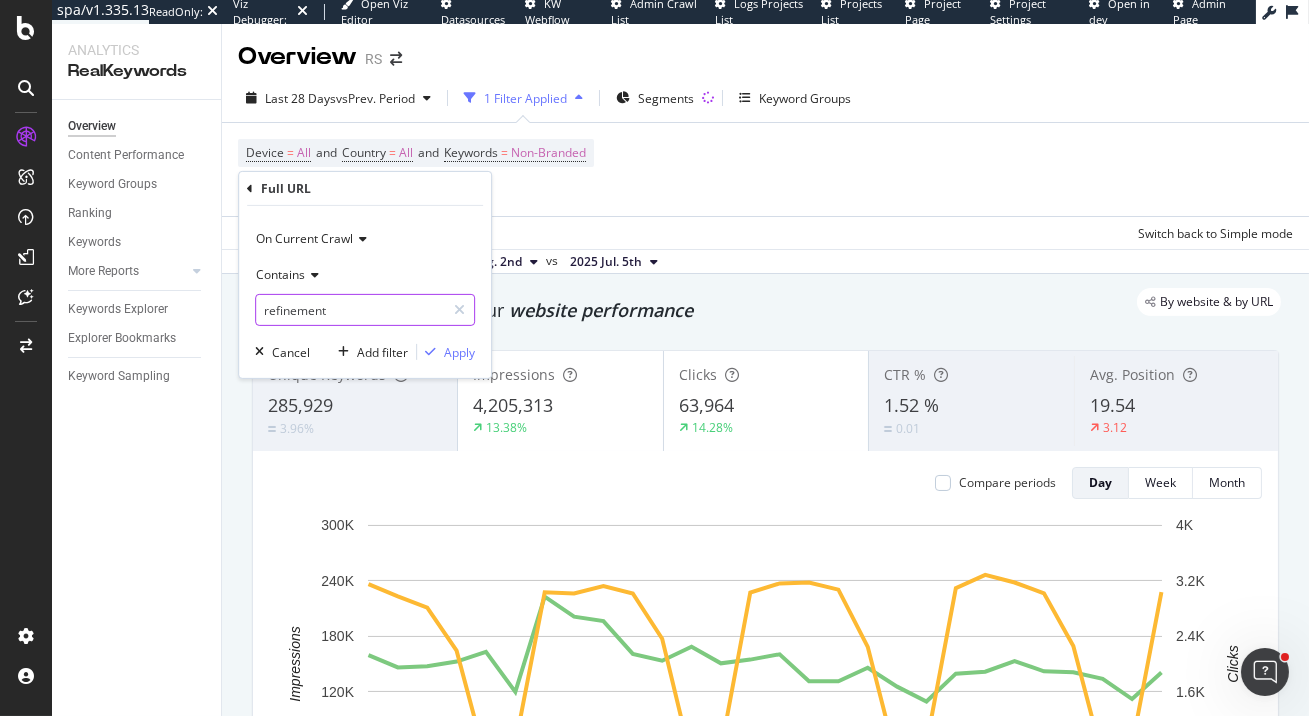 click on "refinement" at bounding box center [350, 310] 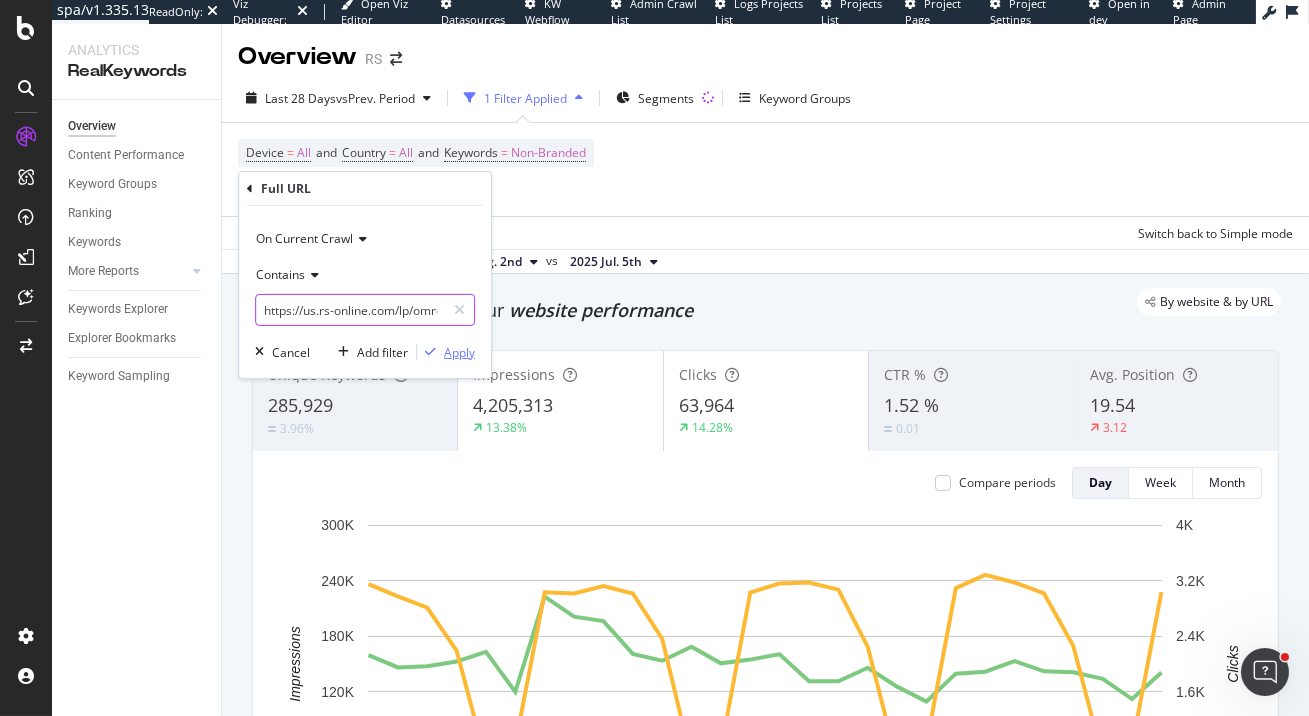 scroll, scrollTop: 0, scrollLeft: 179, axis: horizontal 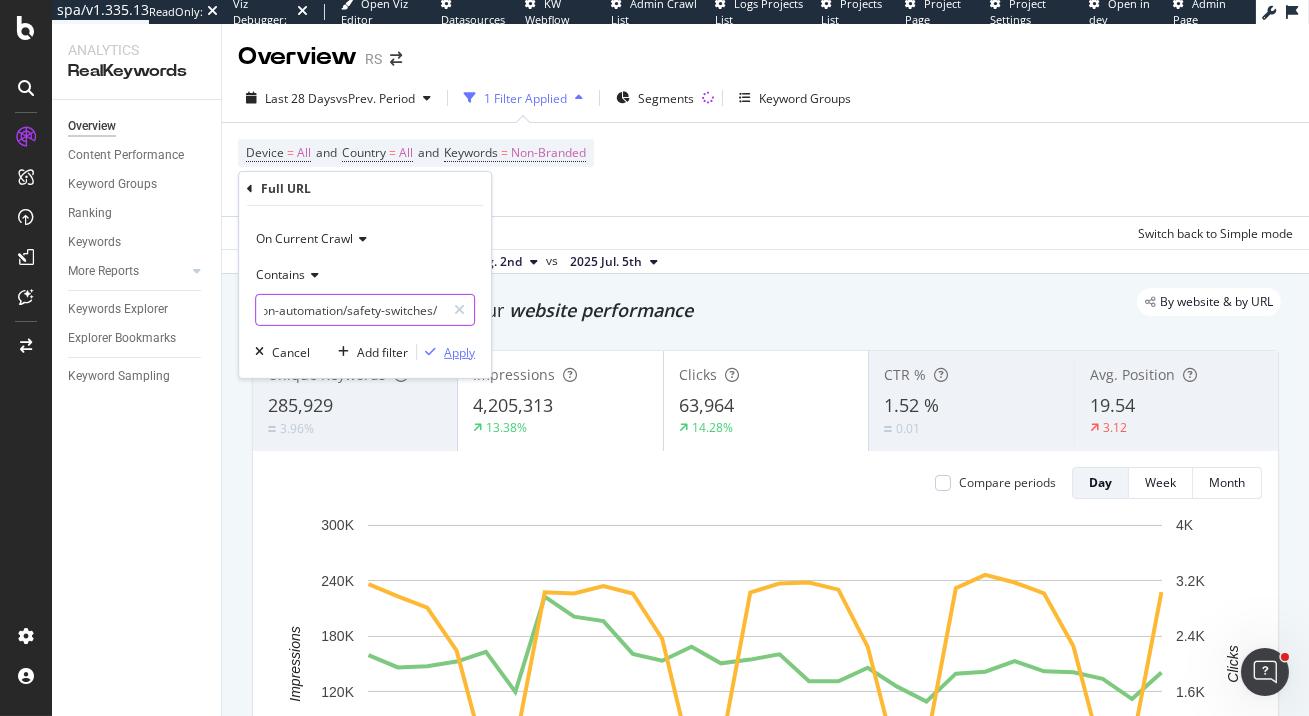 type on "https://us.rs-online.com/lp/omron-automation/safety-switches/" 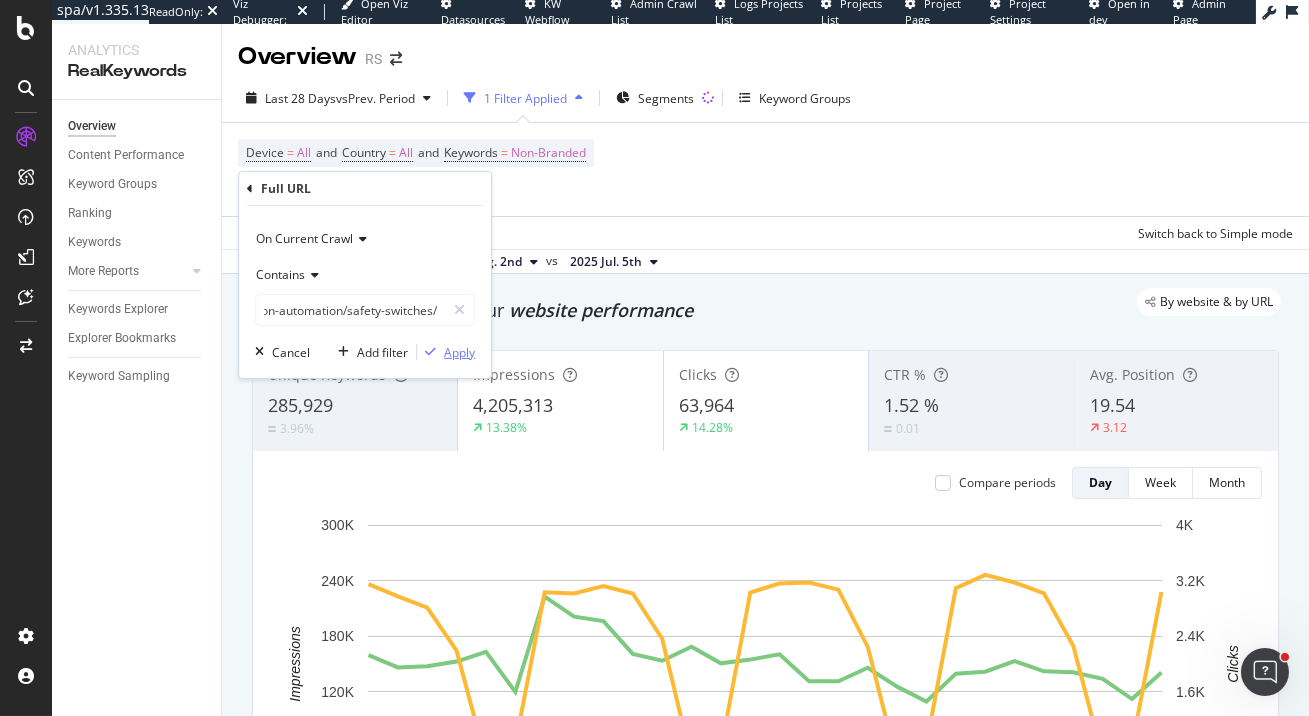 click on "Apply" at bounding box center (459, 351) 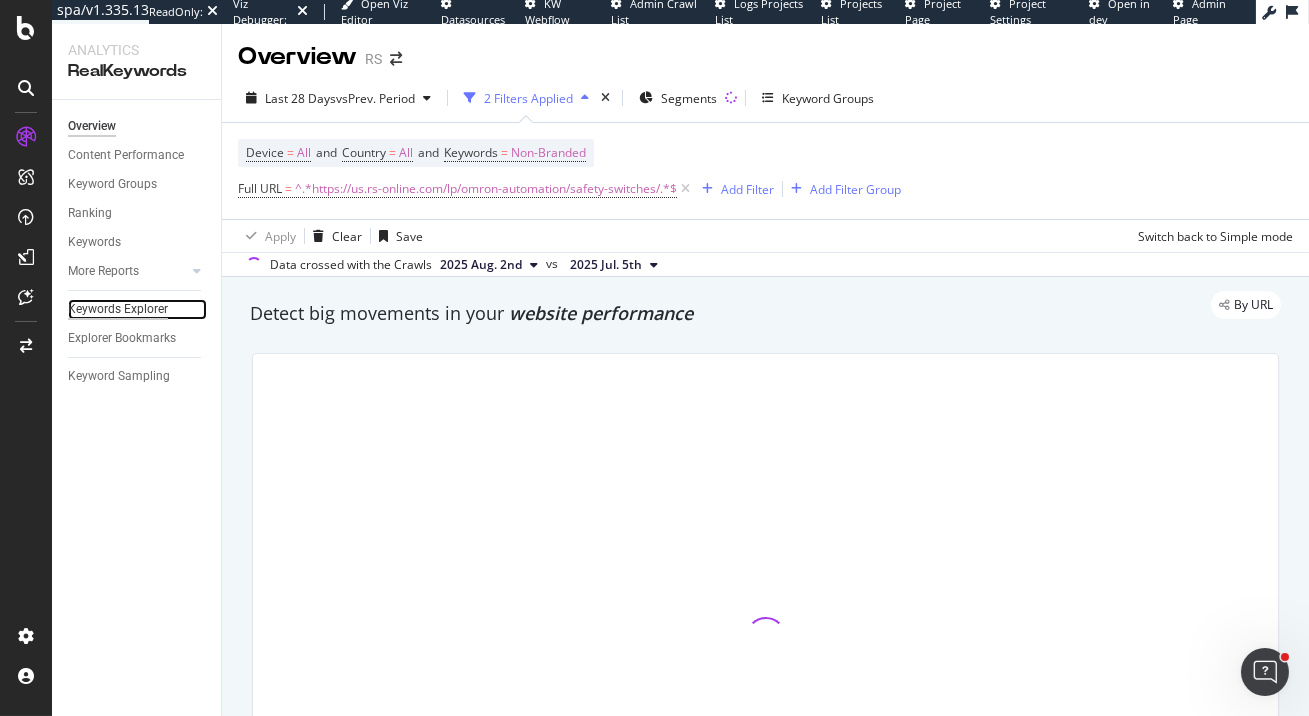 click on "Keywords Explorer" at bounding box center (118, 309) 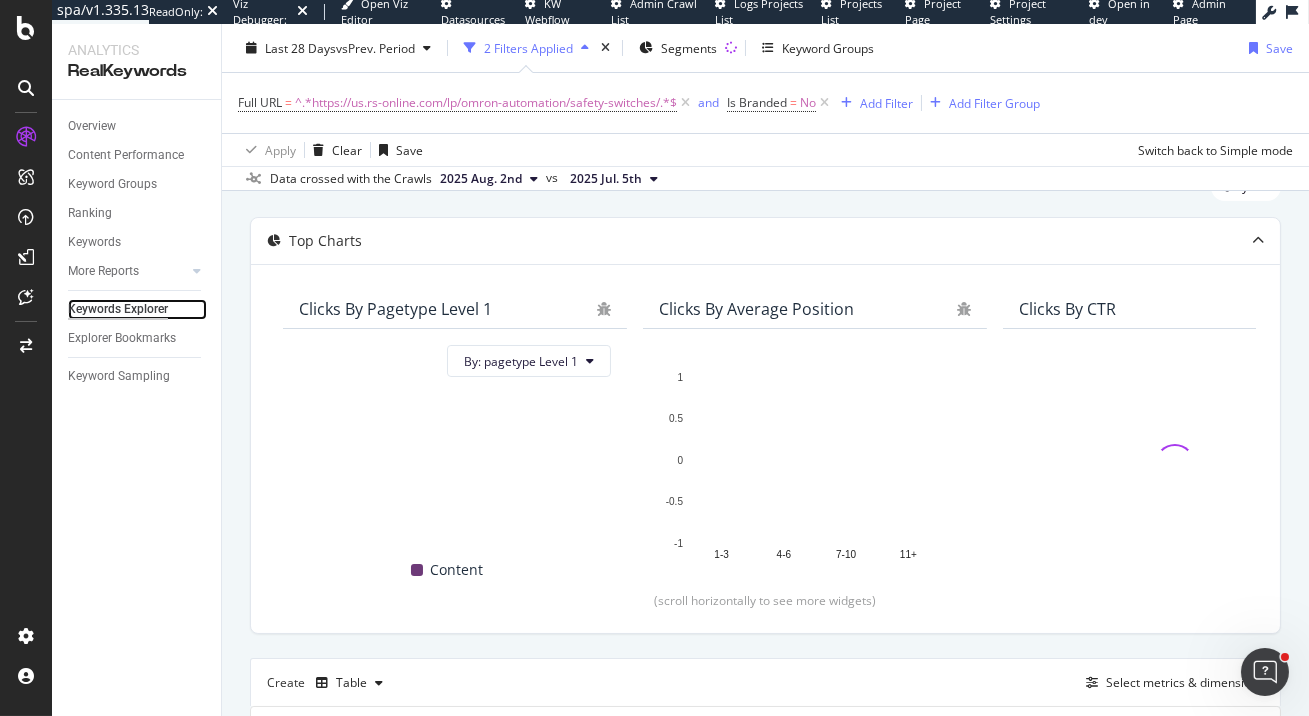 scroll, scrollTop: 93, scrollLeft: 0, axis: vertical 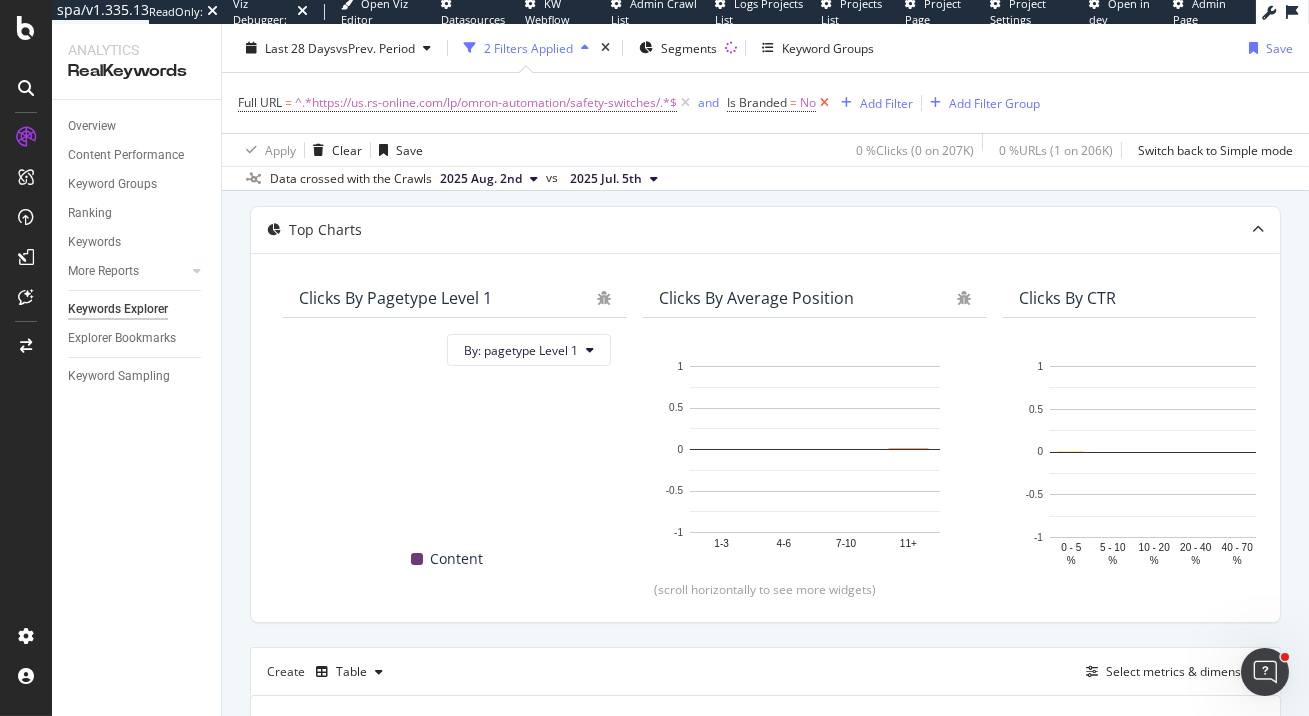 click at bounding box center (824, 103) 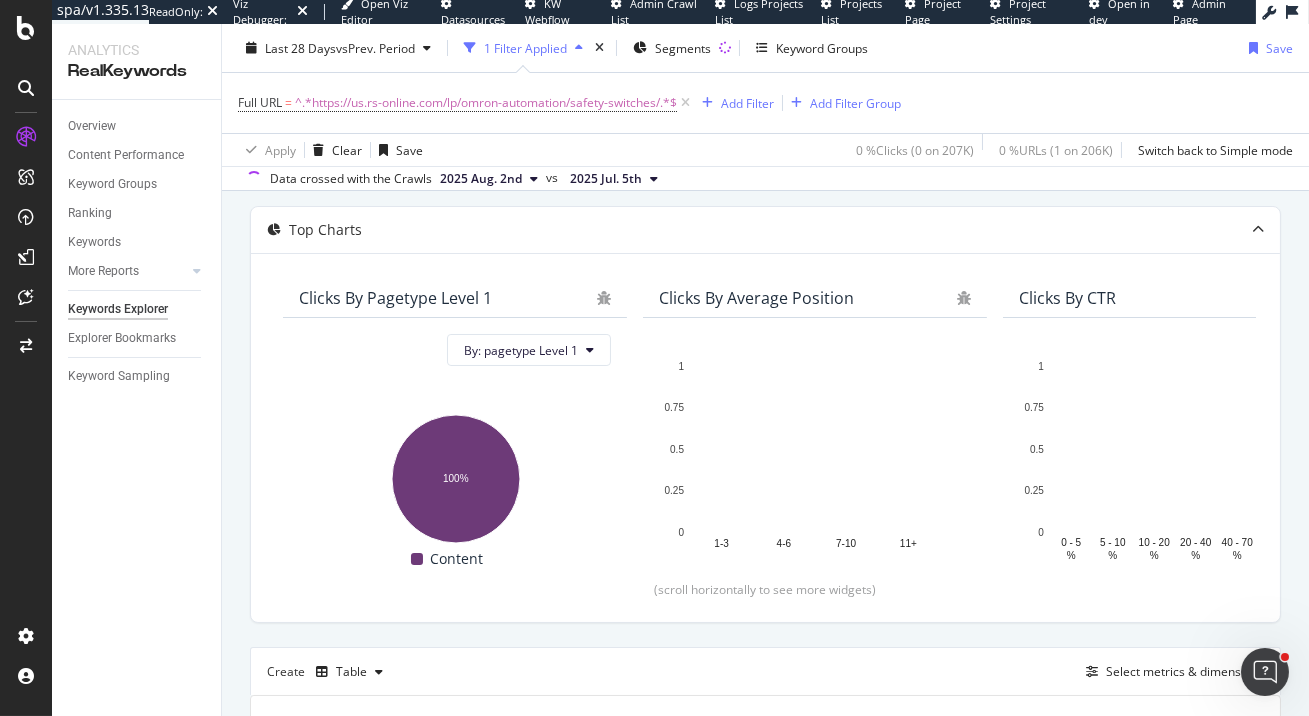 scroll, scrollTop: 441, scrollLeft: 0, axis: vertical 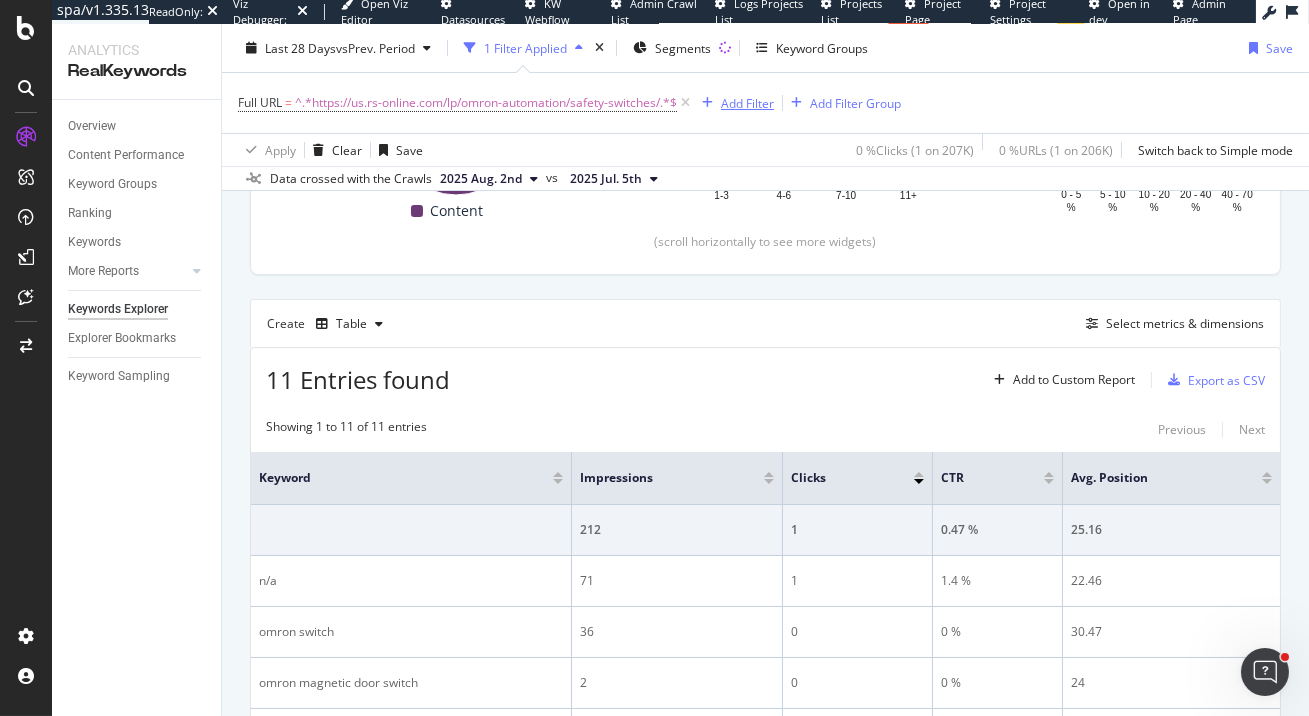 click on "Add Filter" at bounding box center (747, 102) 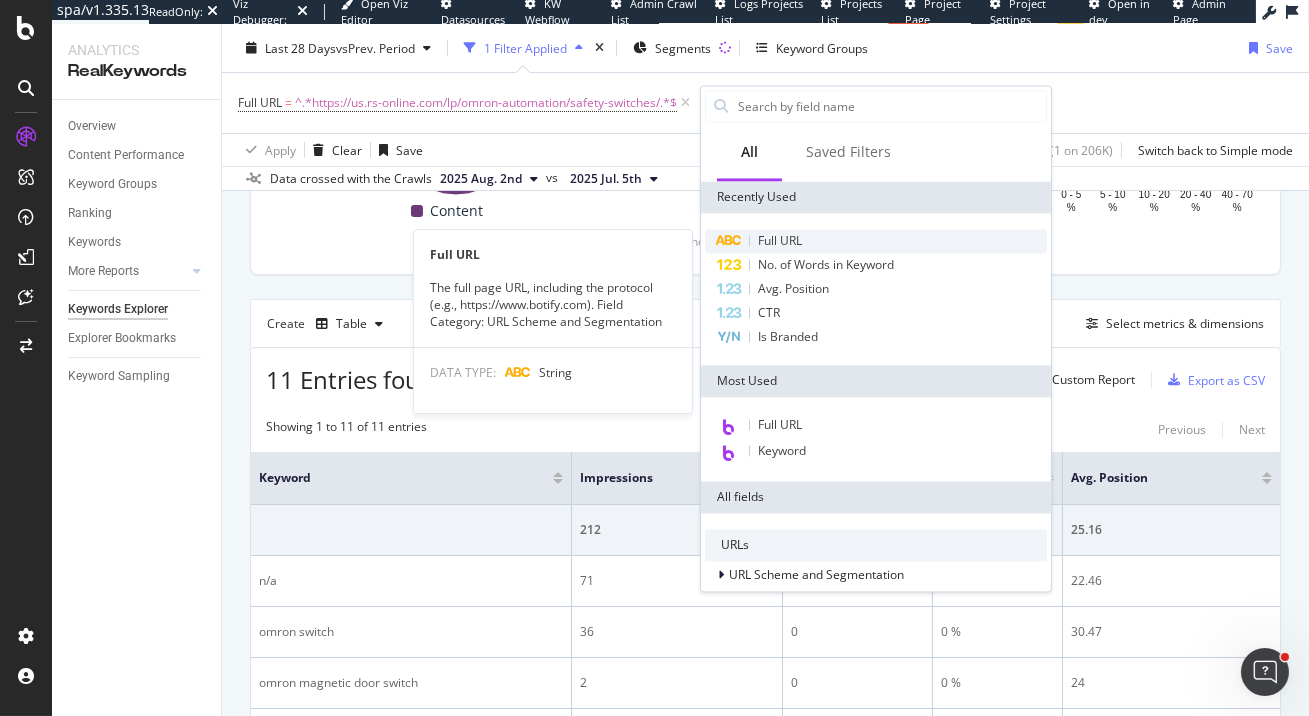 click on "Full URL" at bounding box center [780, 240] 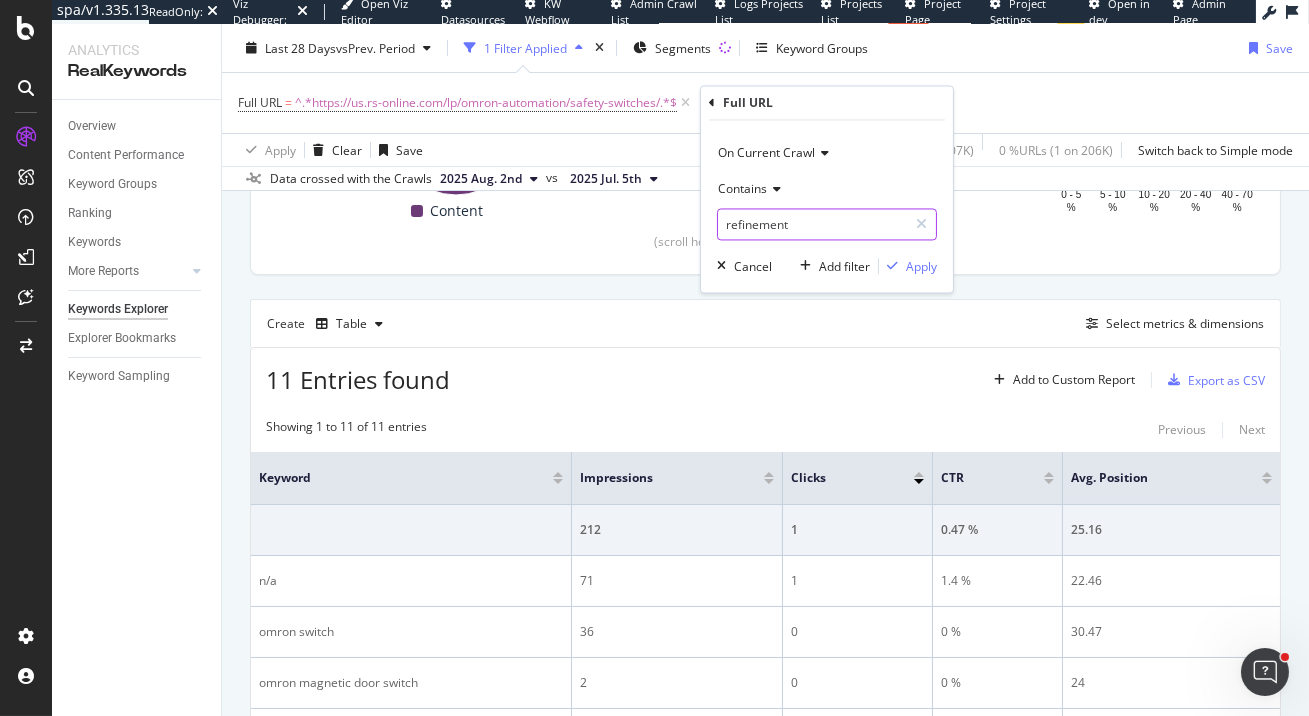 click on "refinement" at bounding box center [812, 225] 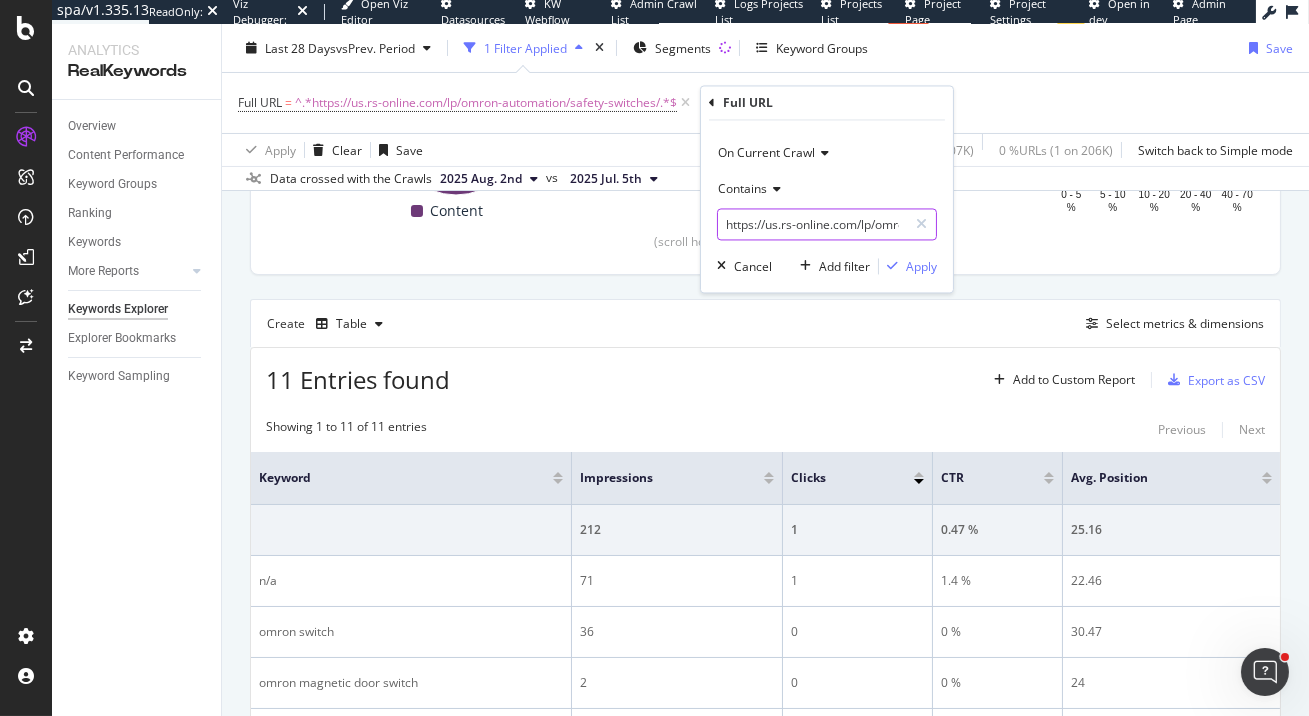 scroll, scrollTop: 0, scrollLeft: 164, axis: horizontal 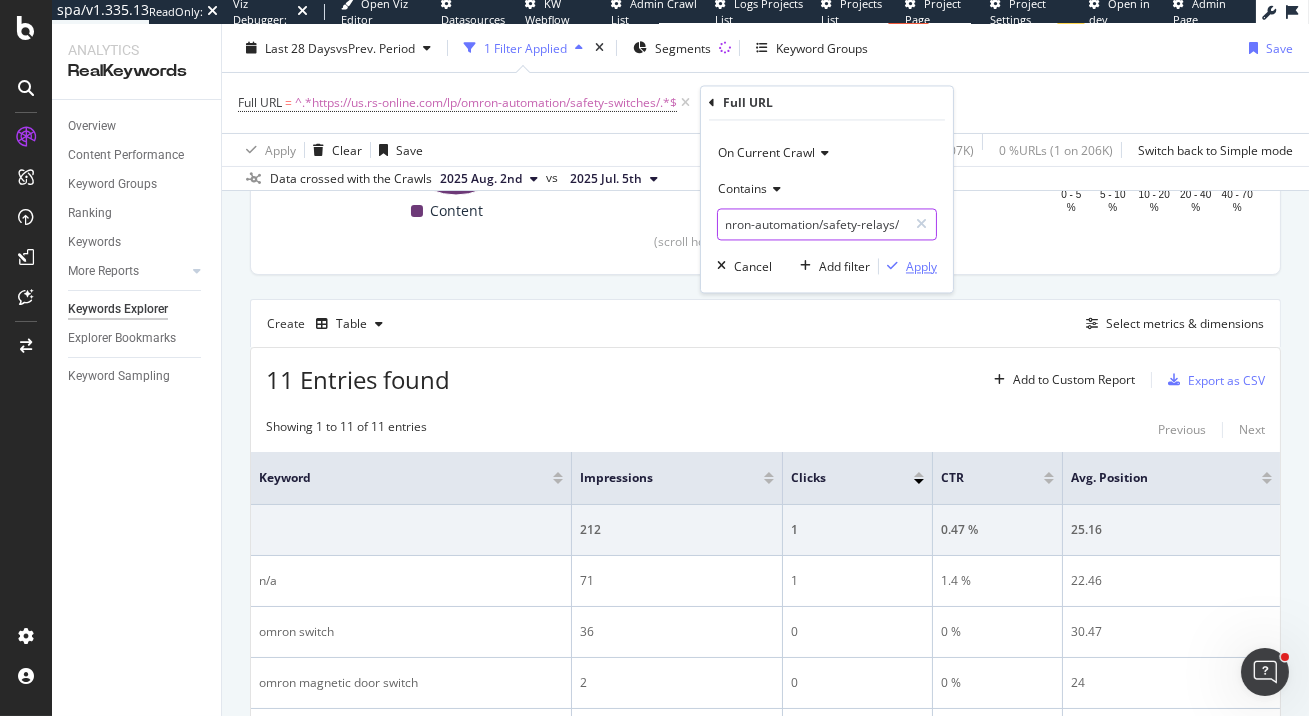 type on "https://us.rs-online.com/lp/omron-automation/safety-relays/" 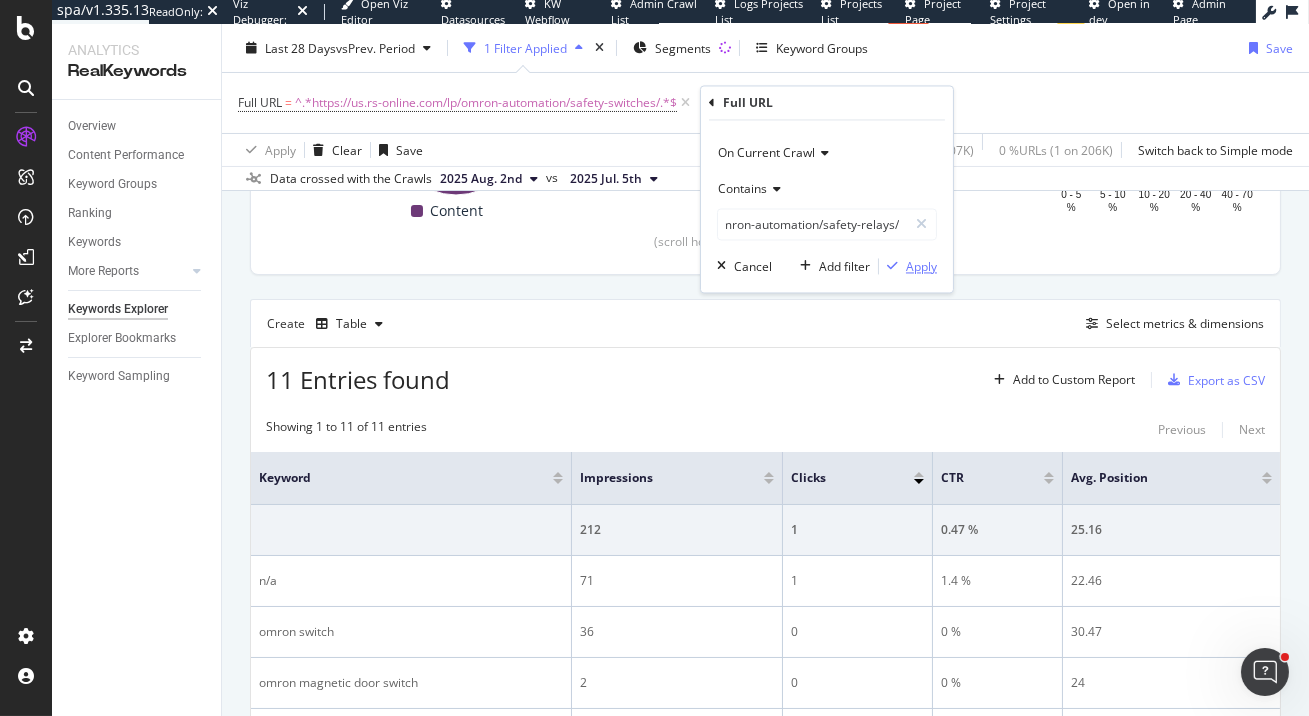 click on "Apply" at bounding box center (921, 266) 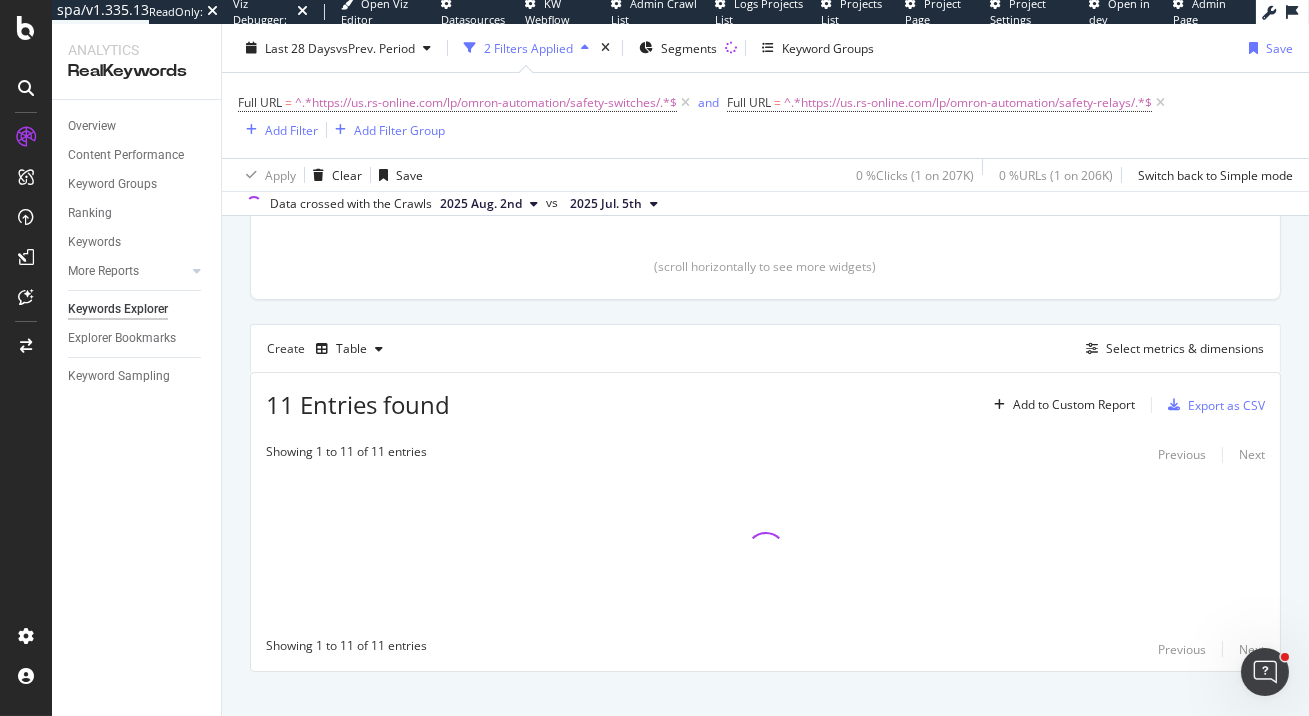 scroll, scrollTop: 466, scrollLeft: 0, axis: vertical 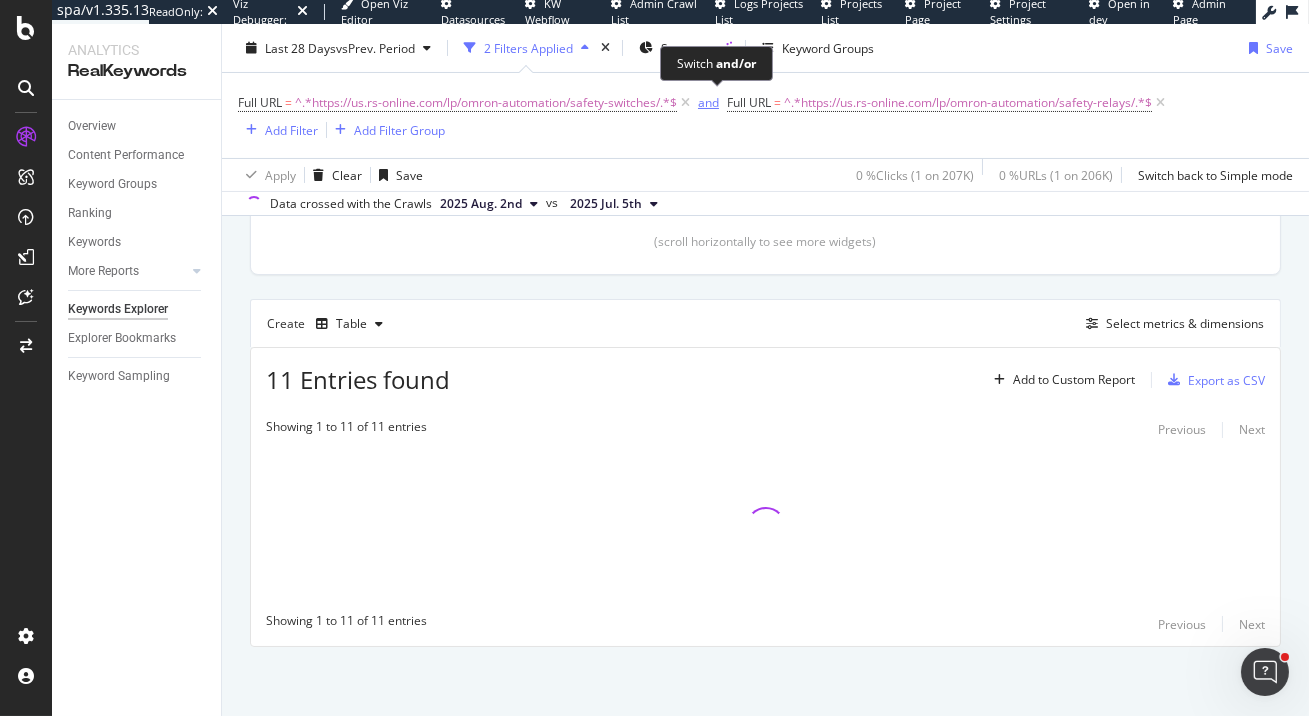 click on "and" at bounding box center [708, 102] 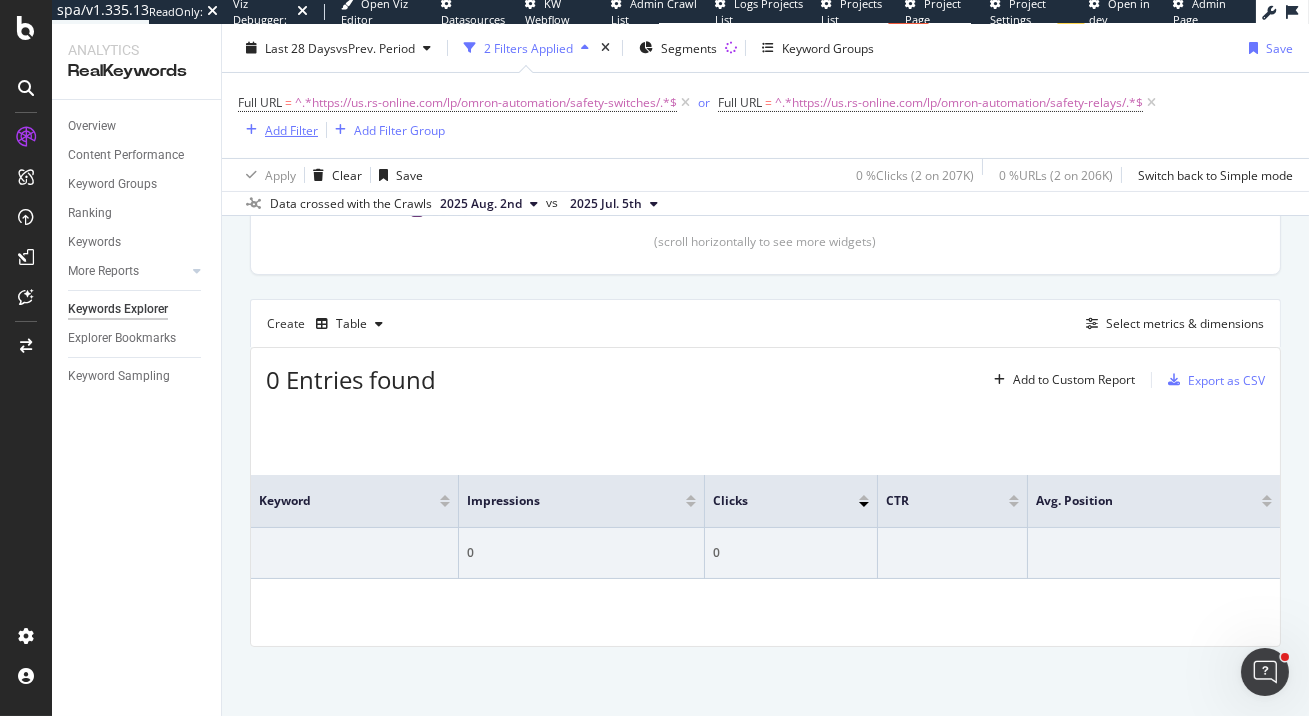 click at bounding box center [251, 130] 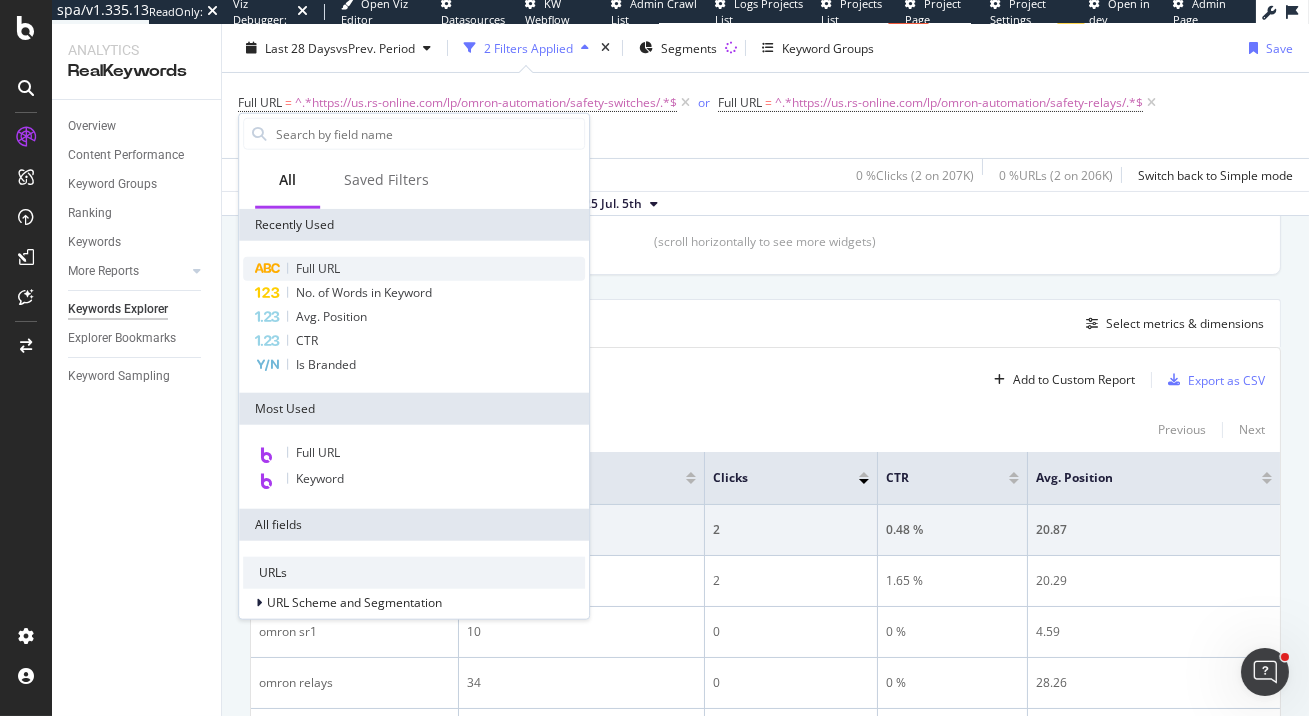 click on "Full URL" at bounding box center (414, 269) 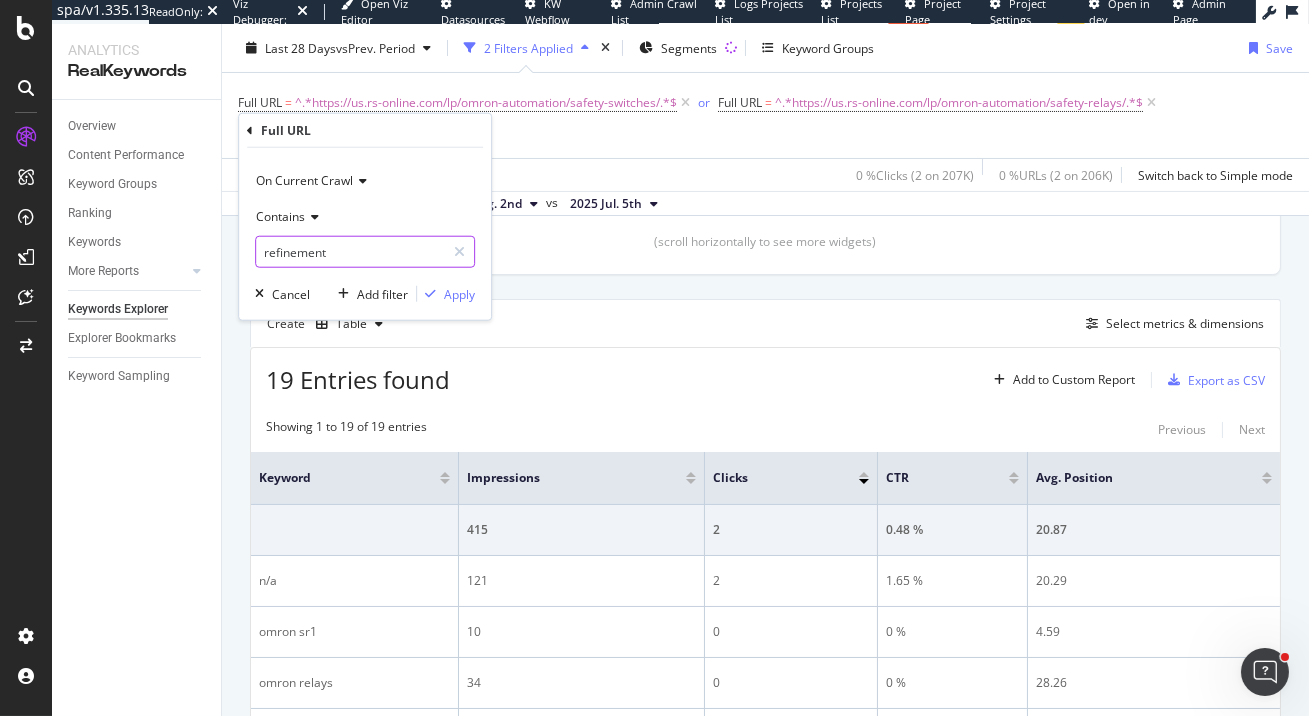 click on "refinement" at bounding box center [350, 252] 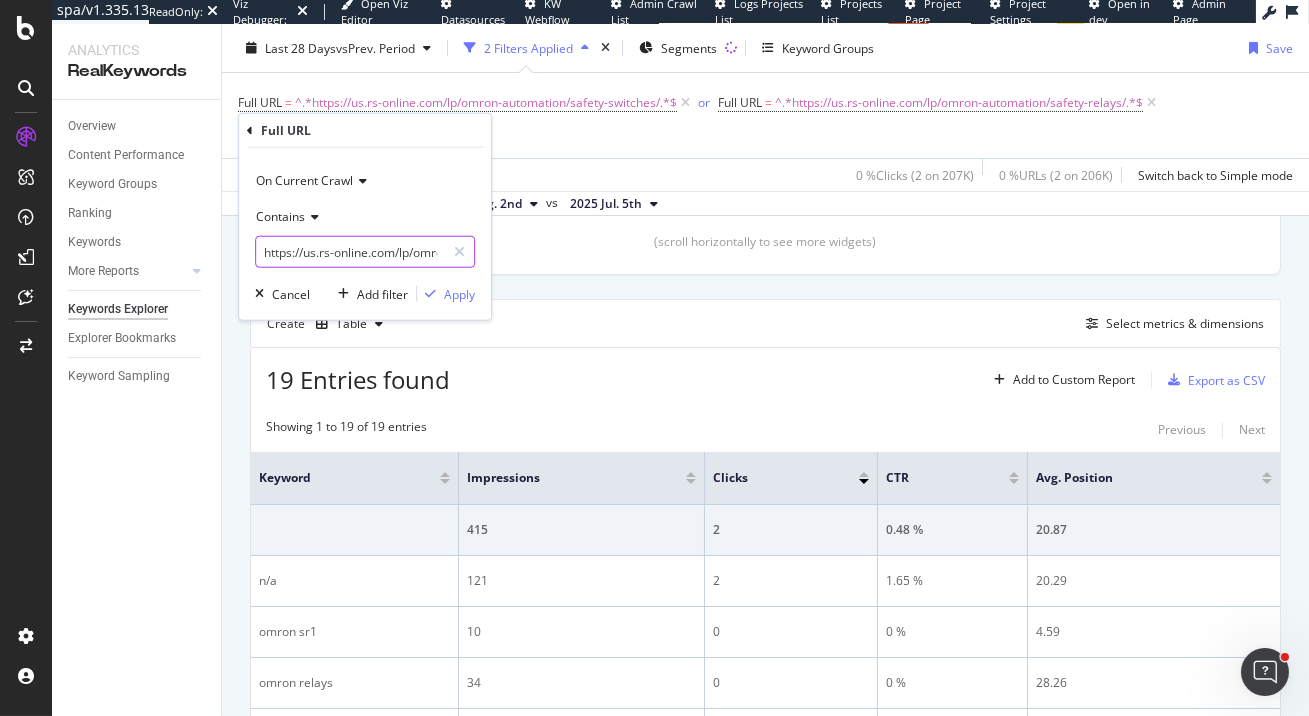 scroll, scrollTop: 0, scrollLeft: 191, axis: horizontal 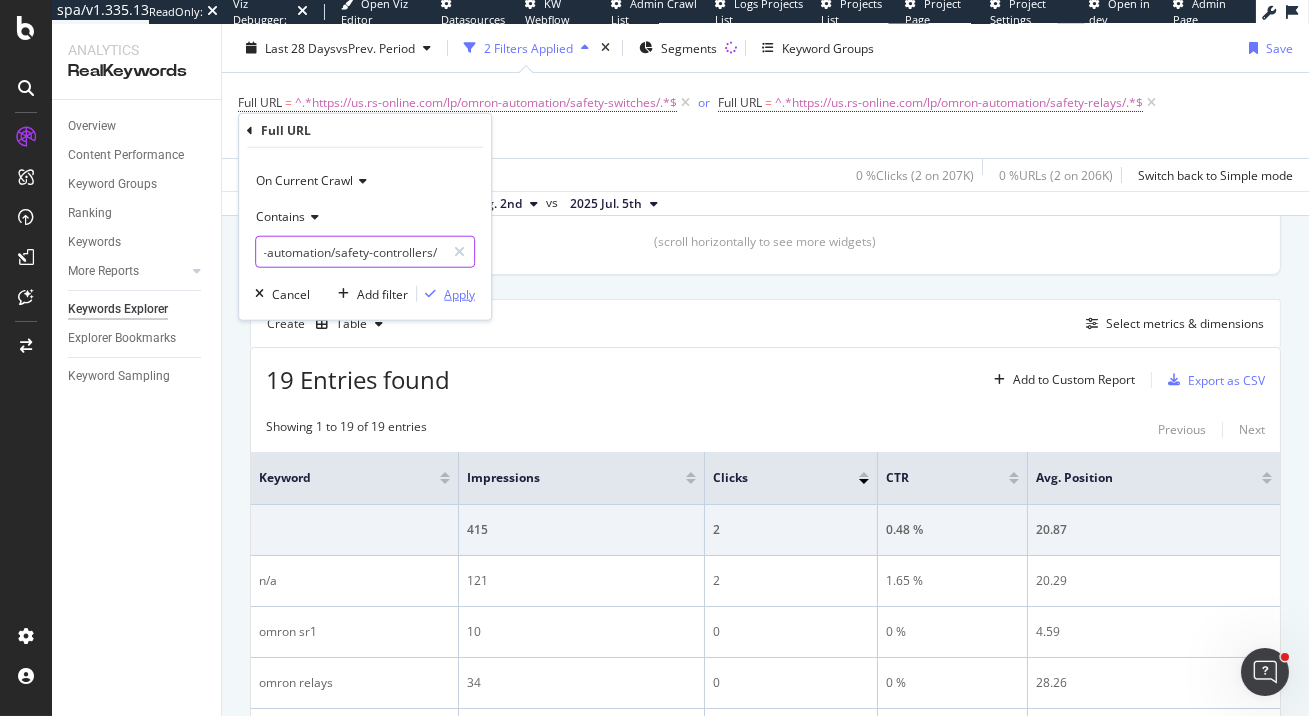 type on "https://us.rs-online.com/lp/omron-automation/safety-controllers/" 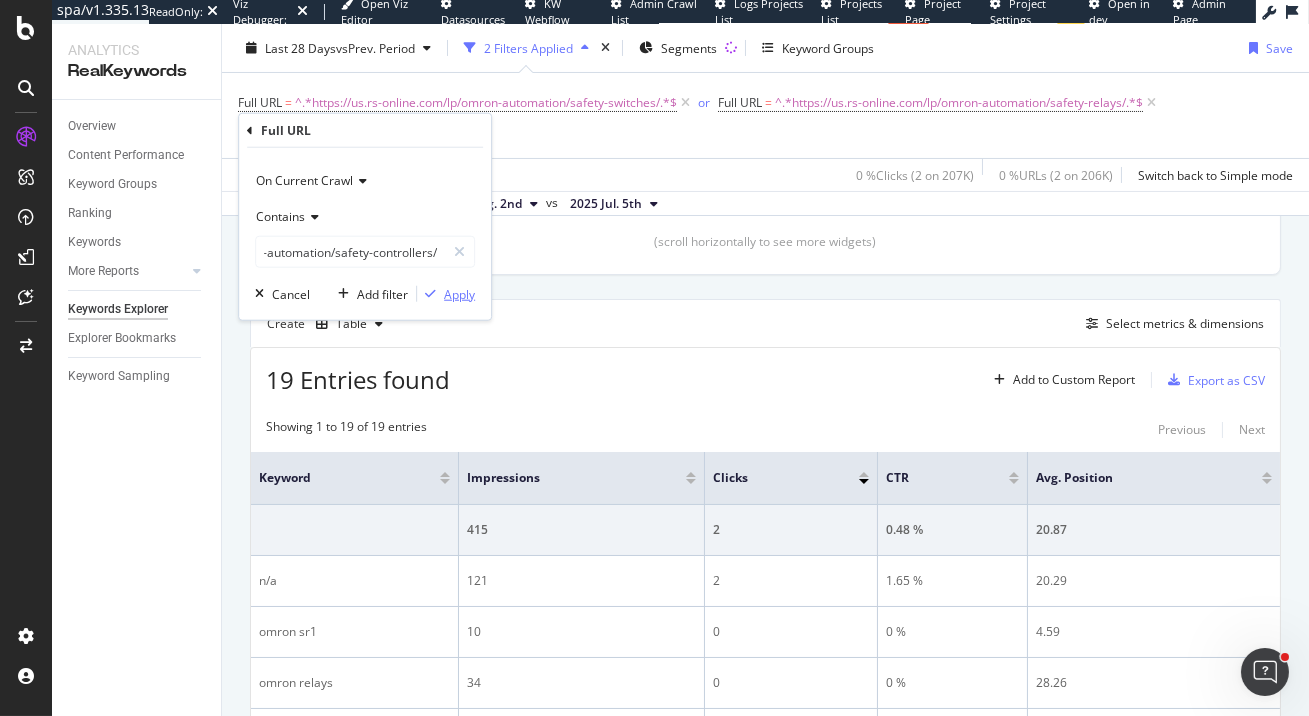 scroll, scrollTop: 0, scrollLeft: 0, axis: both 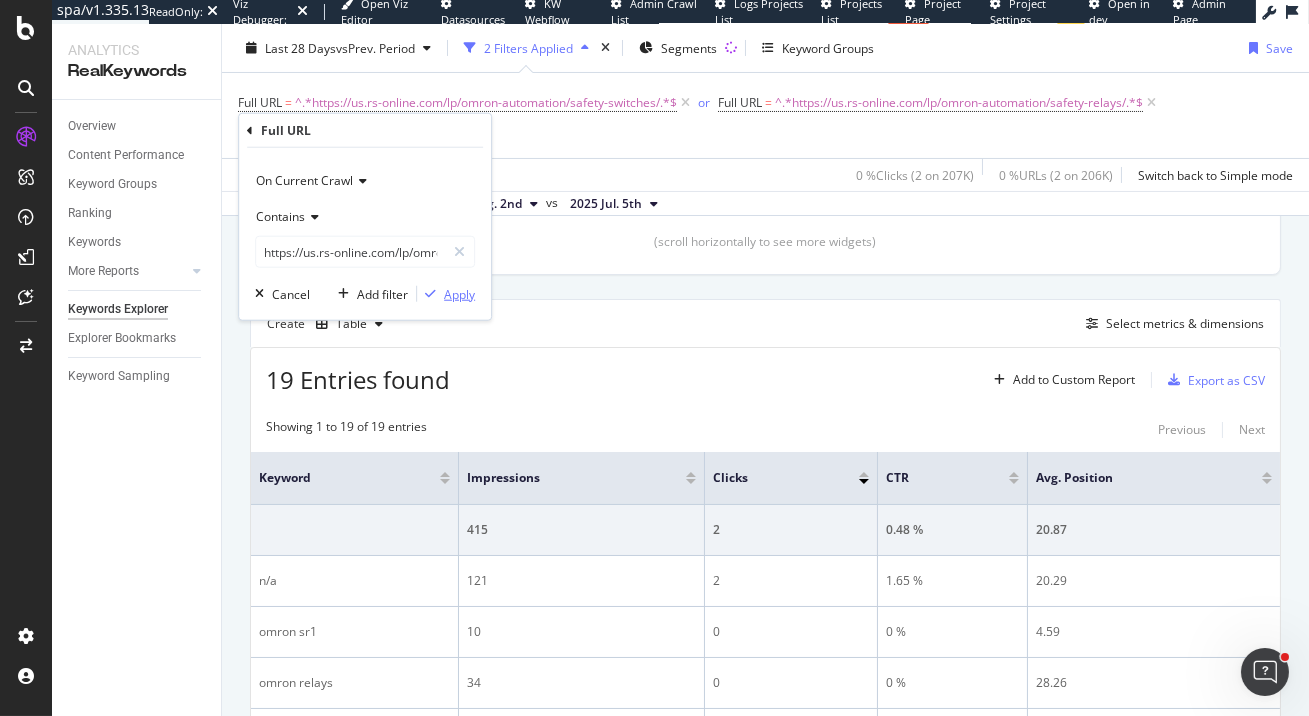 click on "Apply" at bounding box center [459, 293] 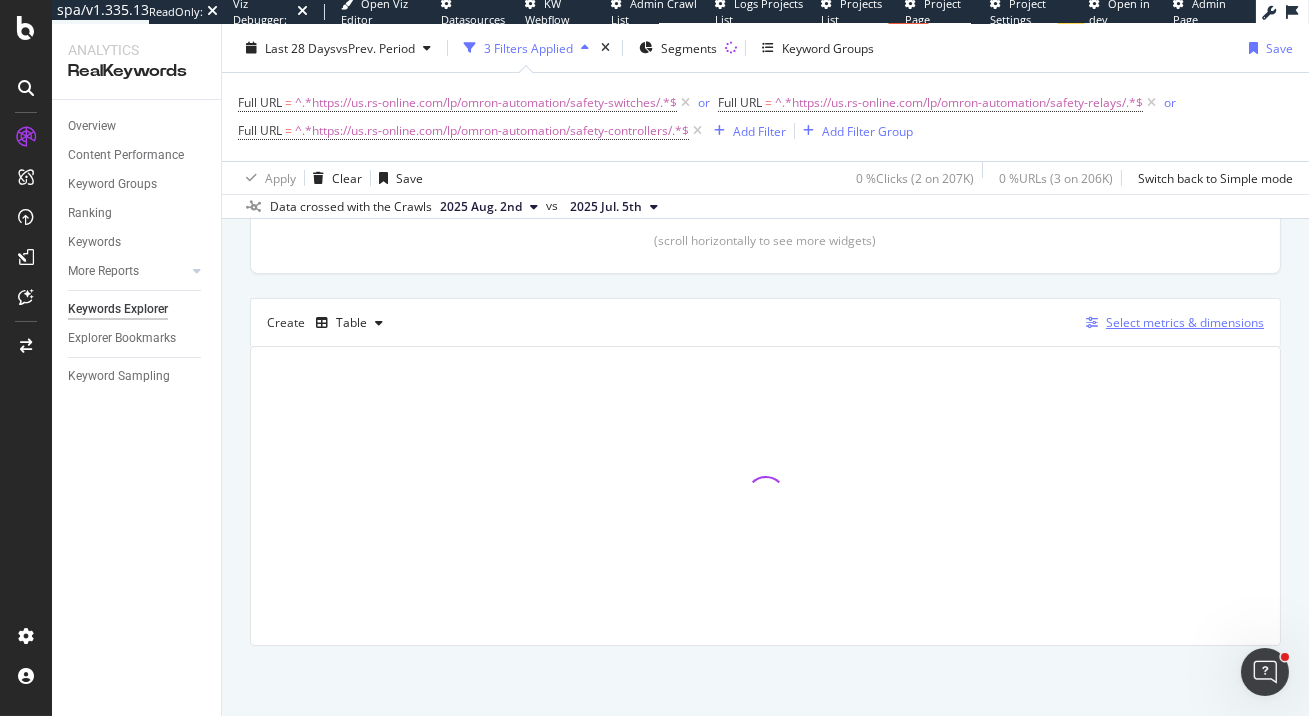 click on "Select metrics & dimensions" at bounding box center [1185, 322] 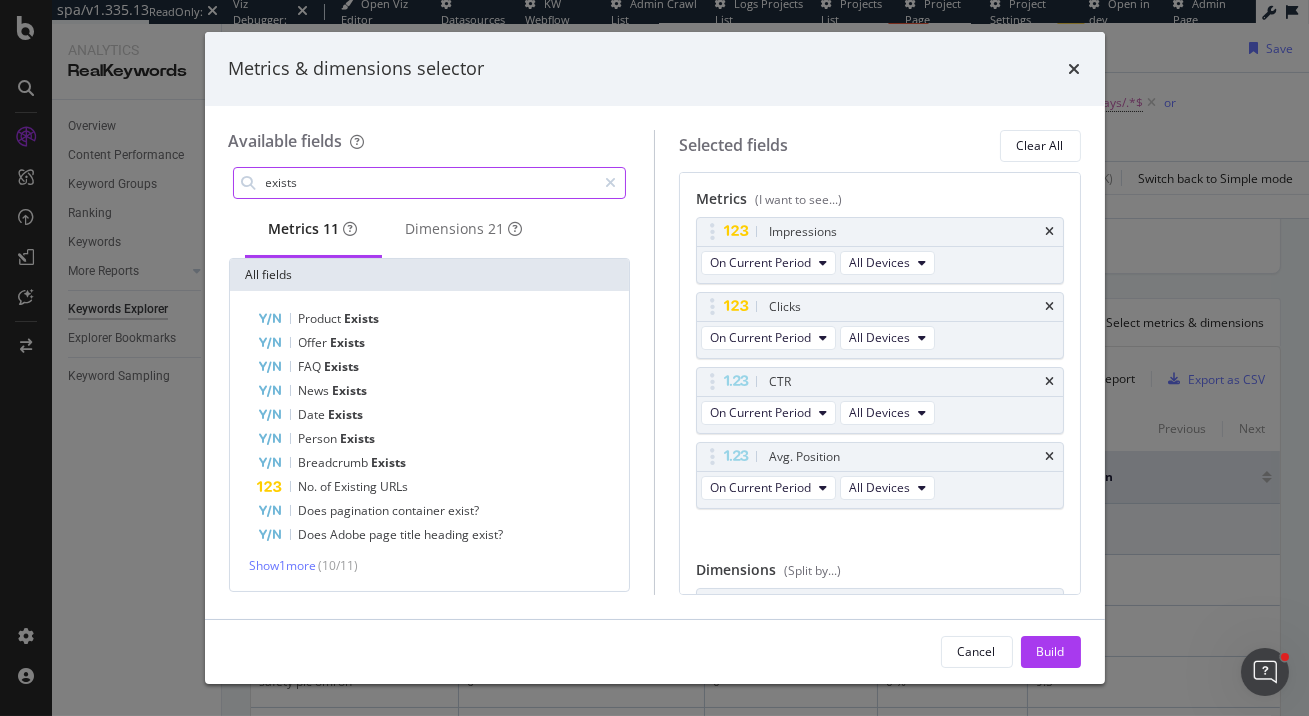 click on "exists" at bounding box center (430, 183) 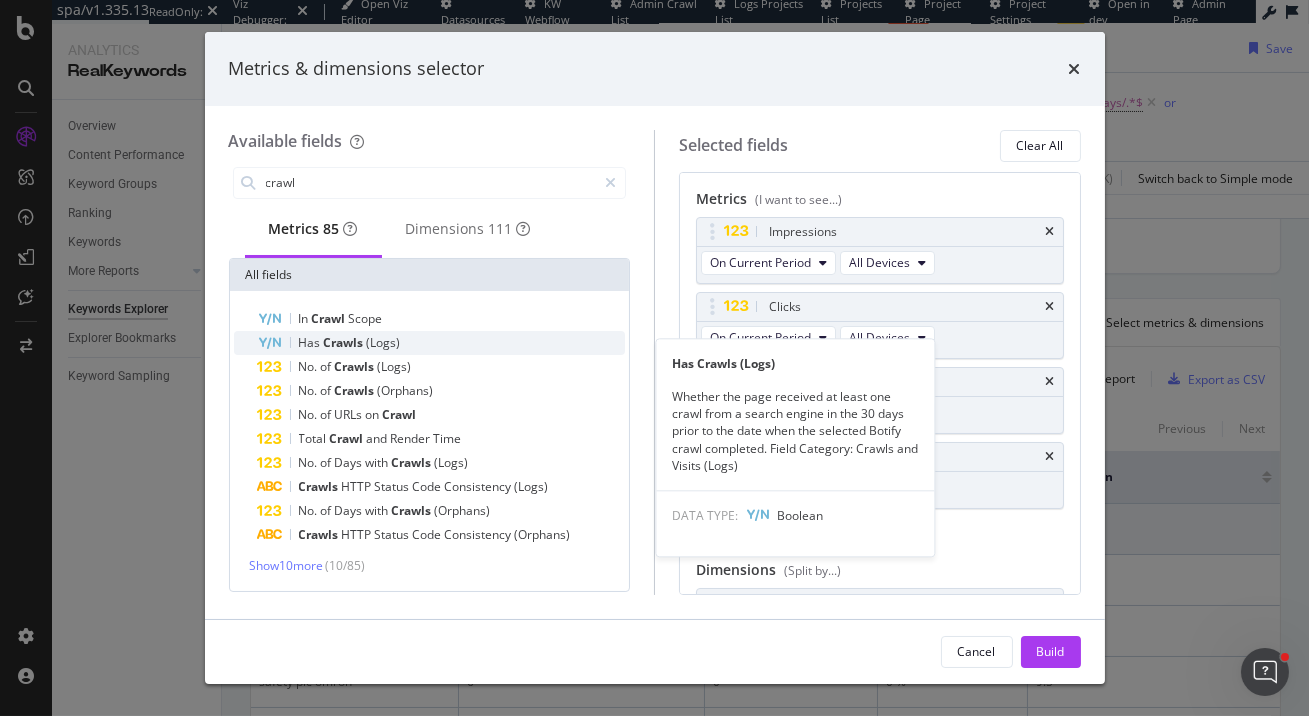 type on "crawl" 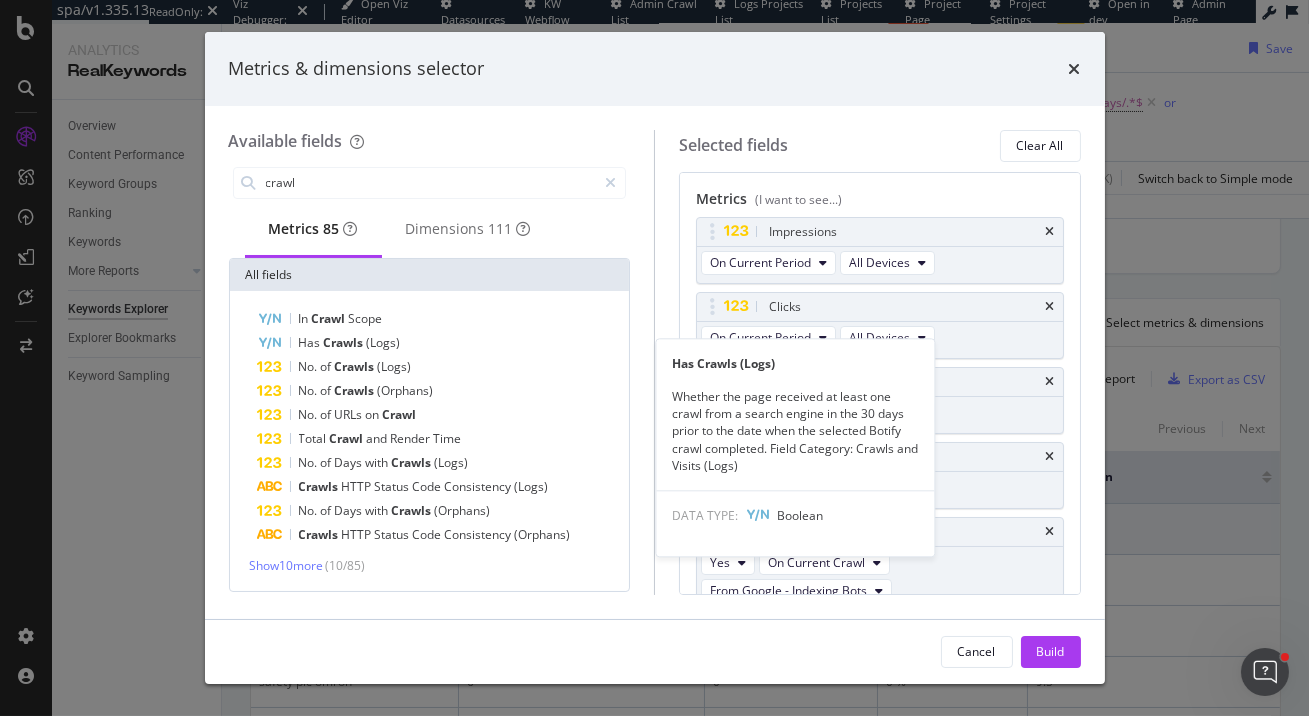 scroll, scrollTop: 15, scrollLeft: 0, axis: vertical 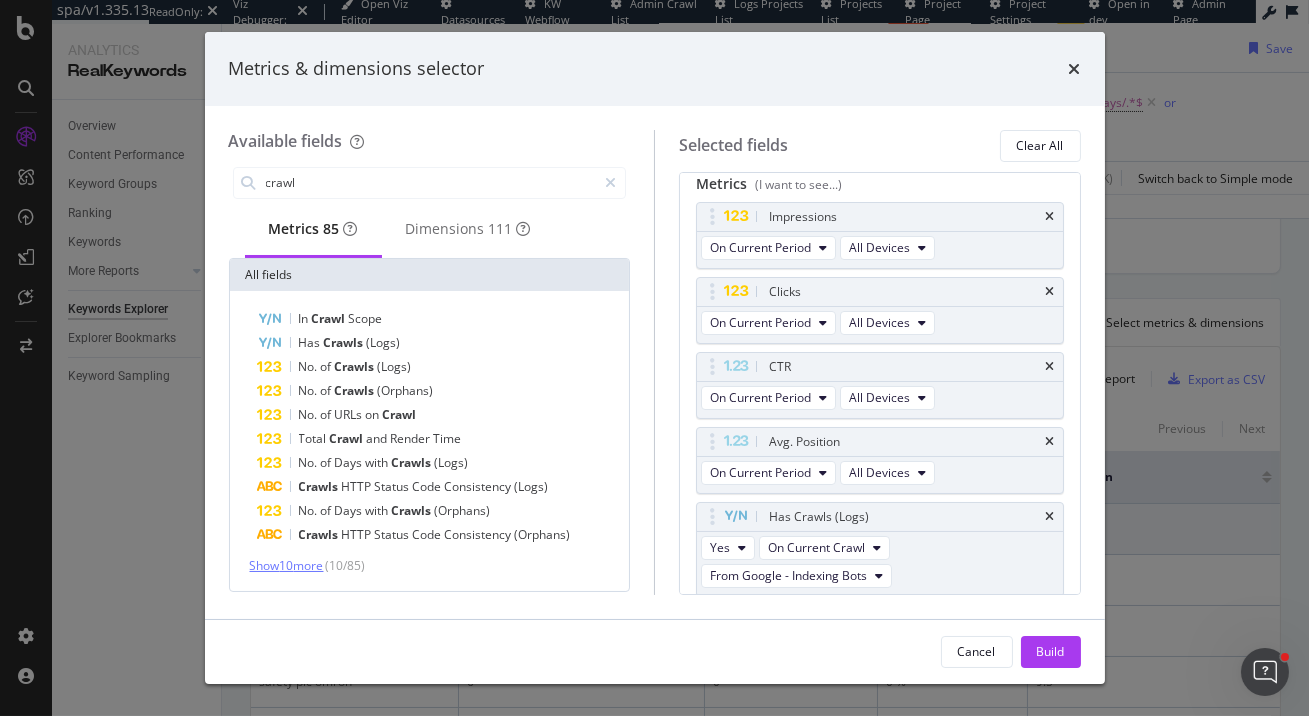 click on "Show  10  more" at bounding box center [287, 565] 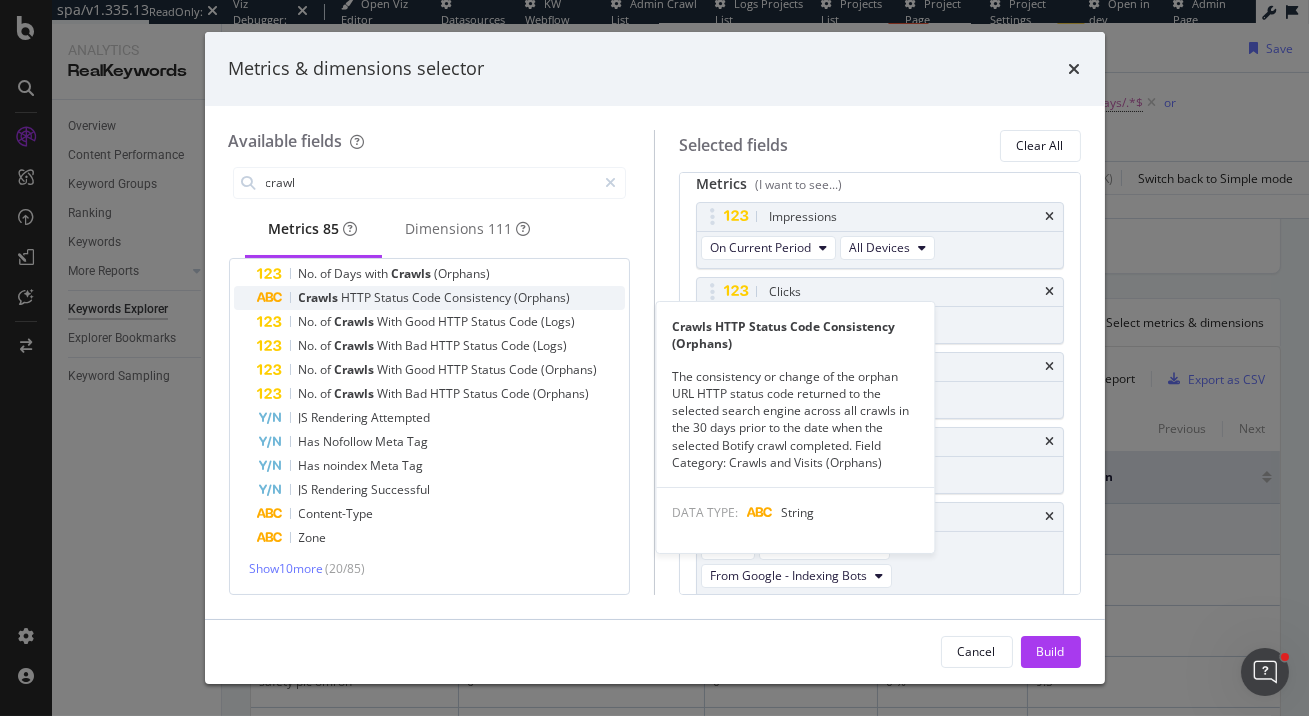 scroll, scrollTop: 0, scrollLeft: 0, axis: both 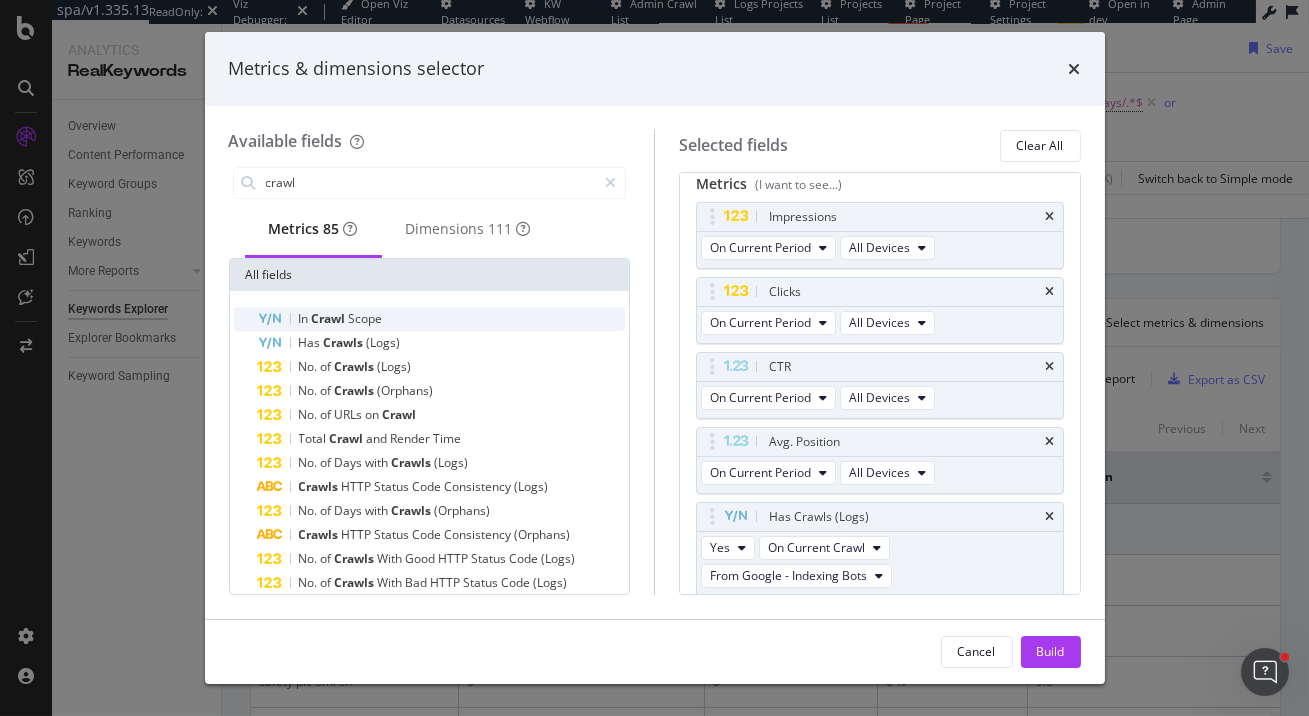 click on "Crawl" at bounding box center (330, 318) 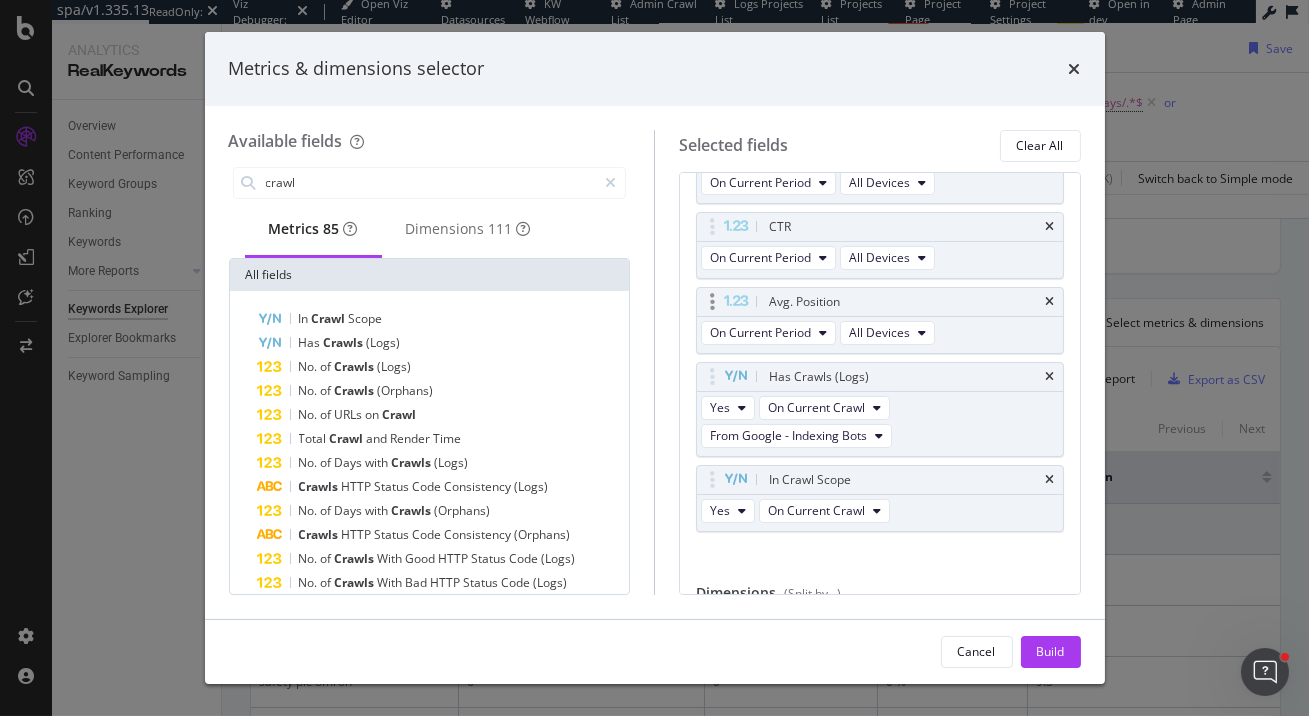 scroll, scrollTop: 266, scrollLeft: 0, axis: vertical 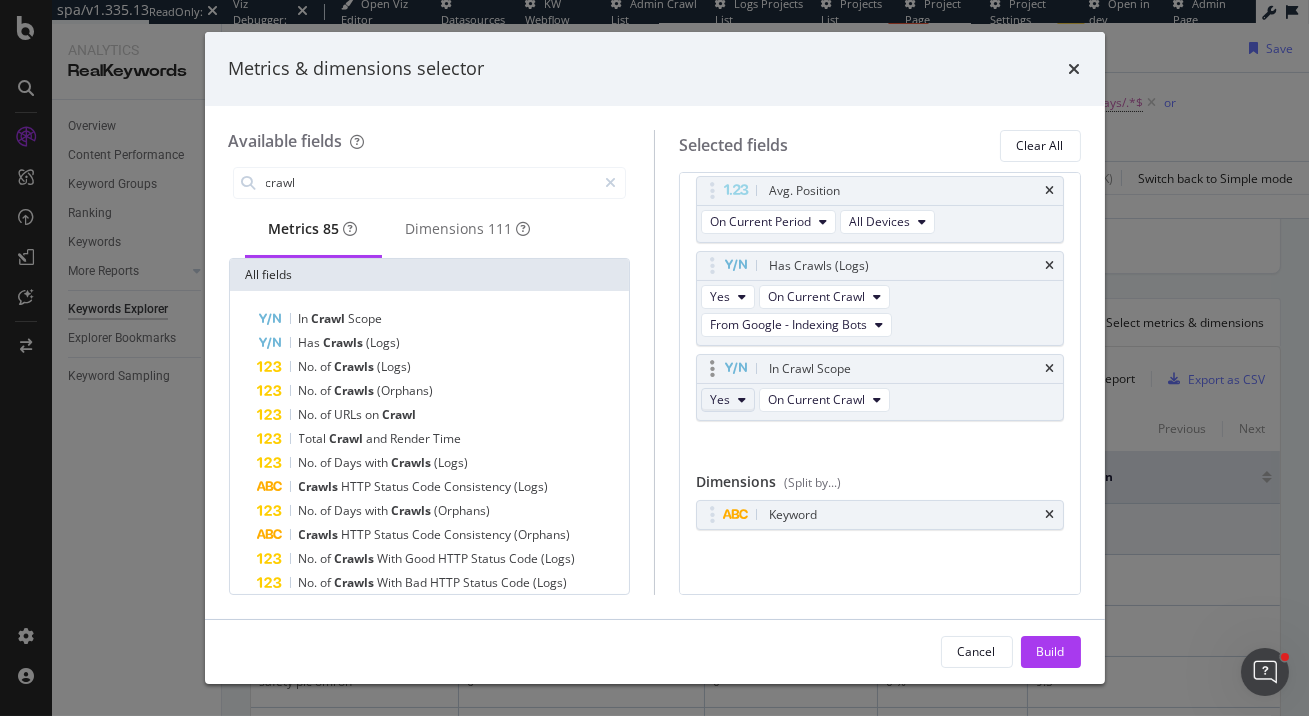 click on "Yes" at bounding box center (728, 400) 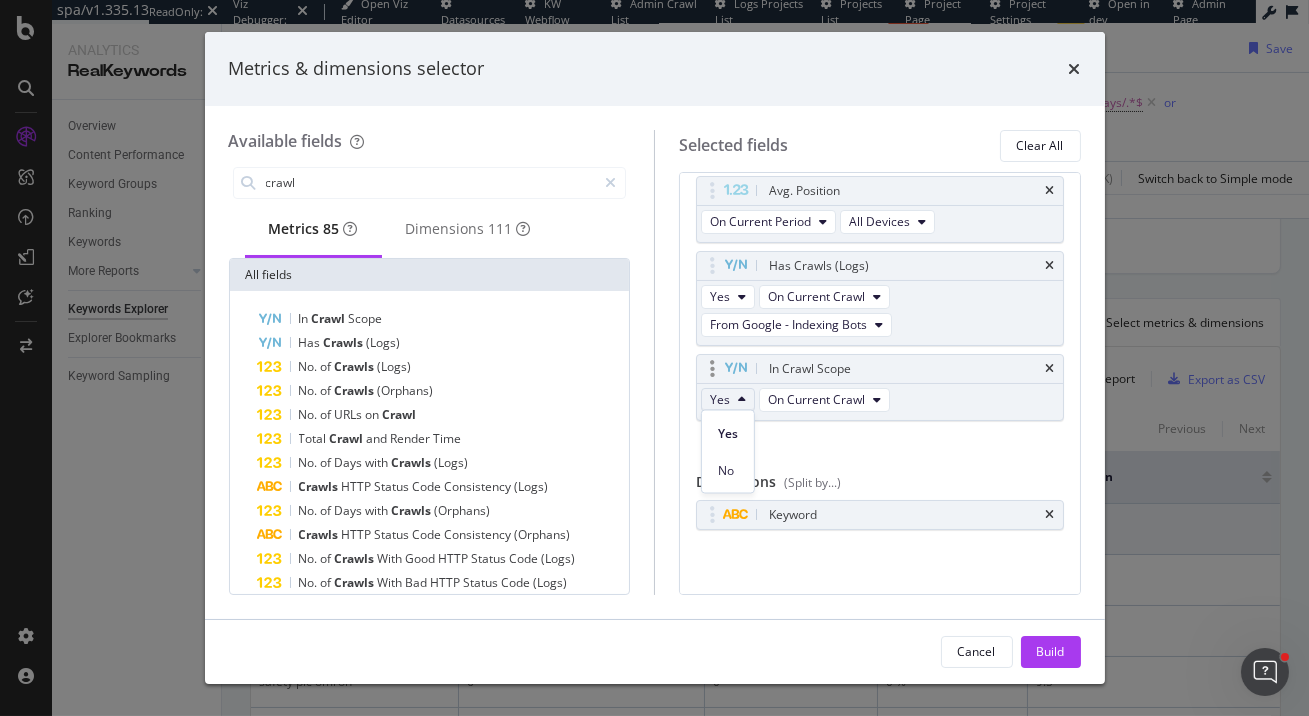 click on "Yes" at bounding box center [728, 400] 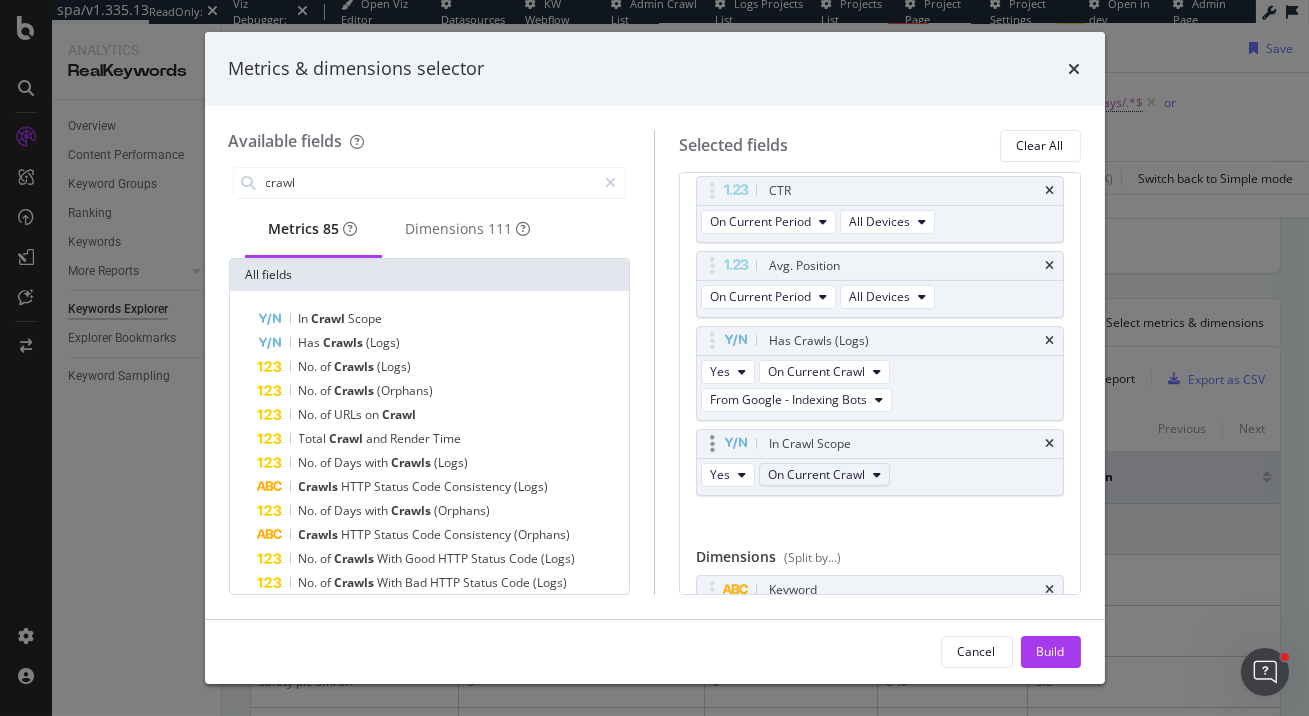 scroll, scrollTop: 190, scrollLeft: 0, axis: vertical 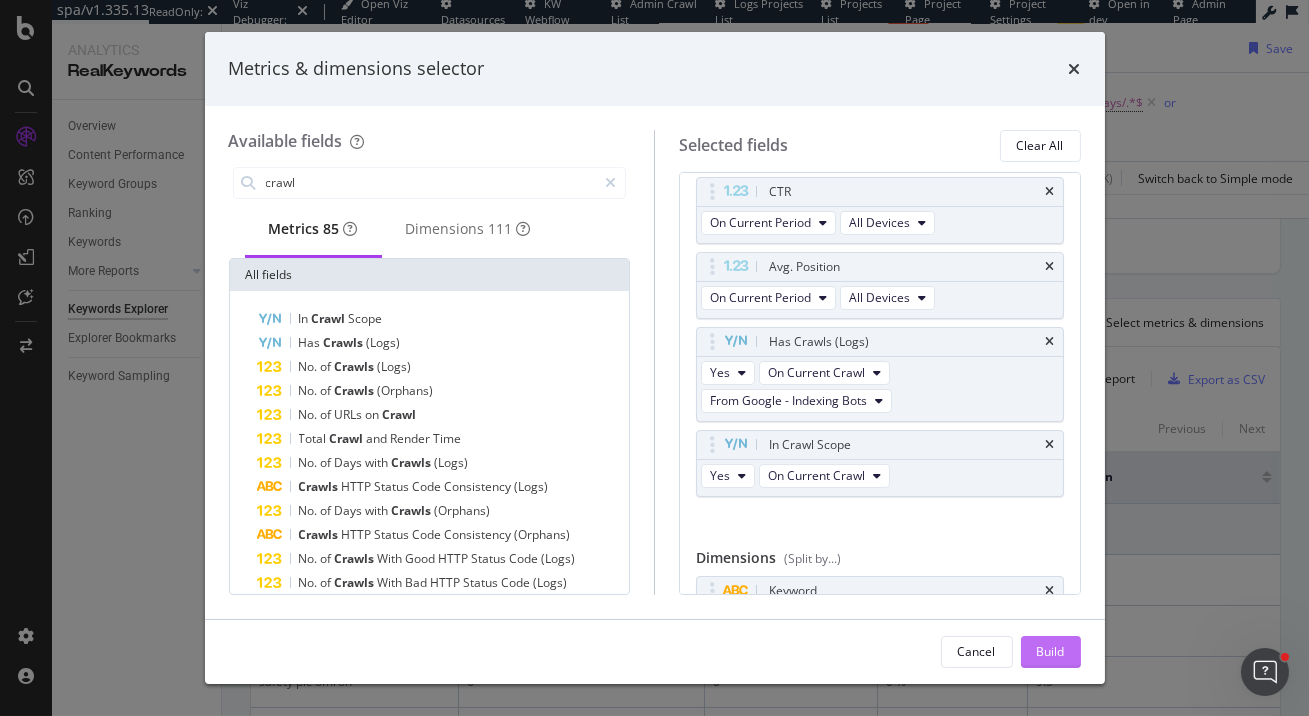click on "Build" at bounding box center [1051, 652] 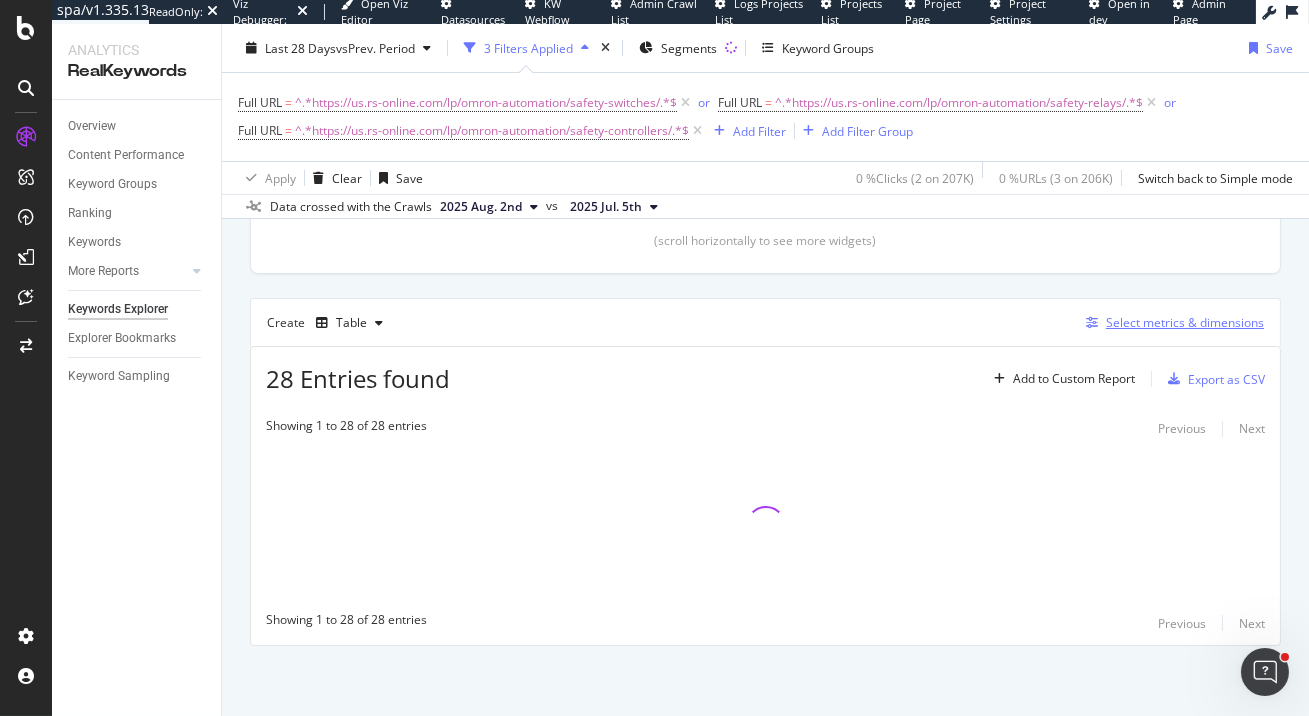 click on "Select metrics & dimensions" at bounding box center [1185, 322] 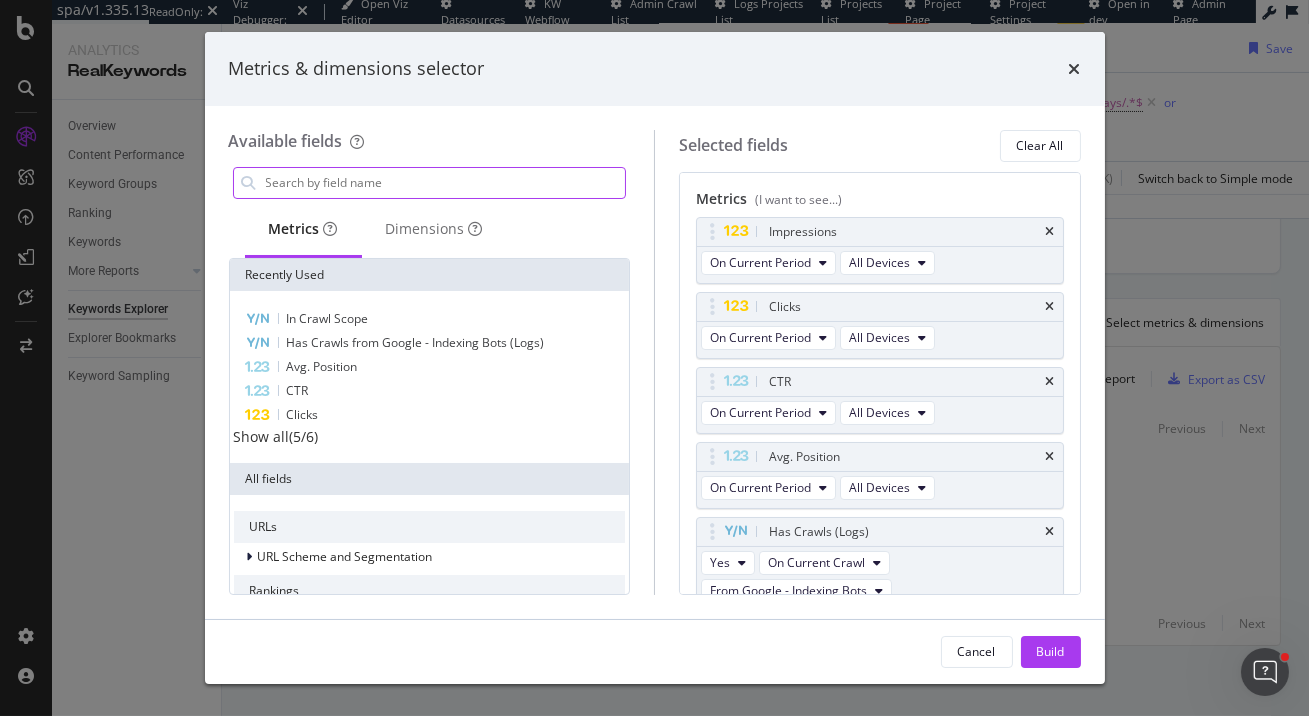 click at bounding box center [445, 183] 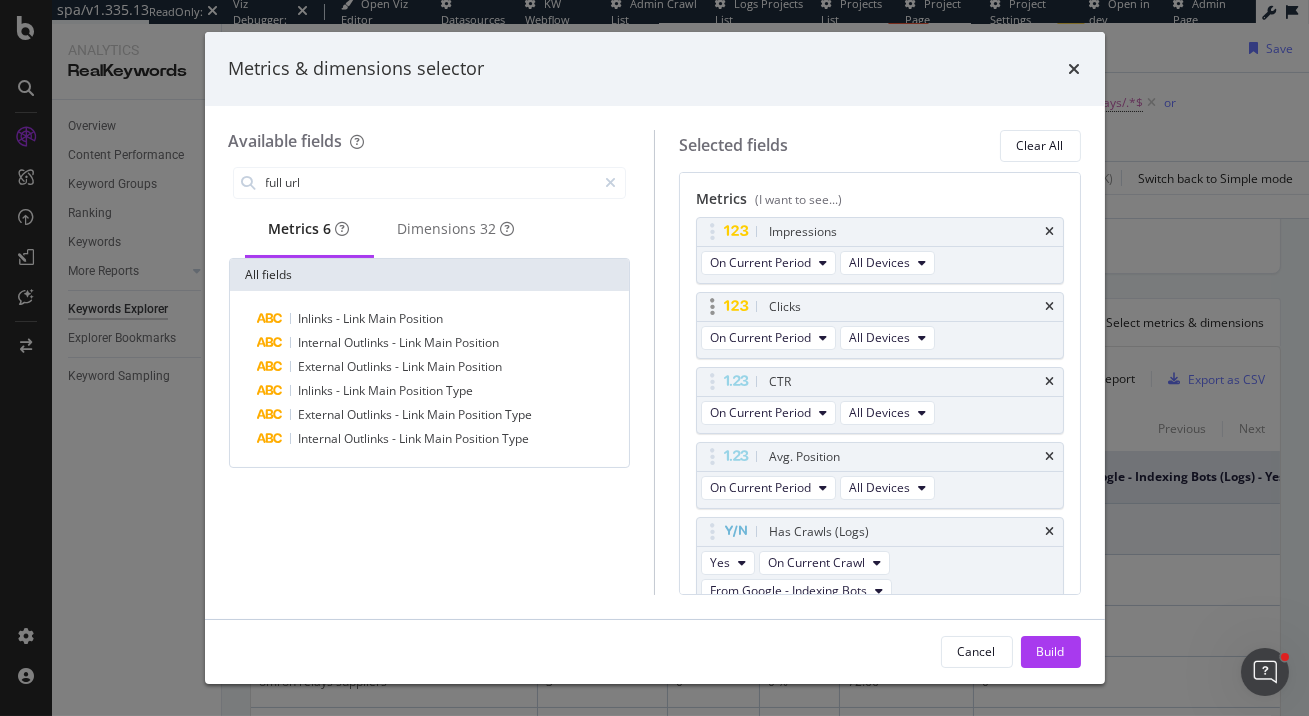 scroll, scrollTop: 266, scrollLeft: 0, axis: vertical 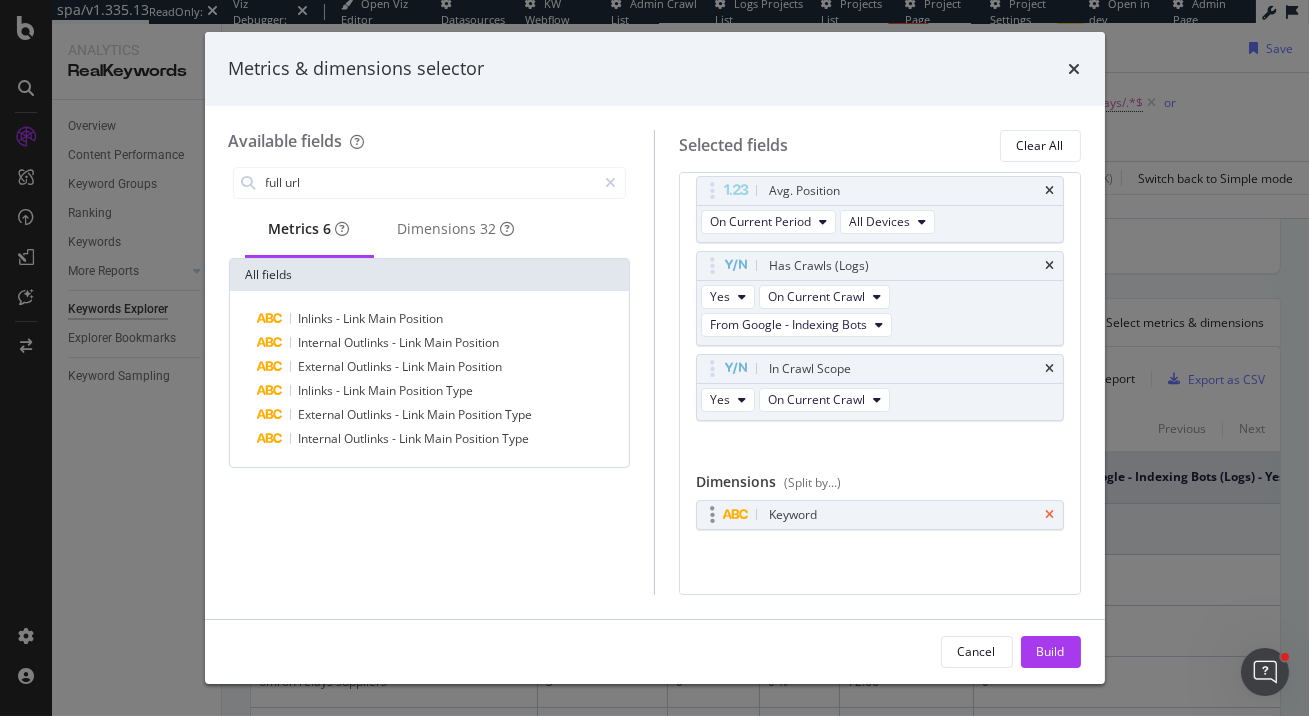 click at bounding box center [1050, 515] 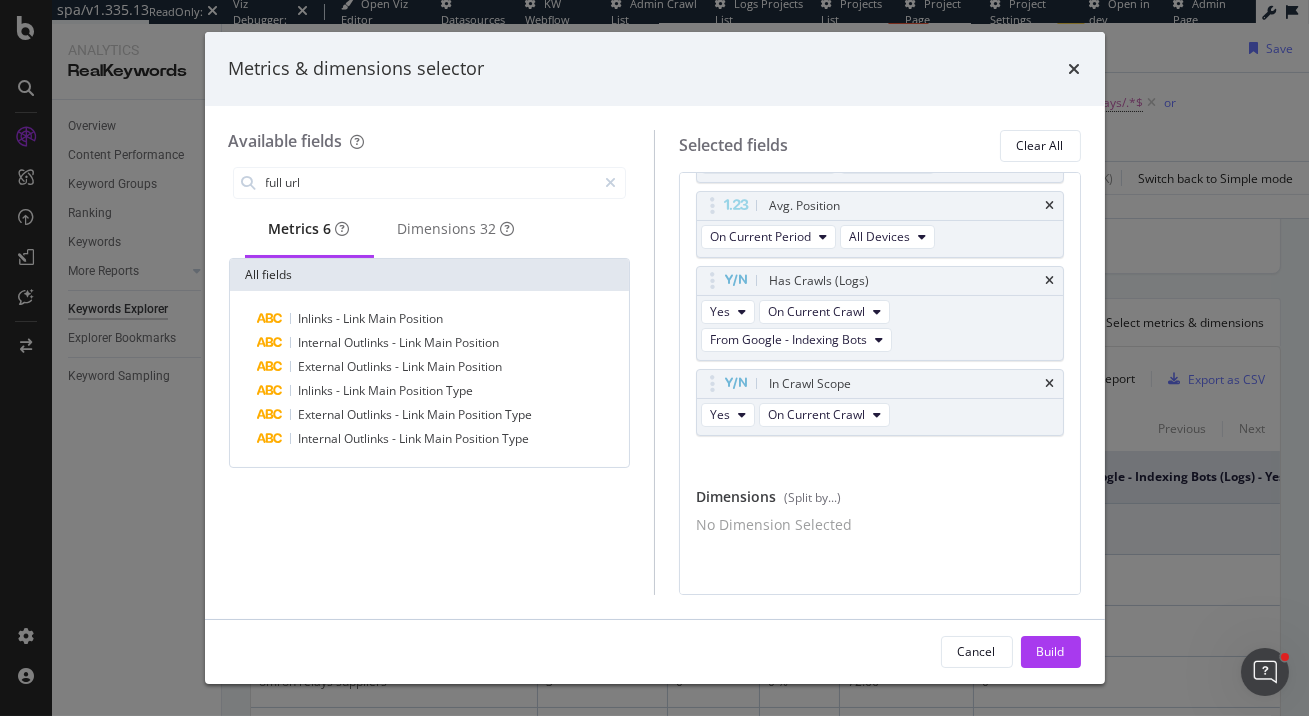 scroll, scrollTop: 260, scrollLeft: 0, axis: vertical 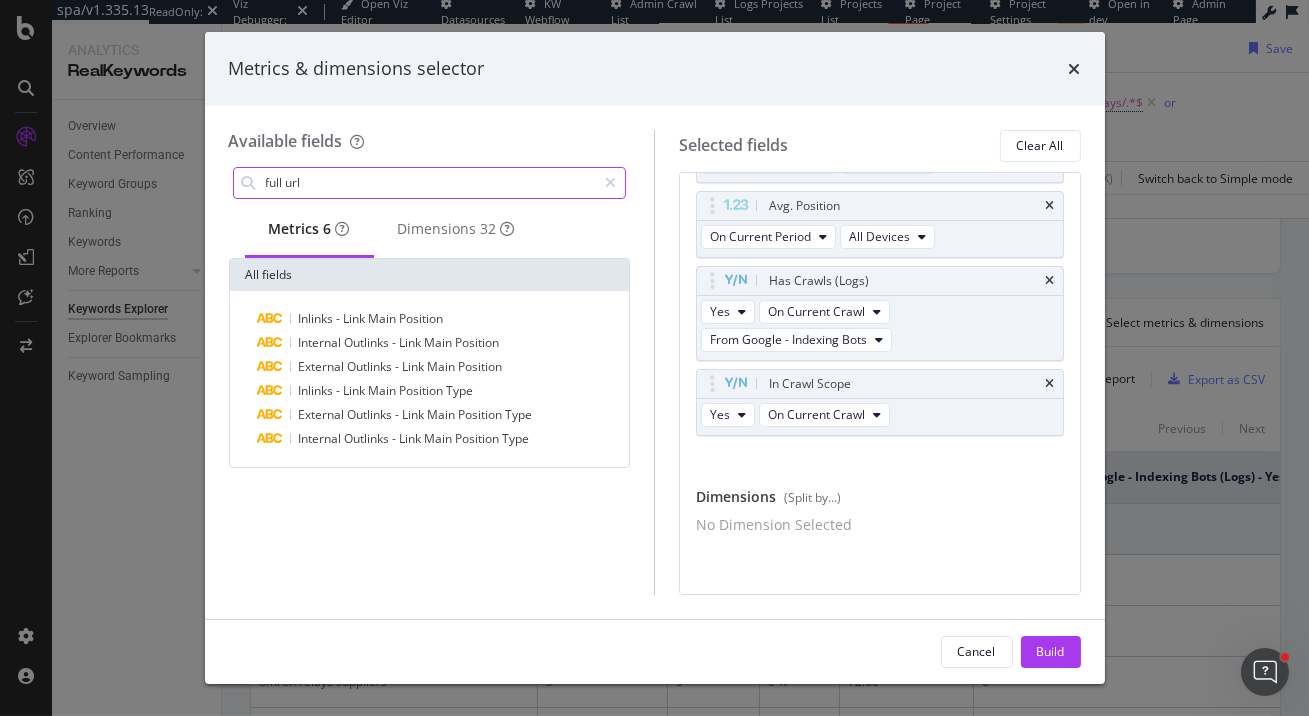 click on "full url" at bounding box center [430, 183] 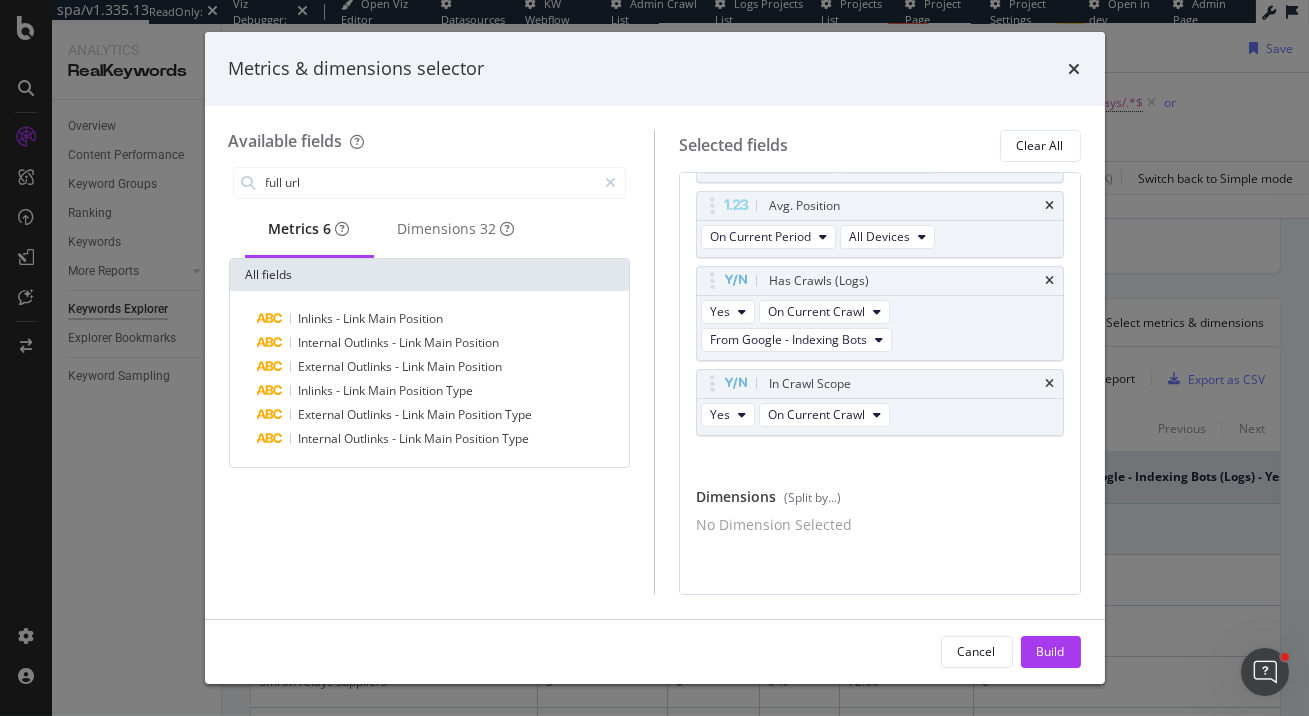 click on "full url Metrics 6 Dimensions 32 All fields Inlinks   -   Link   Main   Position   Internal   Outlinks   -   Link   Main   Position   External   Outlinks   -   Link   Main   Position   Inlinks   -   Link   Main   Position   Type   External   Outlinks   -   Link   Main   Position   Type   Internal   Outlinks   -   Link   Main   Position   Type" at bounding box center [430, 379] 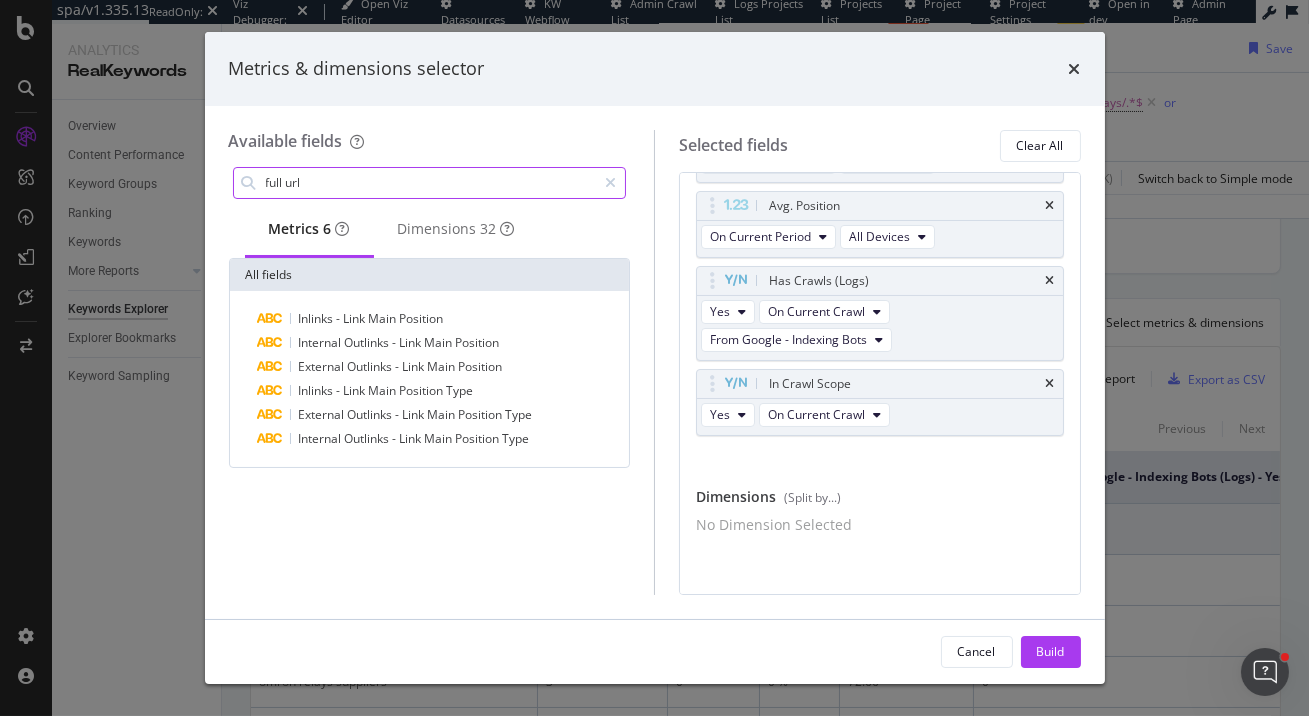 click on "full url" at bounding box center (430, 183) 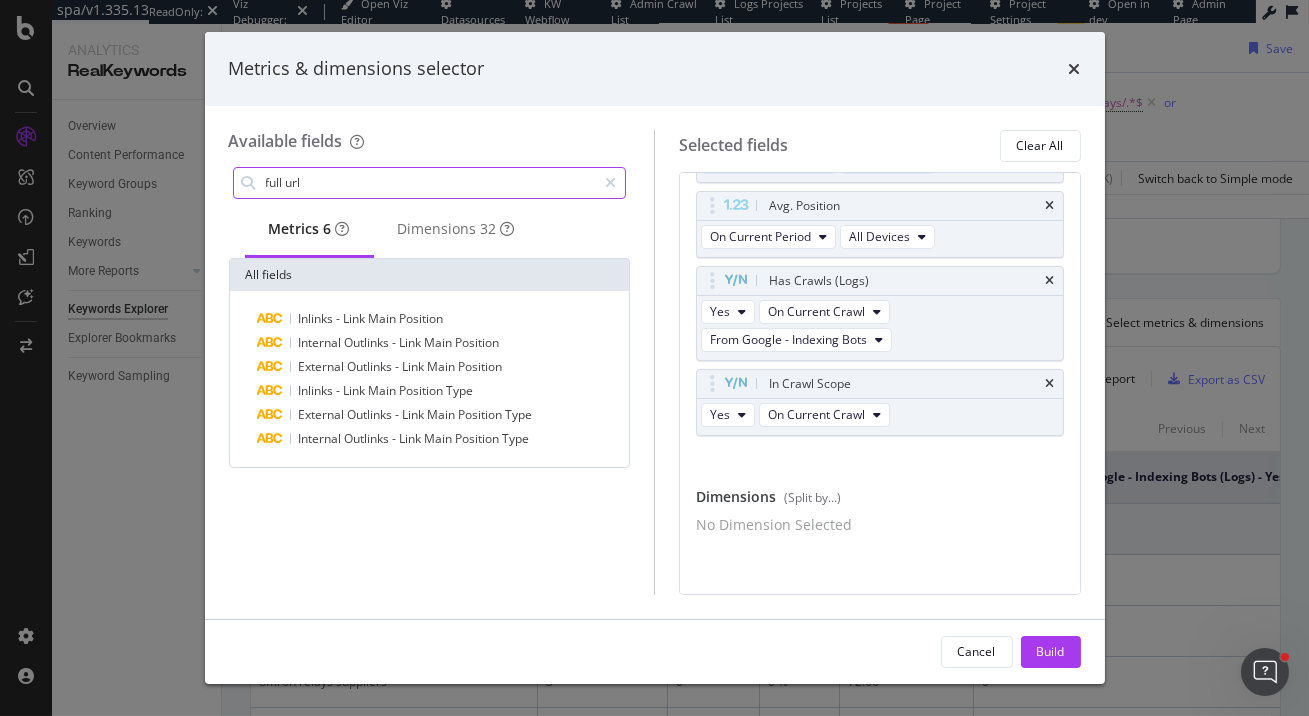 click on "full url" at bounding box center [430, 183] 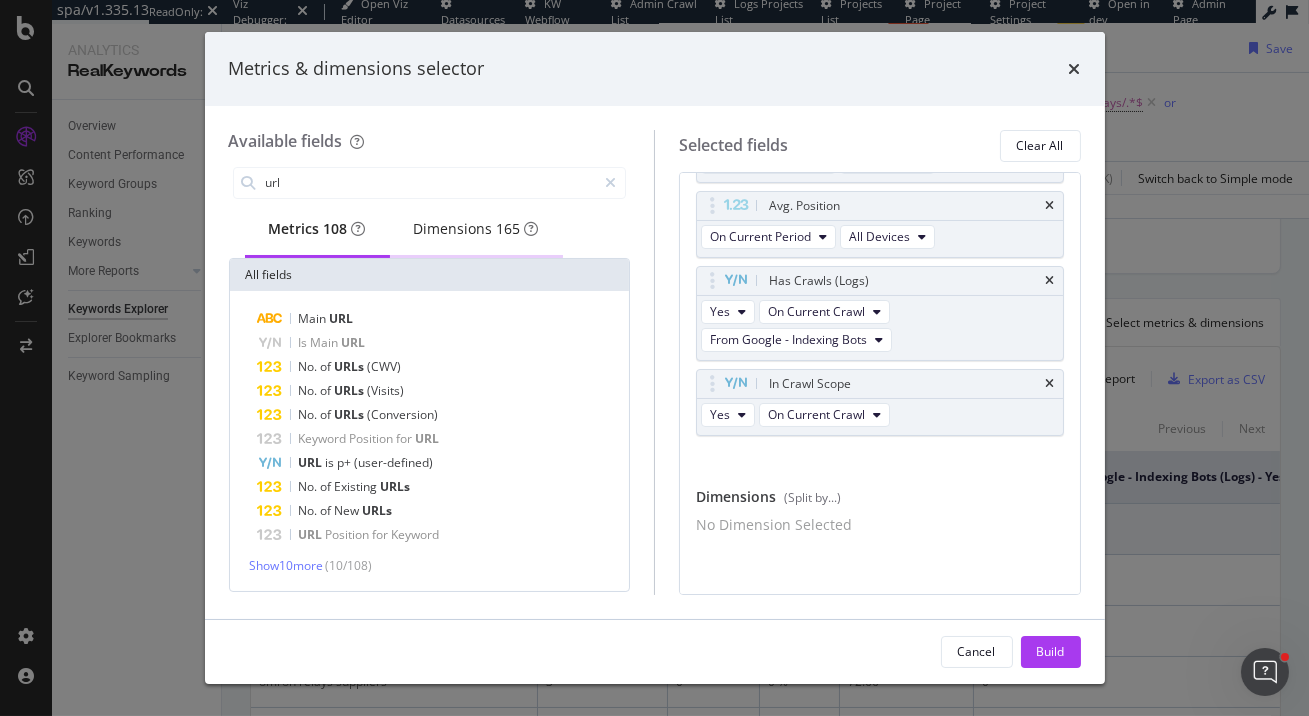 click on "Dimensions 165" at bounding box center [476, 229] 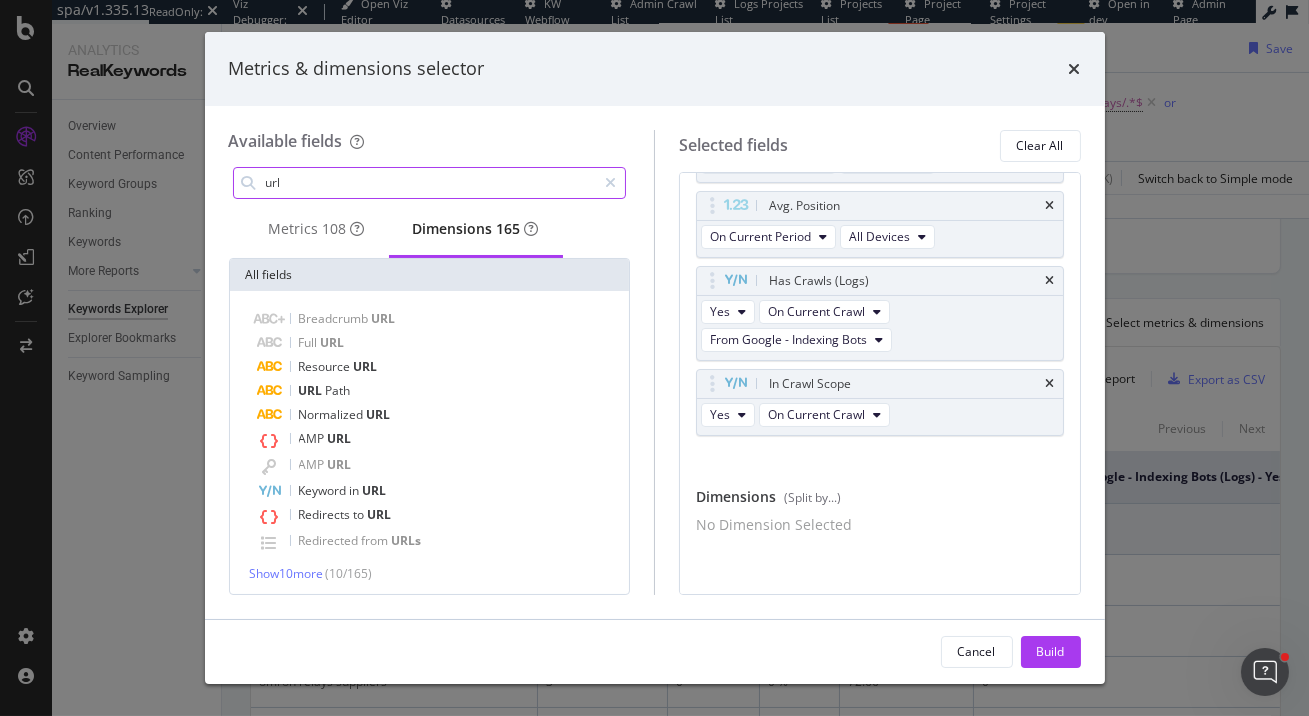 click on "url" at bounding box center (430, 183) 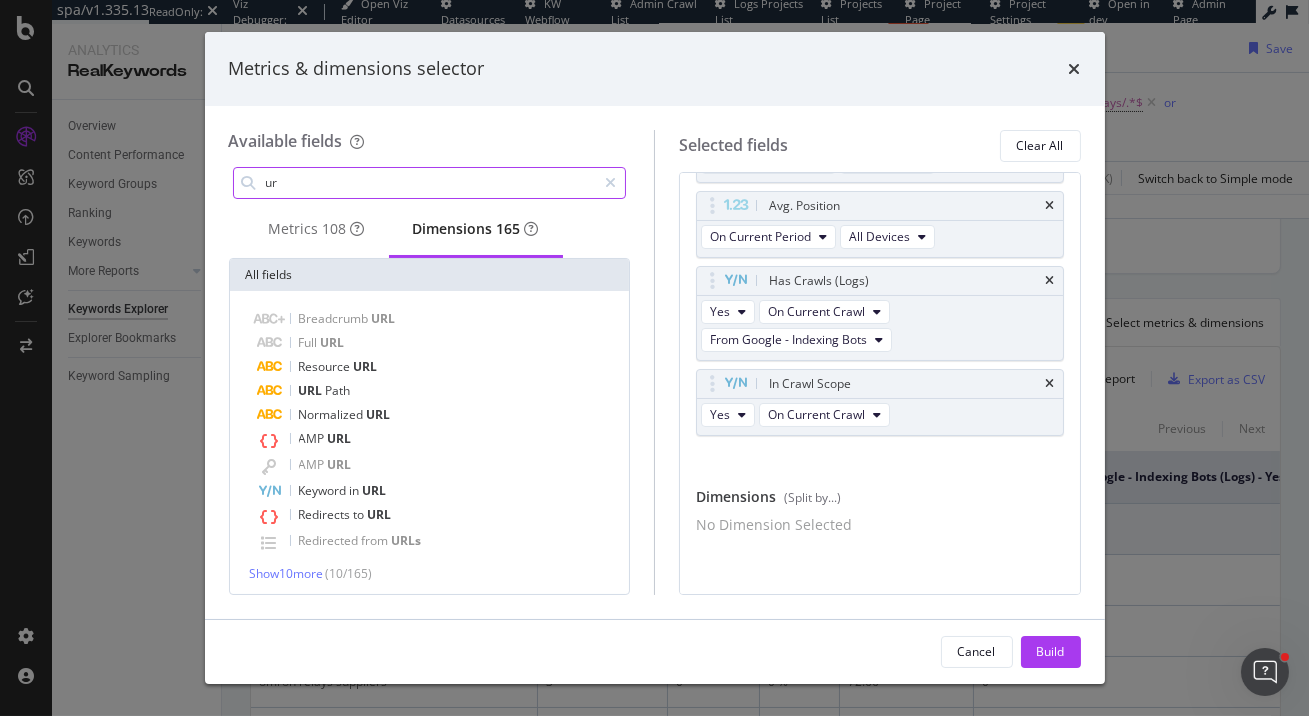 type on "url" 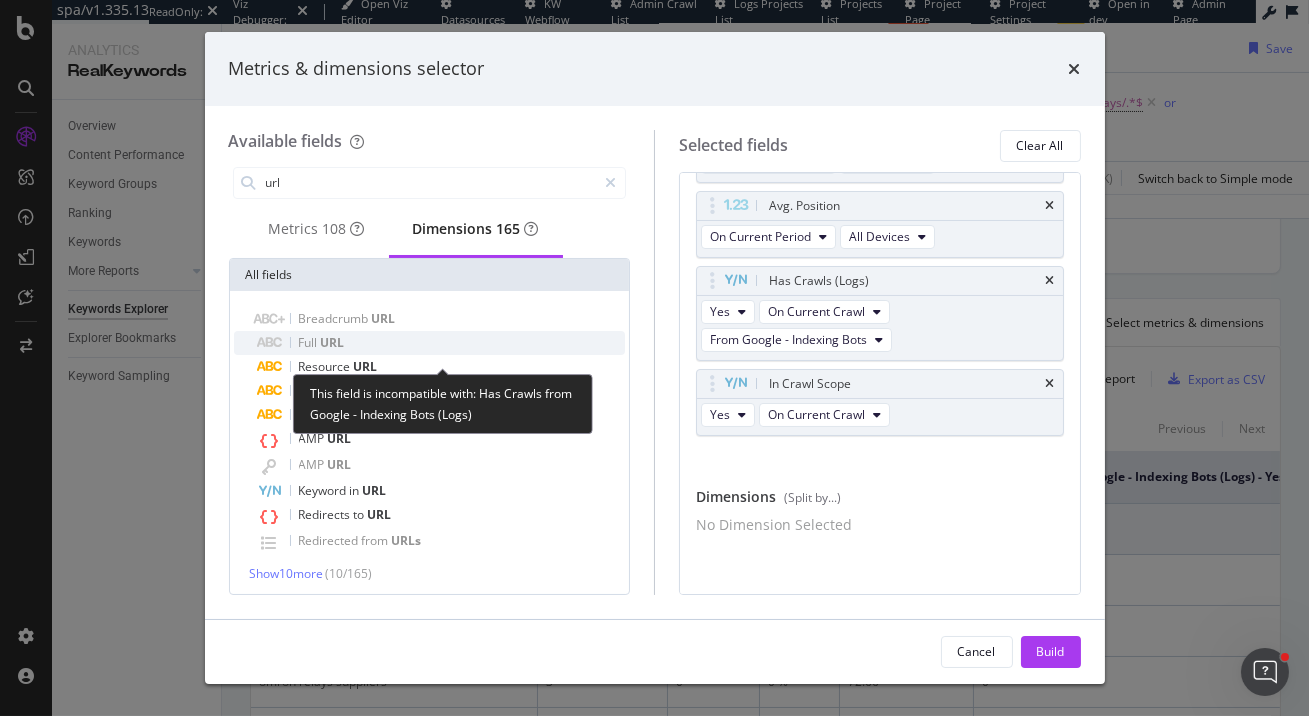click on "Full   URL" at bounding box center [442, 343] 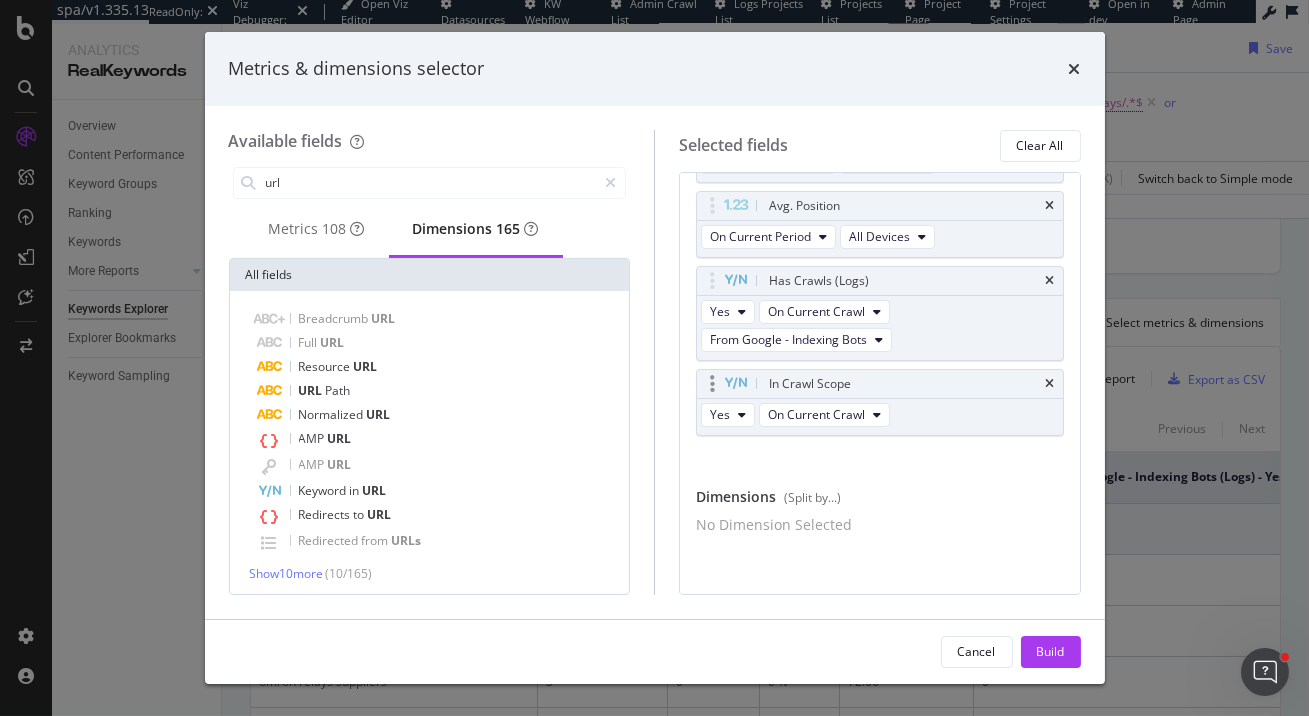 scroll, scrollTop: 0, scrollLeft: 0, axis: both 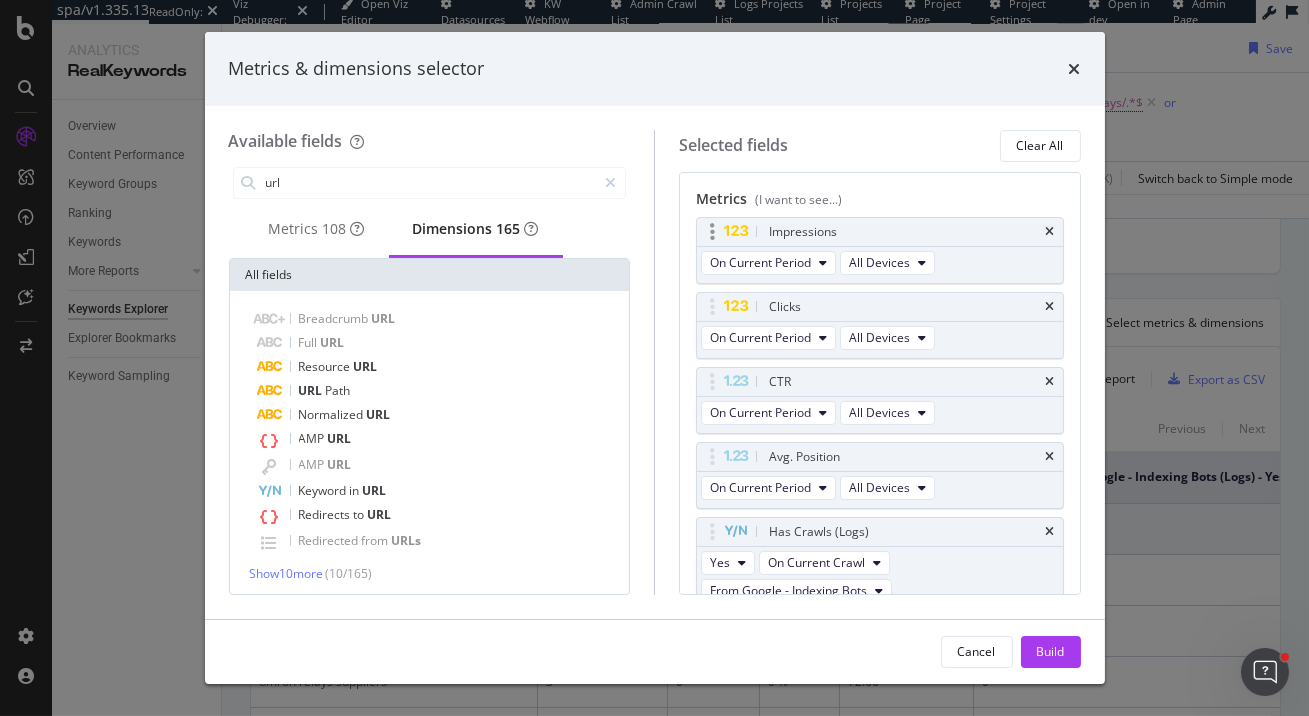 click on "Impressions" at bounding box center [880, 232] 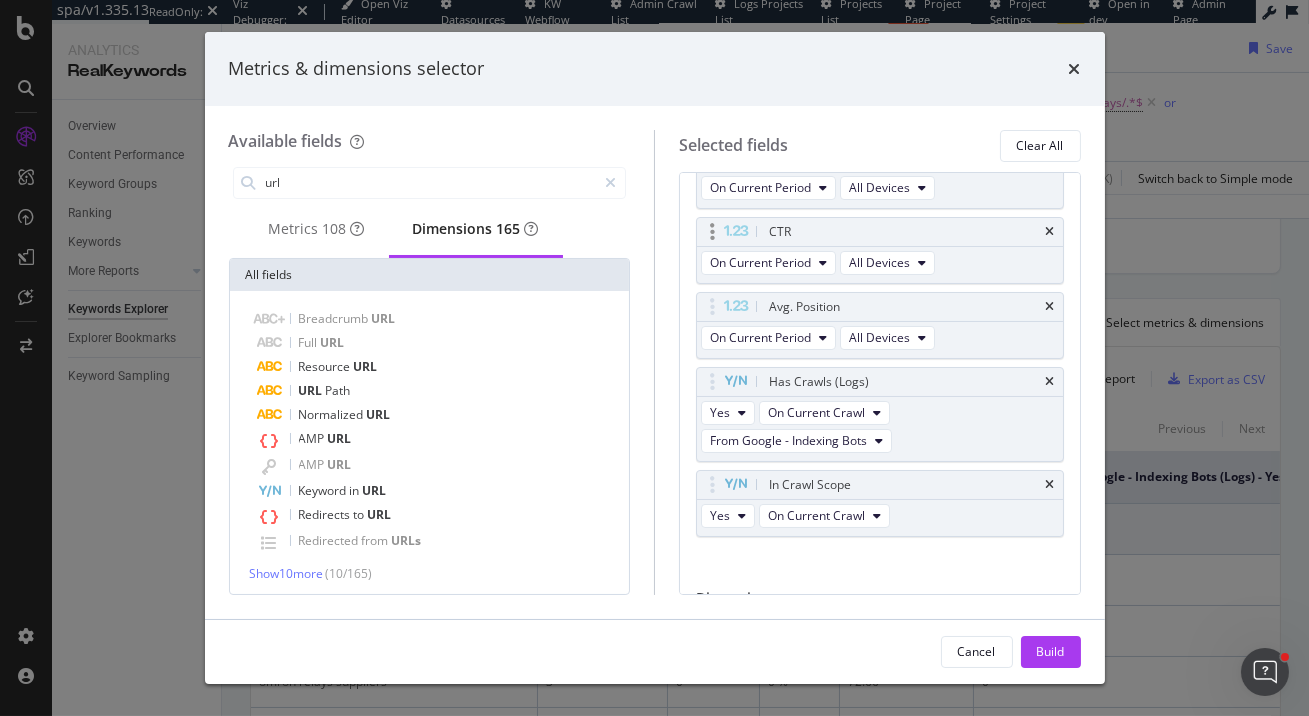 scroll, scrollTop: 245, scrollLeft: 0, axis: vertical 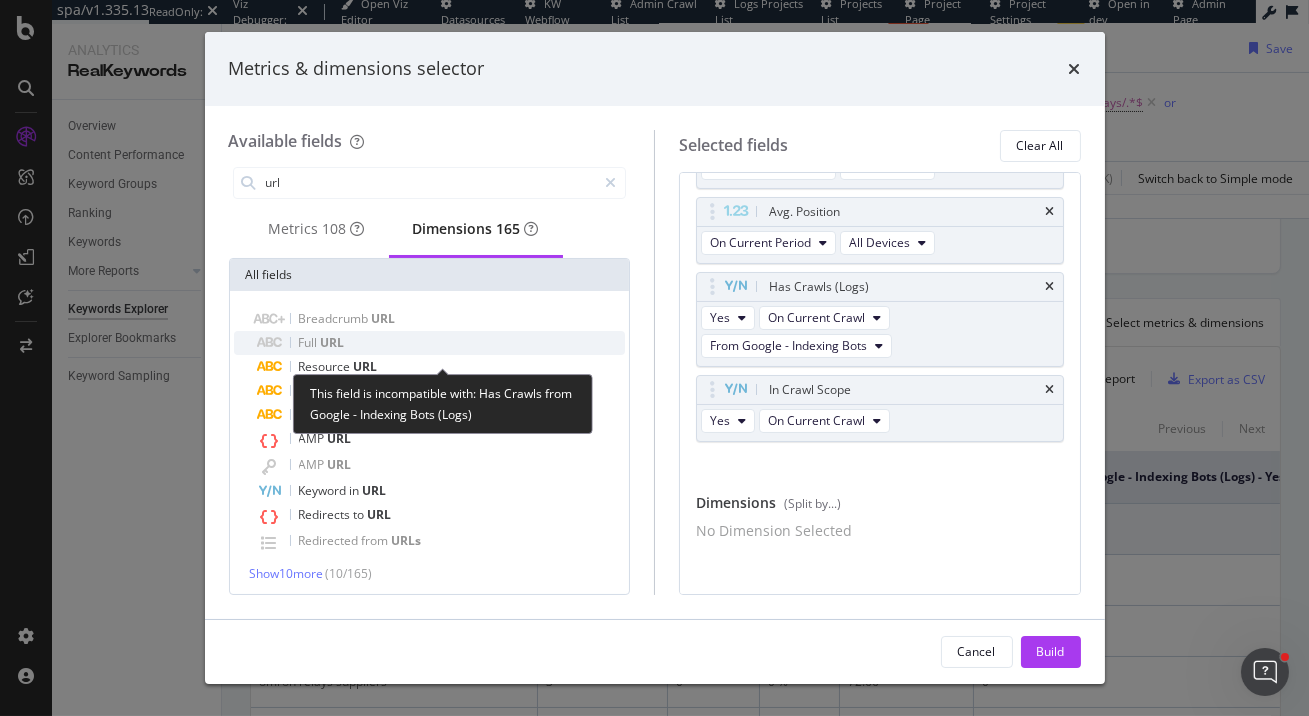 click on "Full   URL" at bounding box center (442, 343) 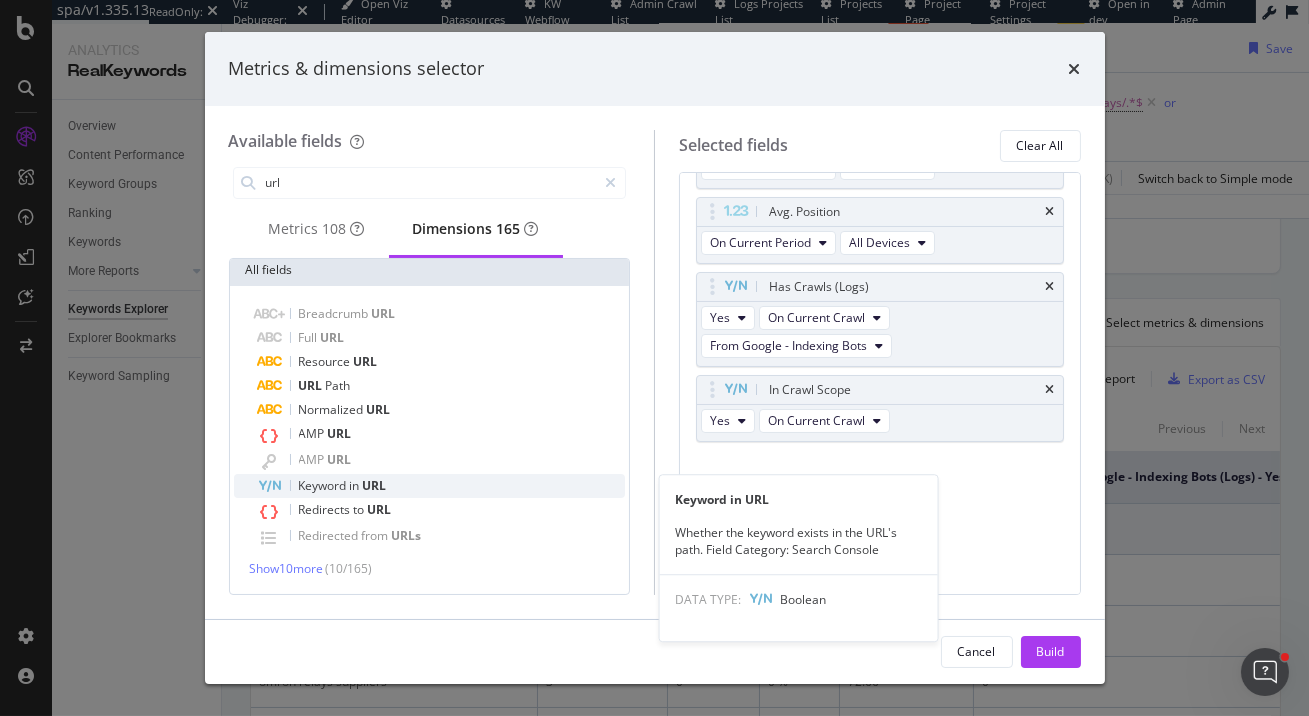 scroll, scrollTop: 0, scrollLeft: 0, axis: both 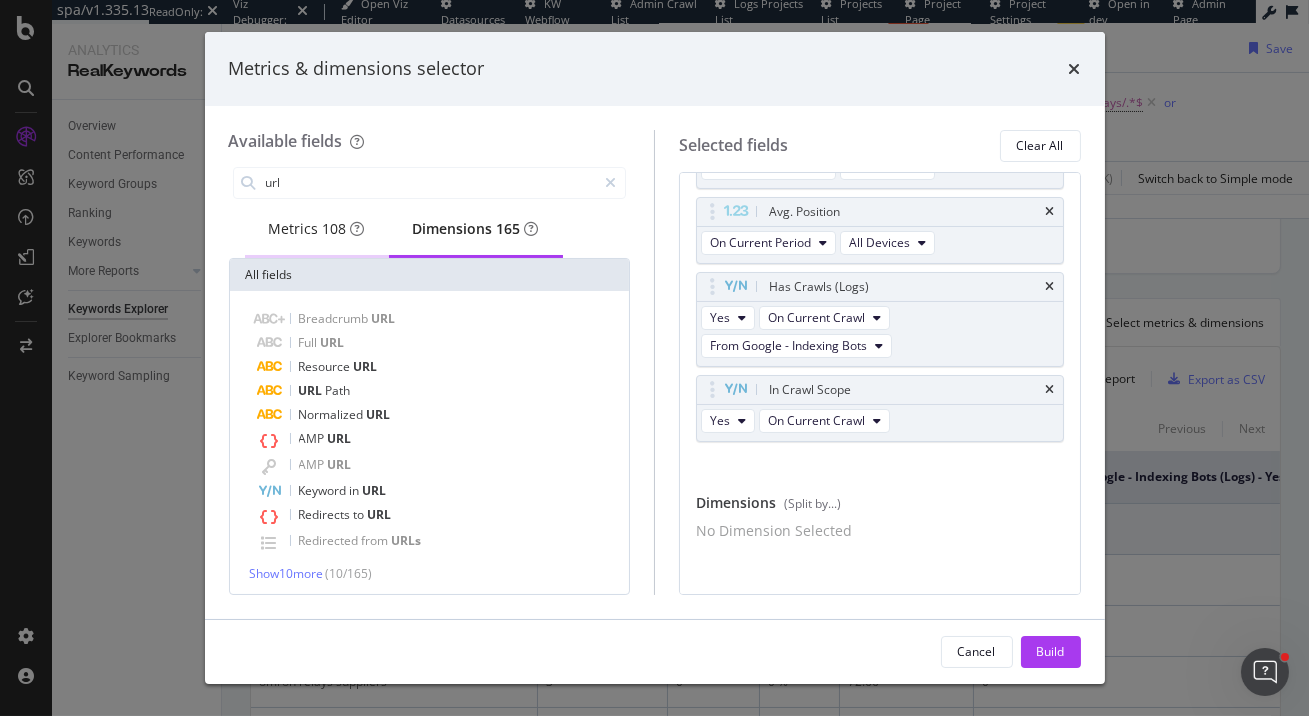 click on "Metrics 108" at bounding box center (317, 229) 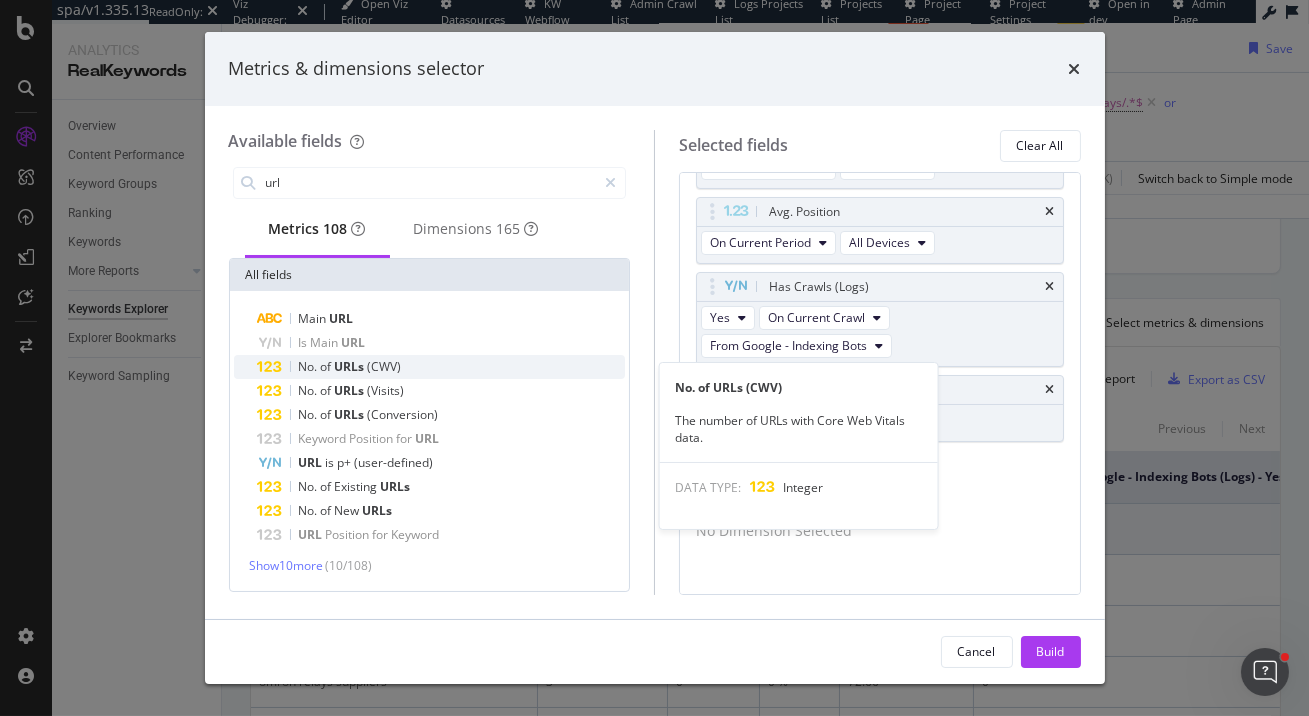 scroll, scrollTop: 0, scrollLeft: 0, axis: both 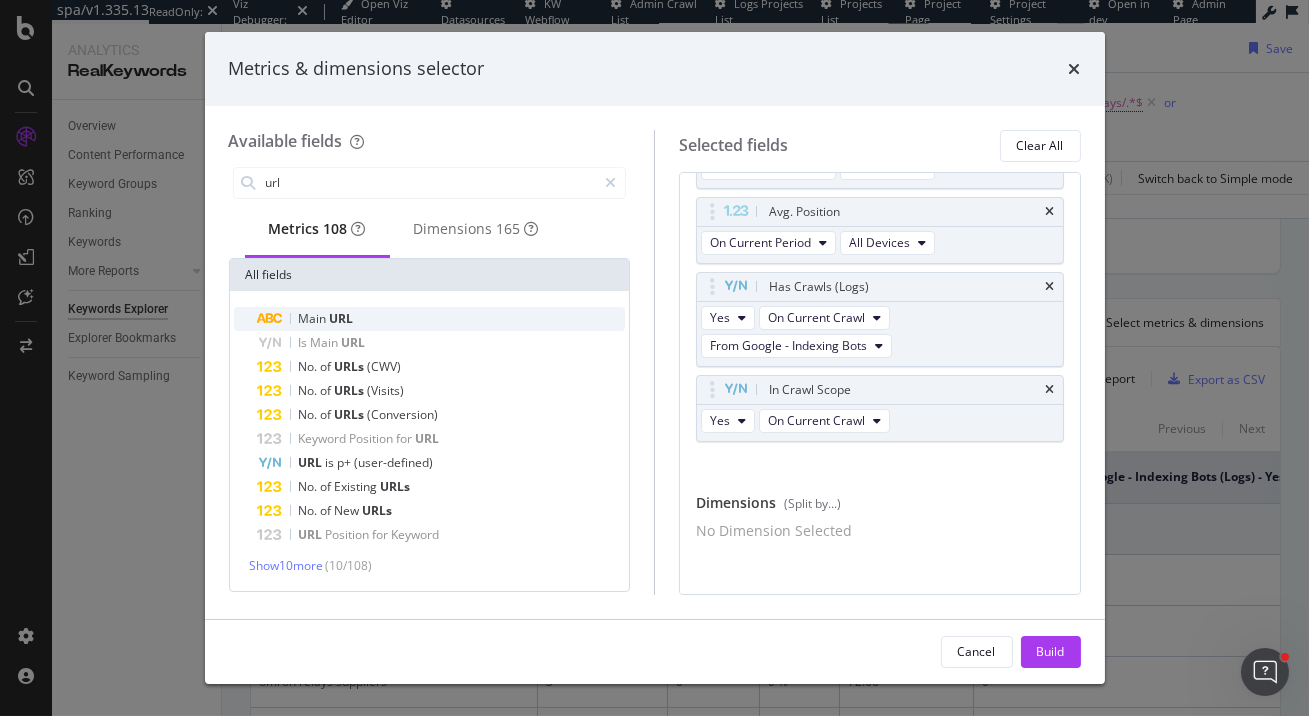 click on "Main   URL" at bounding box center [442, 319] 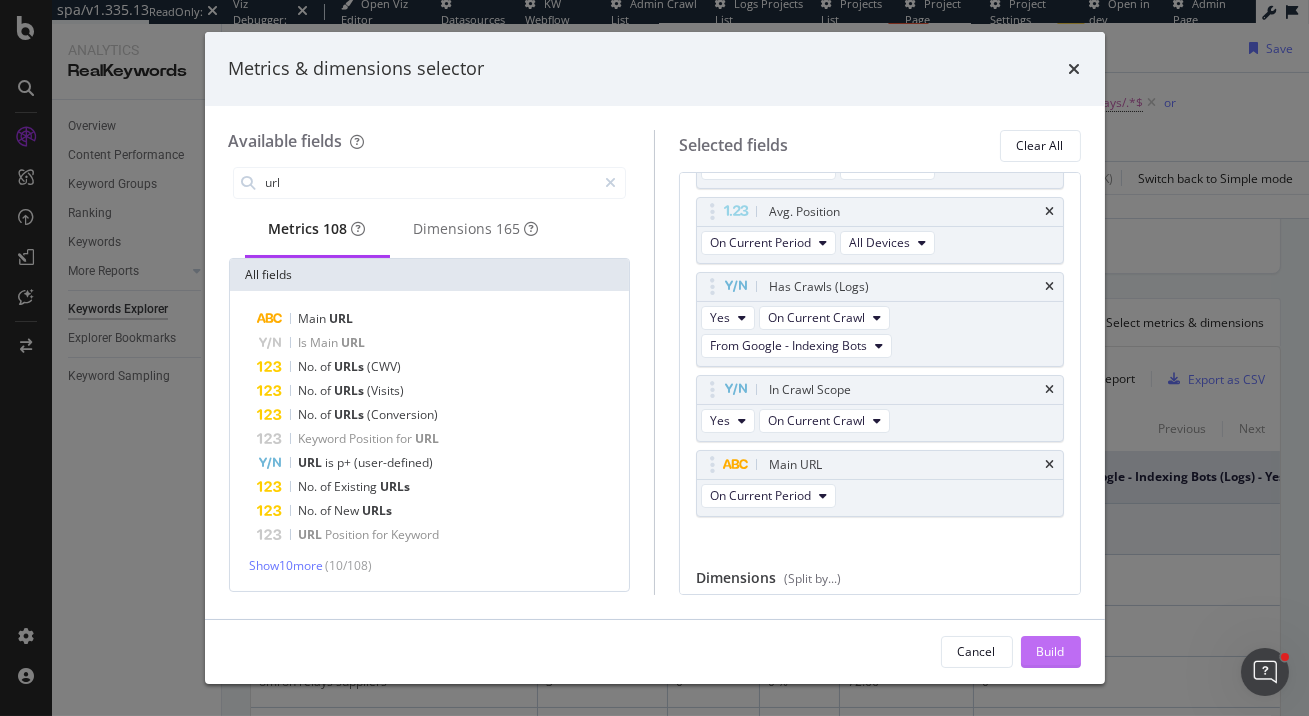 click on "Build" at bounding box center [1051, 651] 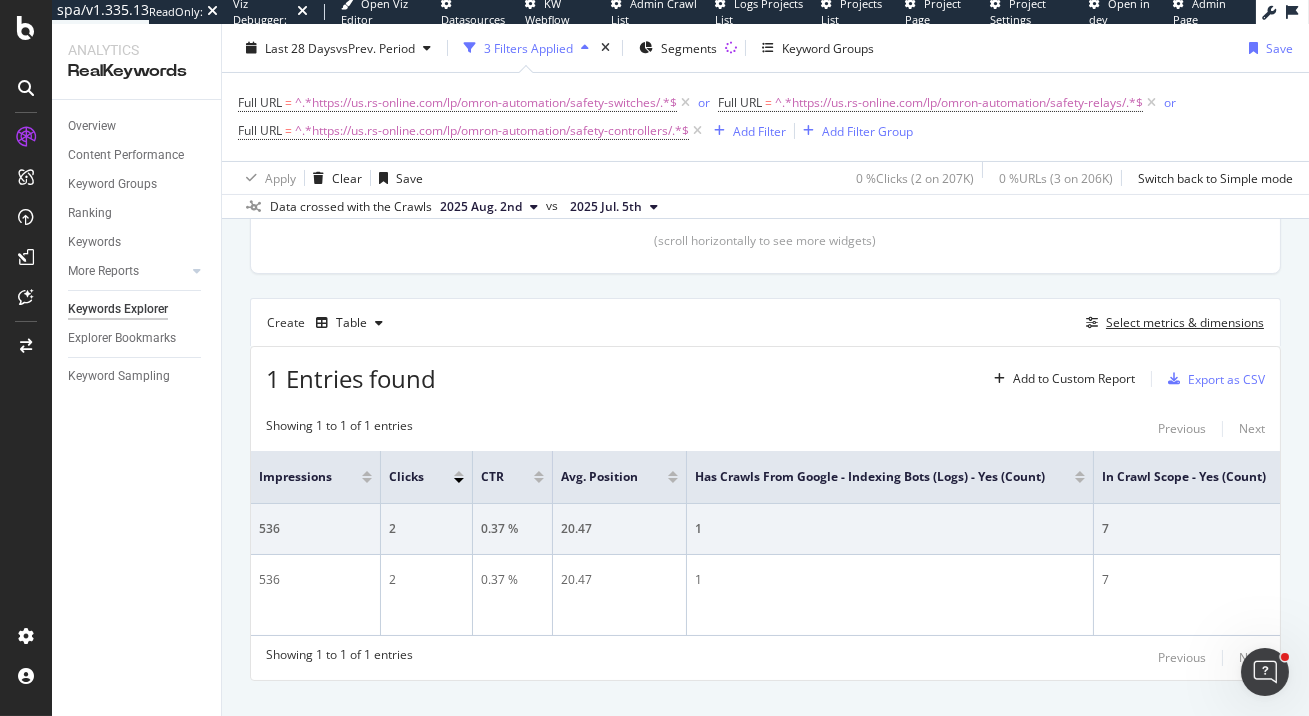 scroll, scrollTop: 471, scrollLeft: 0, axis: vertical 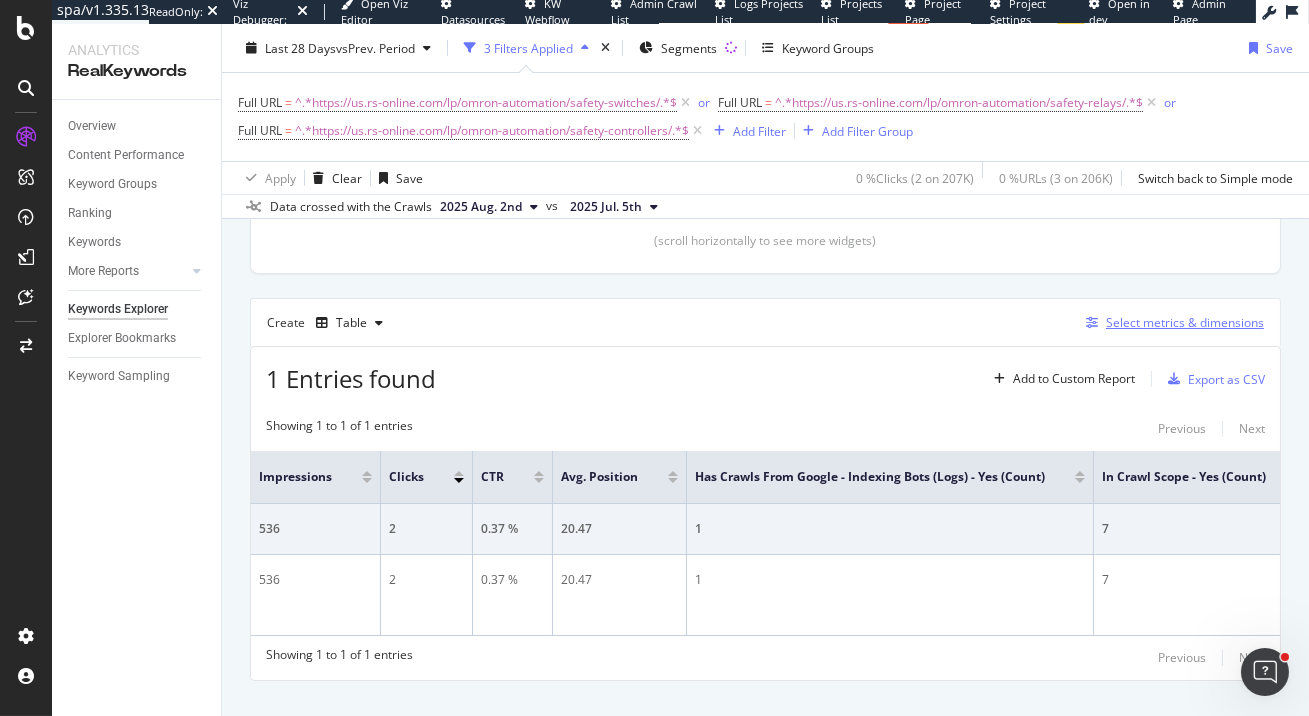 click on "Select metrics & dimensions" at bounding box center [1185, 322] 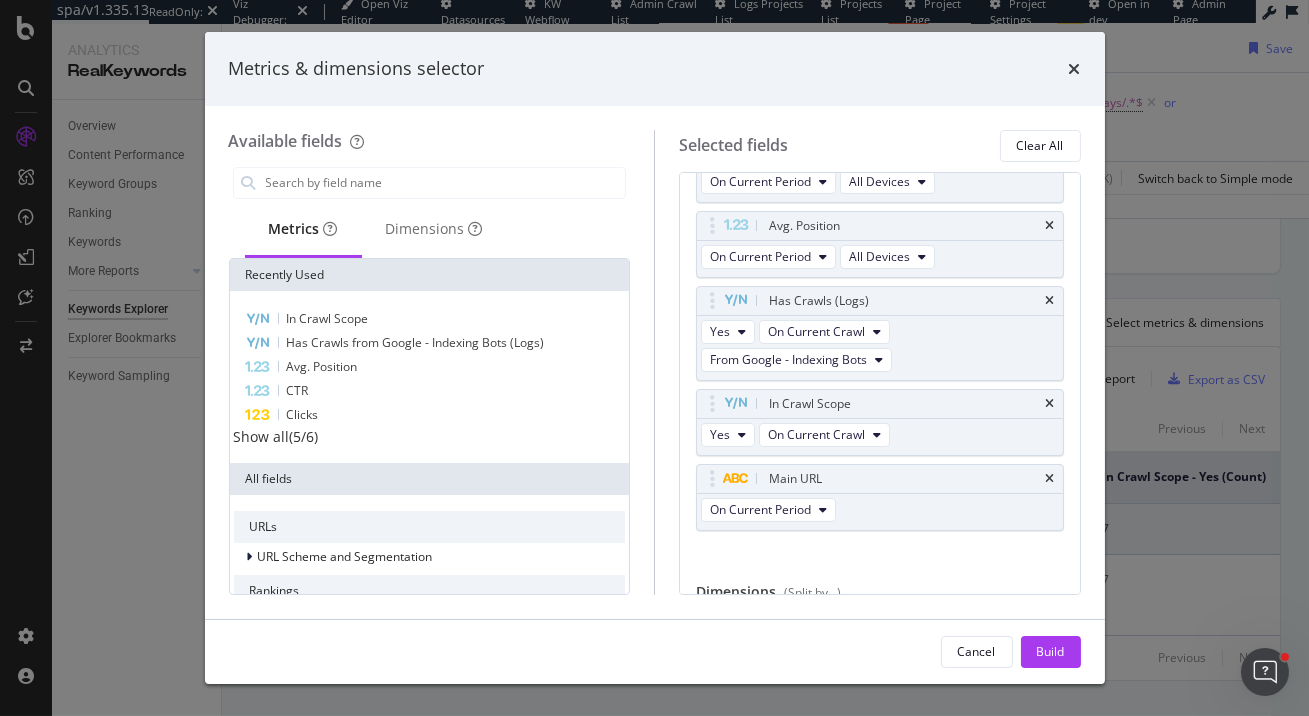 scroll, scrollTop: 212, scrollLeft: 0, axis: vertical 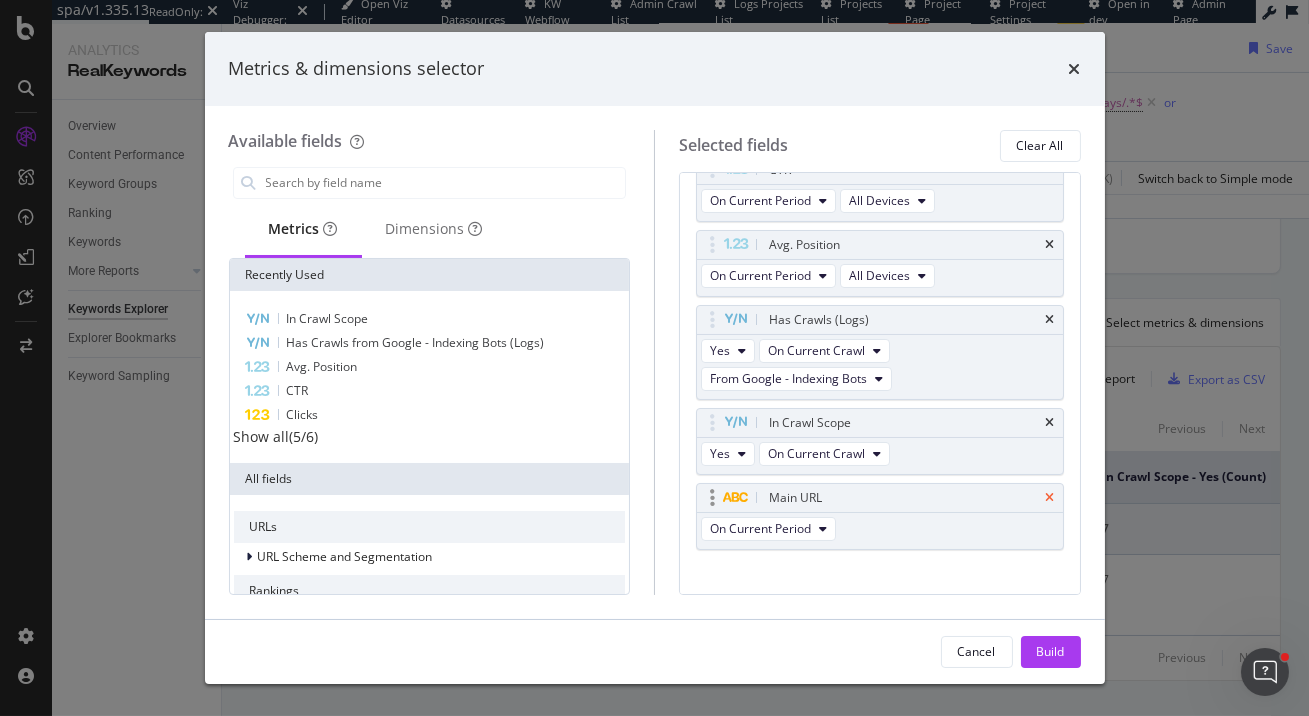 click at bounding box center [1050, 498] 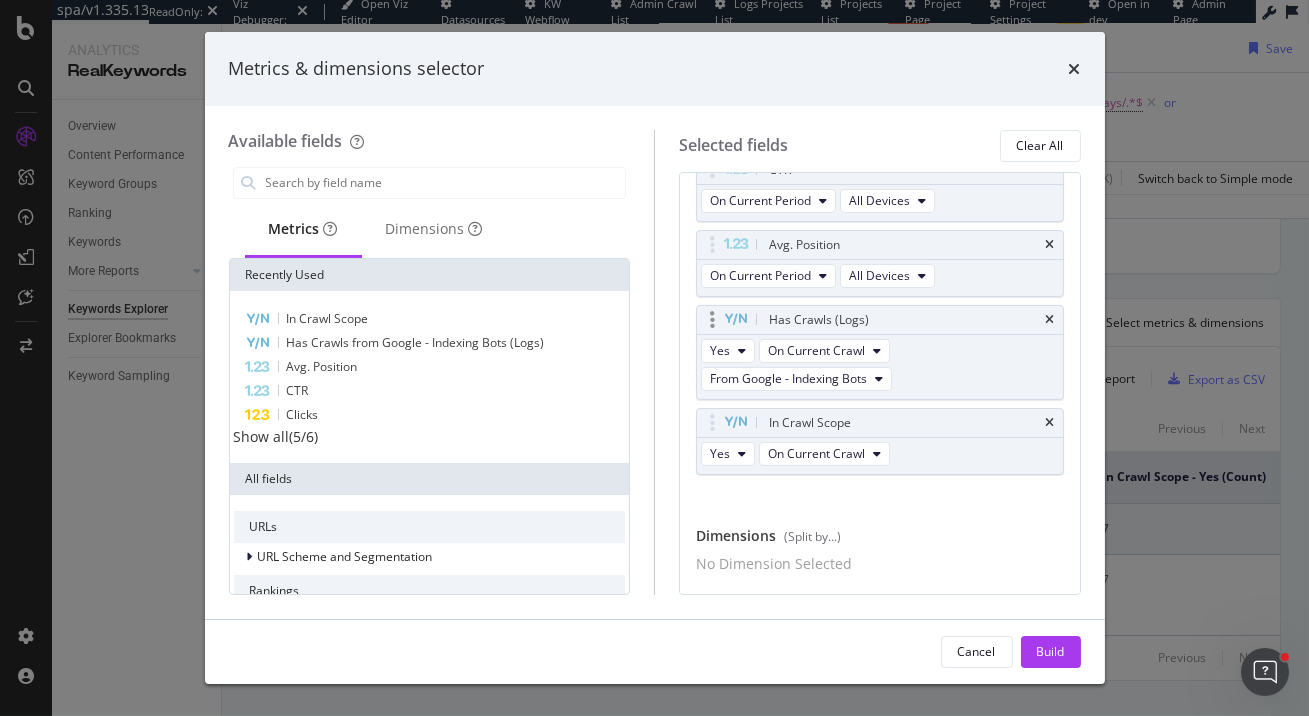 click on "Has Crawls (Logs)" at bounding box center (880, 320) 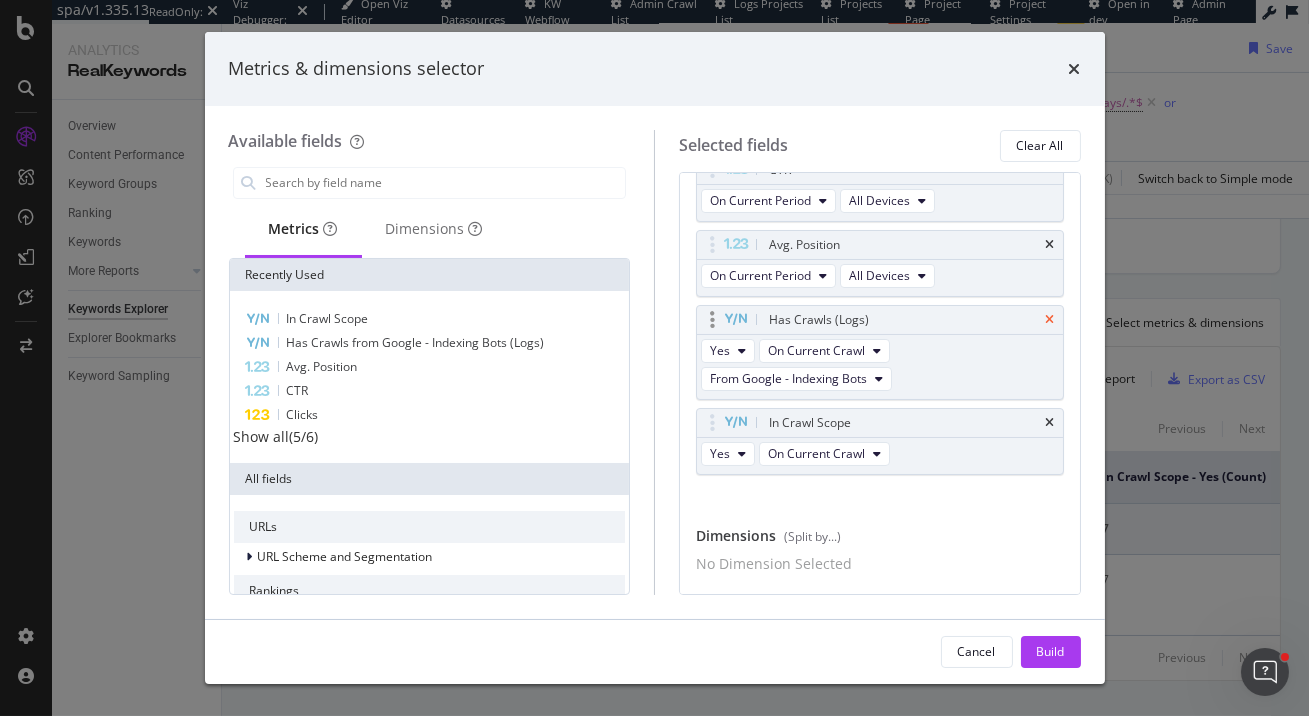 click at bounding box center (1050, 320) 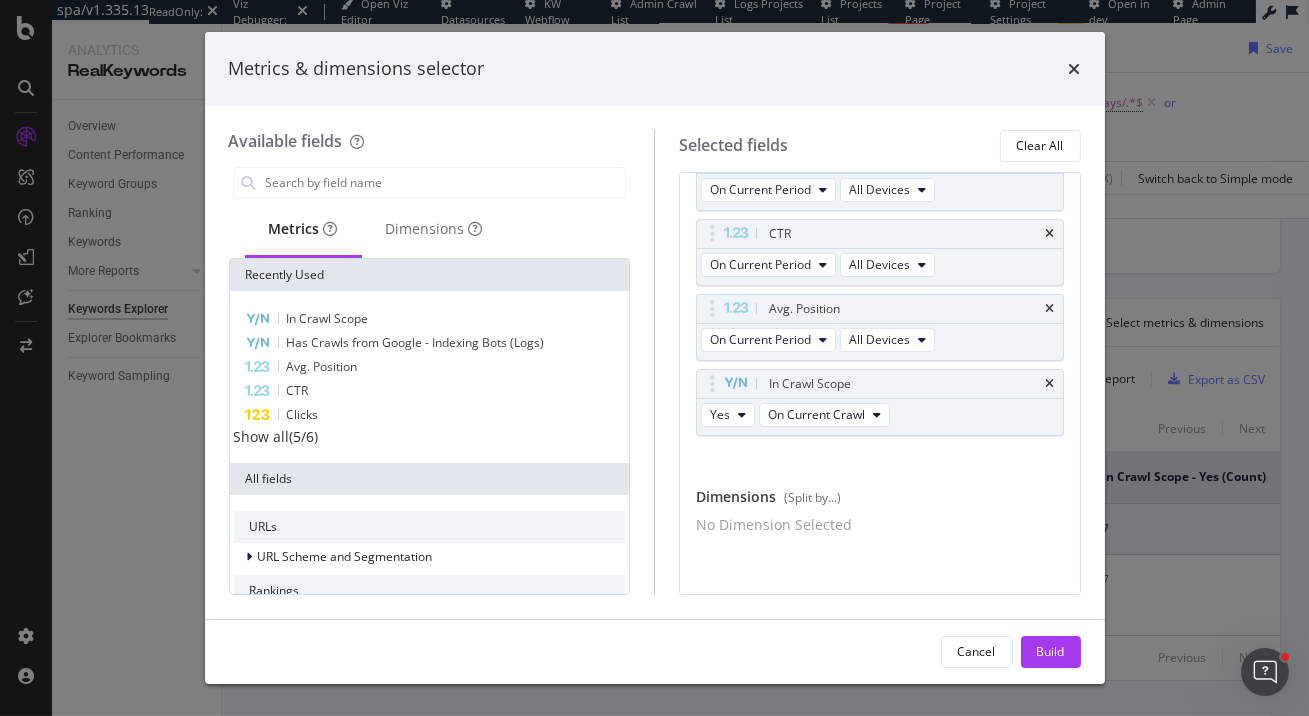 scroll, scrollTop: 158, scrollLeft: 0, axis: vertical 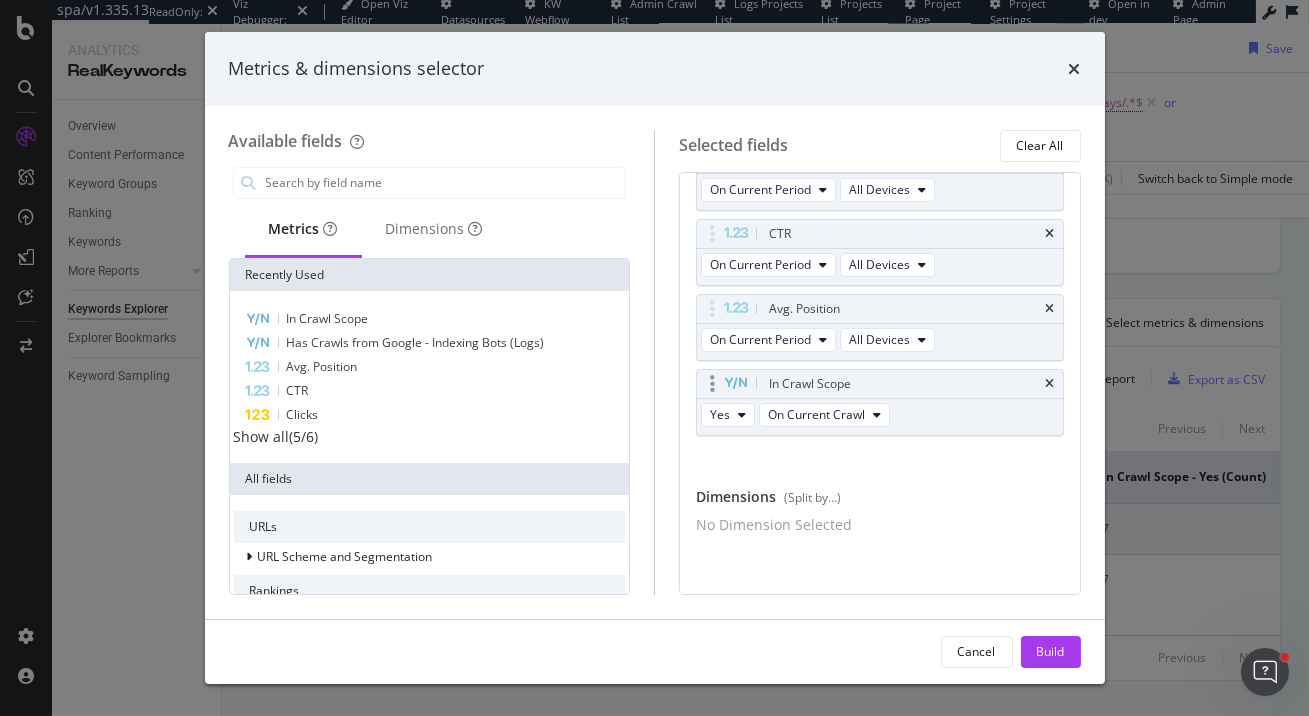 click on "In Crawl Scope" at bounding box center [880, 384] 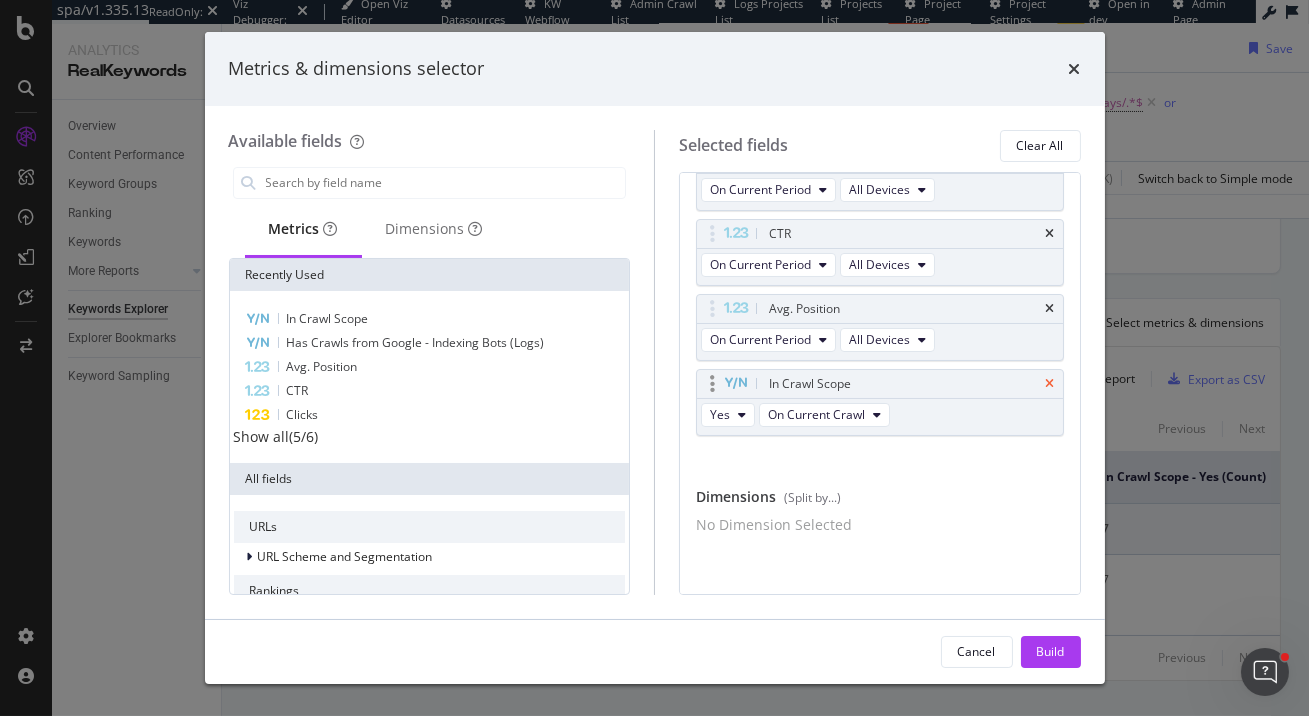 click at bounding box center (1050, 384) 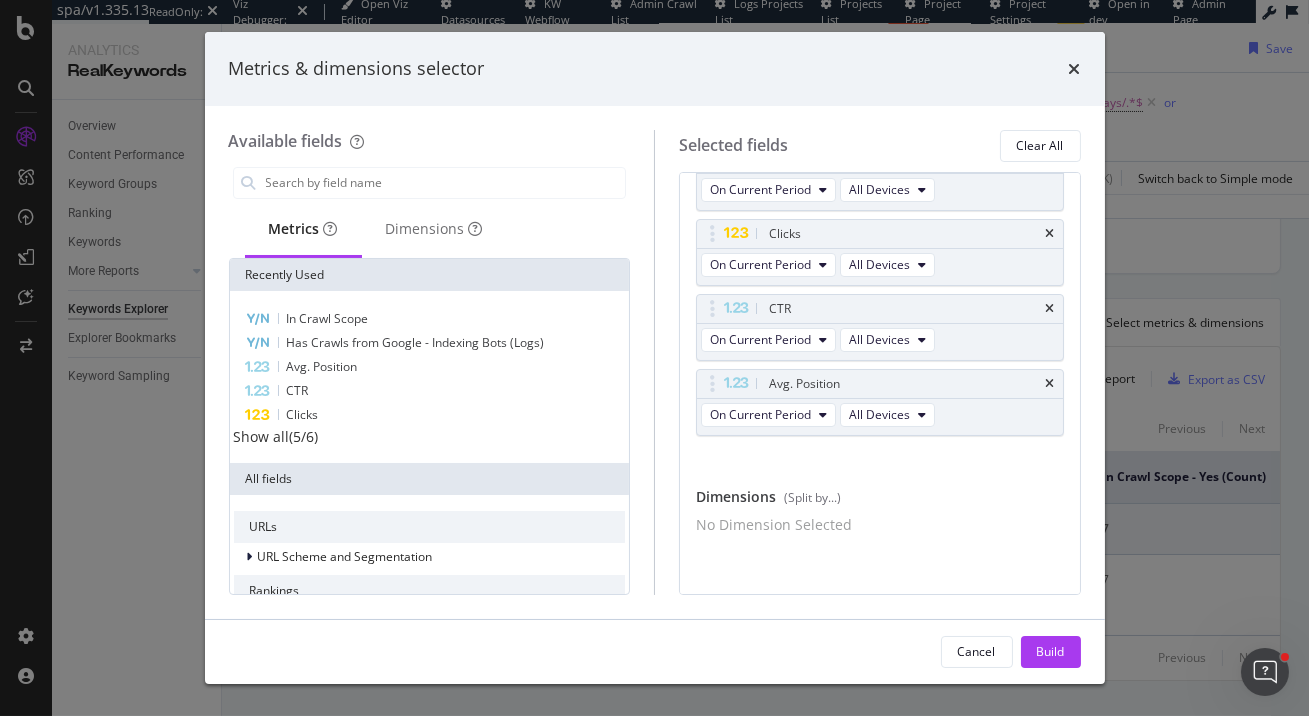 scroll, scrollTop: 83, scrollLeft: 0, axis: vertical 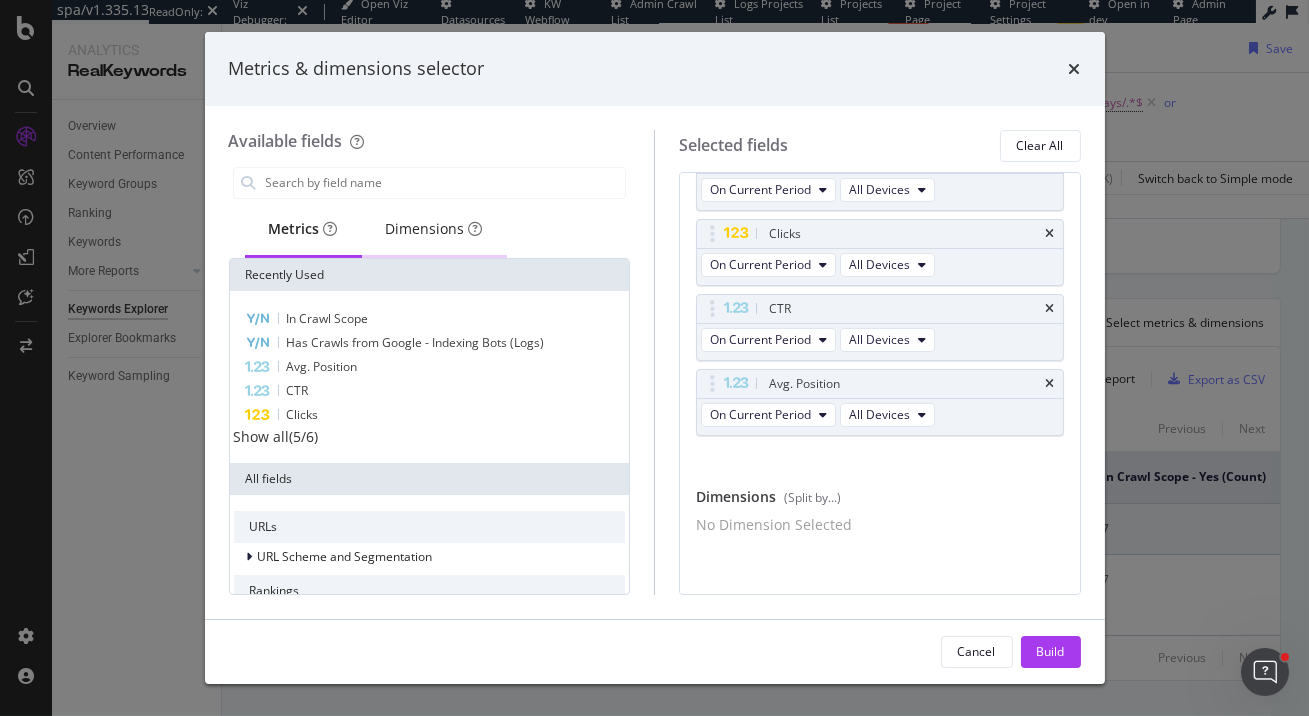click on "Dimensions" at bounding box center (434, 229) 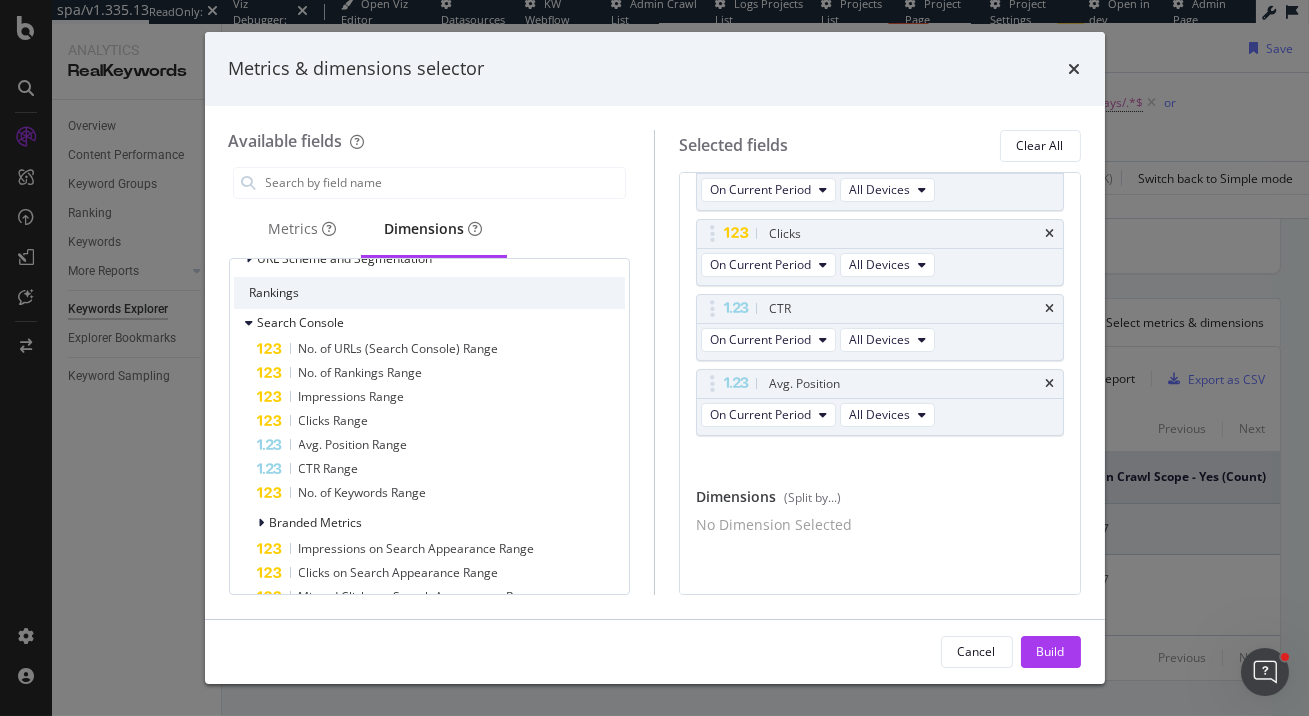 scroll, scrollTop: 0, scrollLeft: 0, axis: both 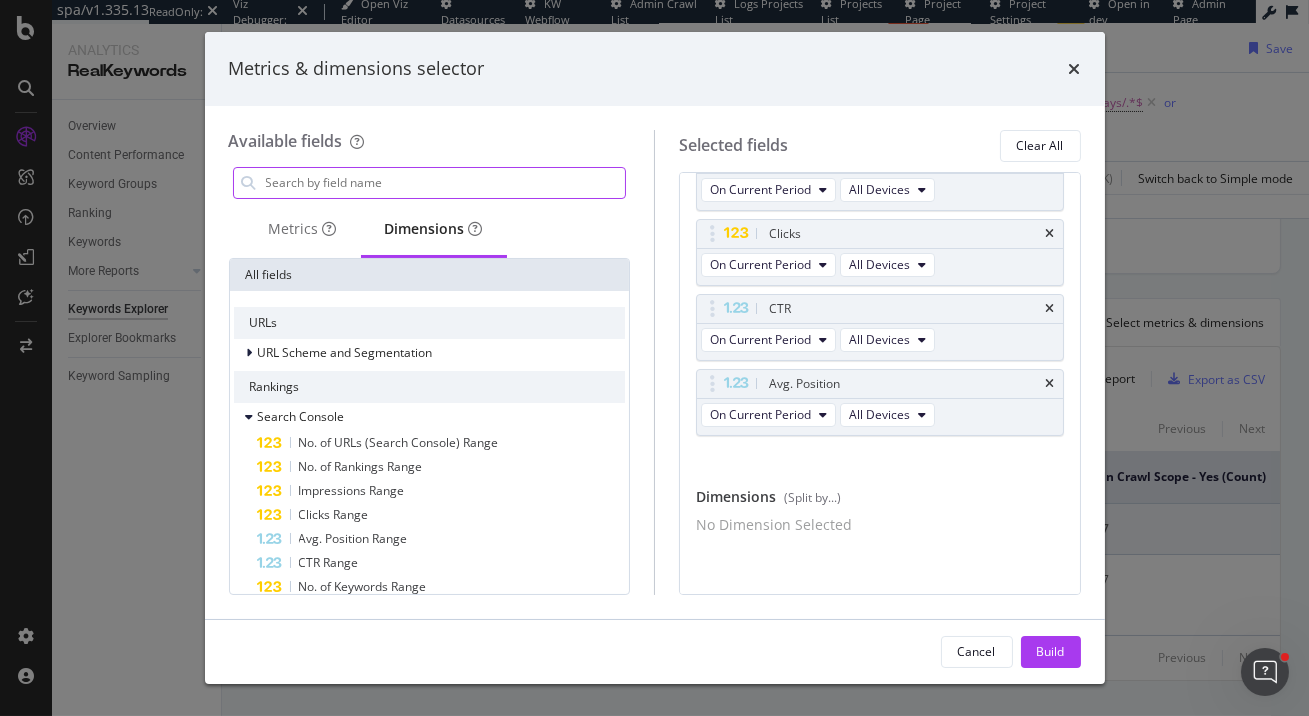 click at bounding box center [445, 183] 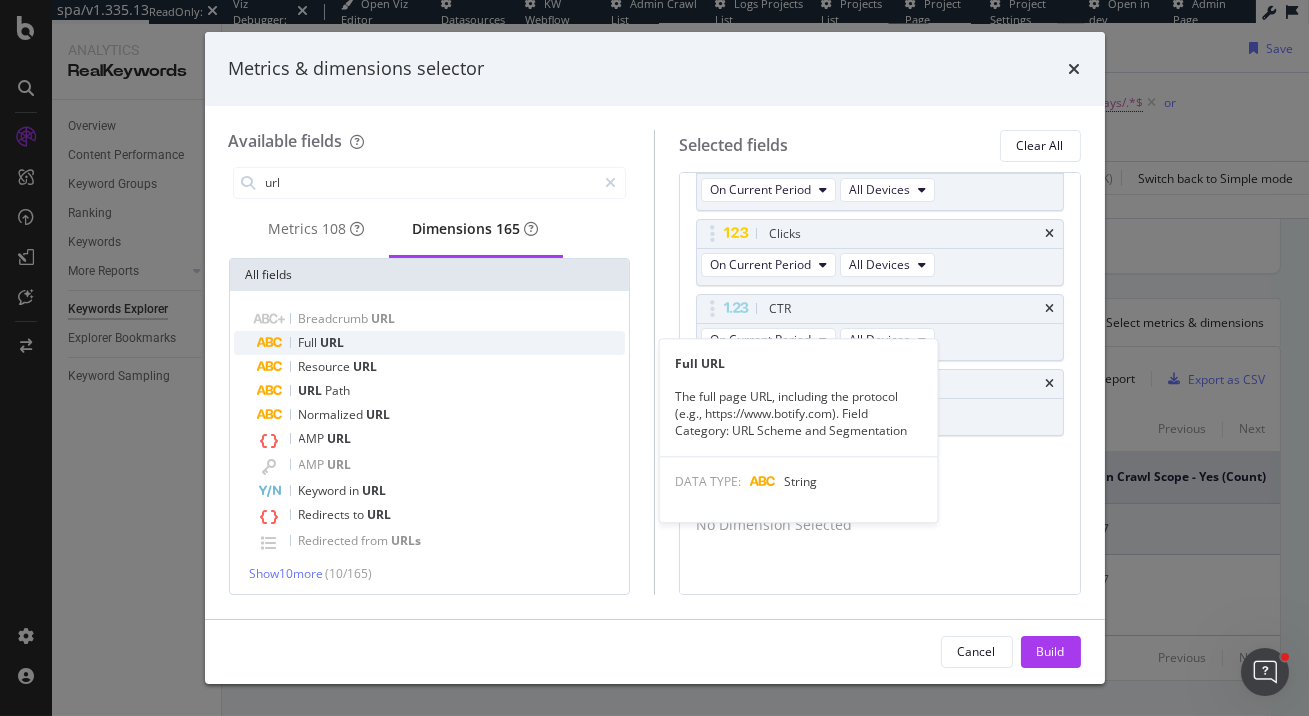 click on "Full   URL" at bounding box center (442, 343) 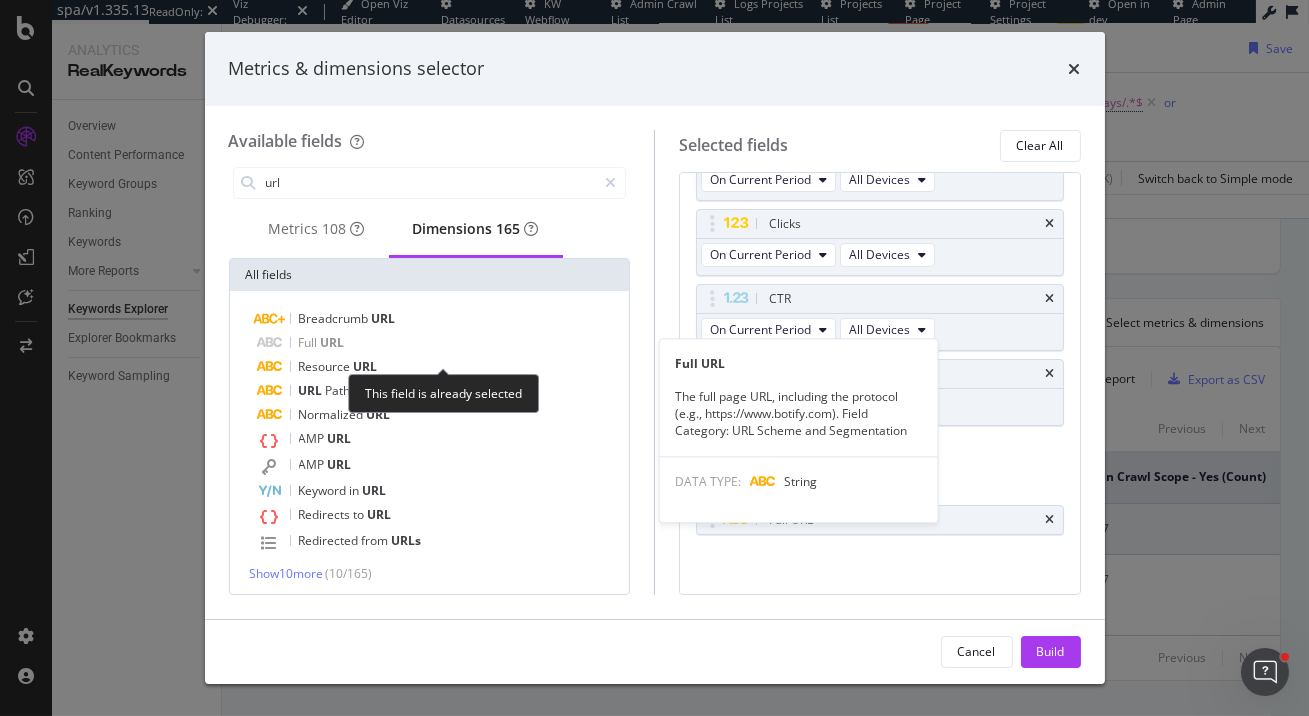 scroll, scrollTop: 89, scrollLeft: 0, axis: vertical 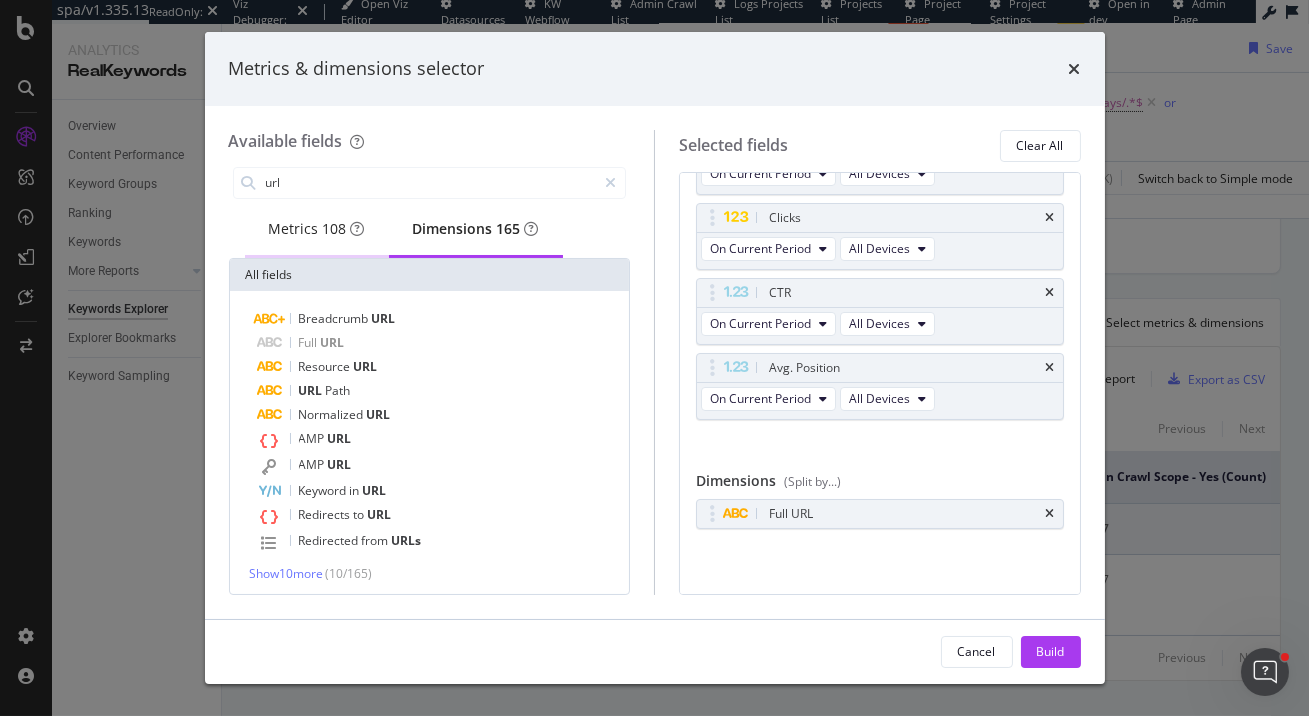 click on "Metrics 108" at bounding box center (317, 230) 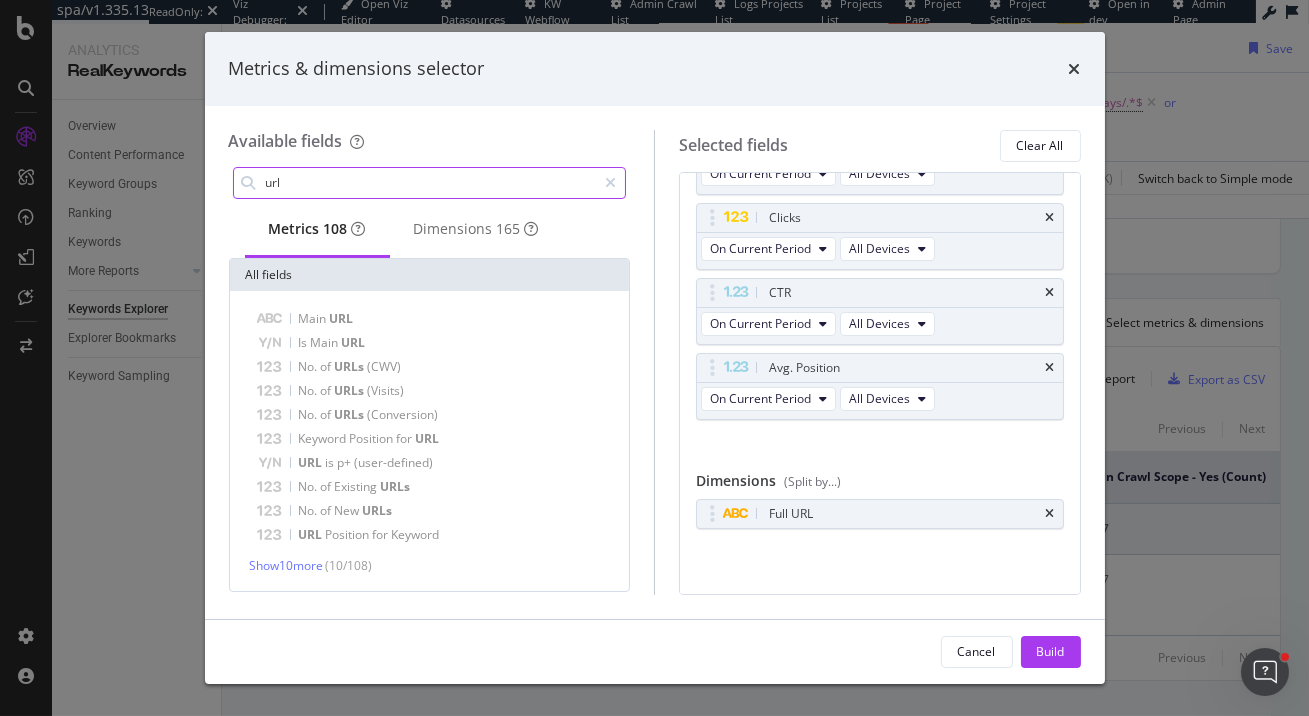click on "url" at bounding box center (430, 183) 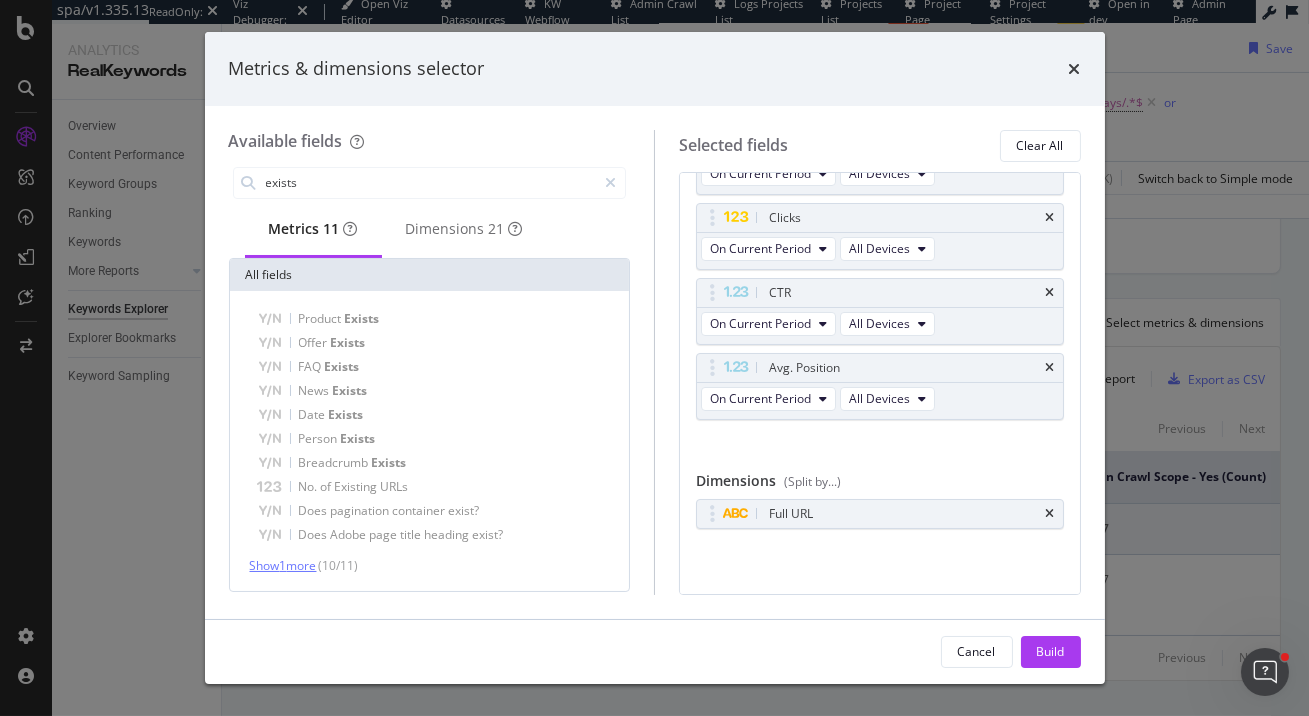 click on "Show  1  more" at bounding box center [283, 565] 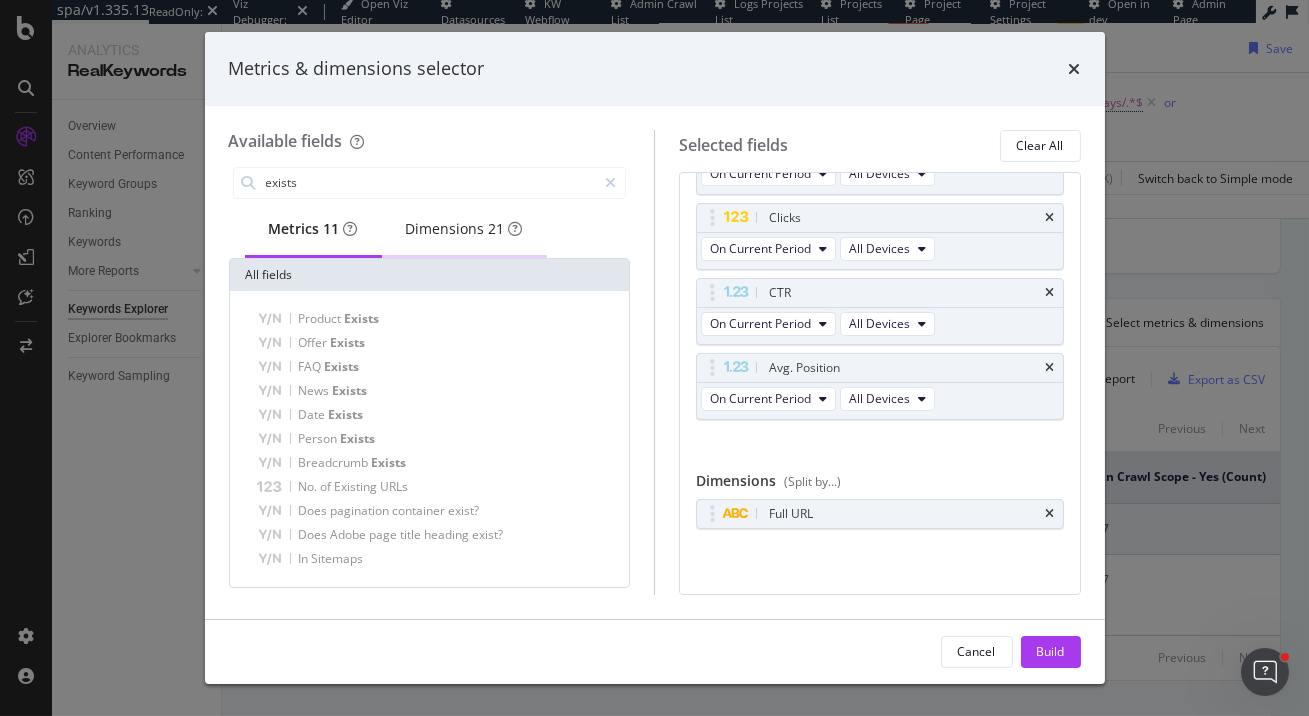 click on "Dimensions 21" at bounding box center [464, 229] 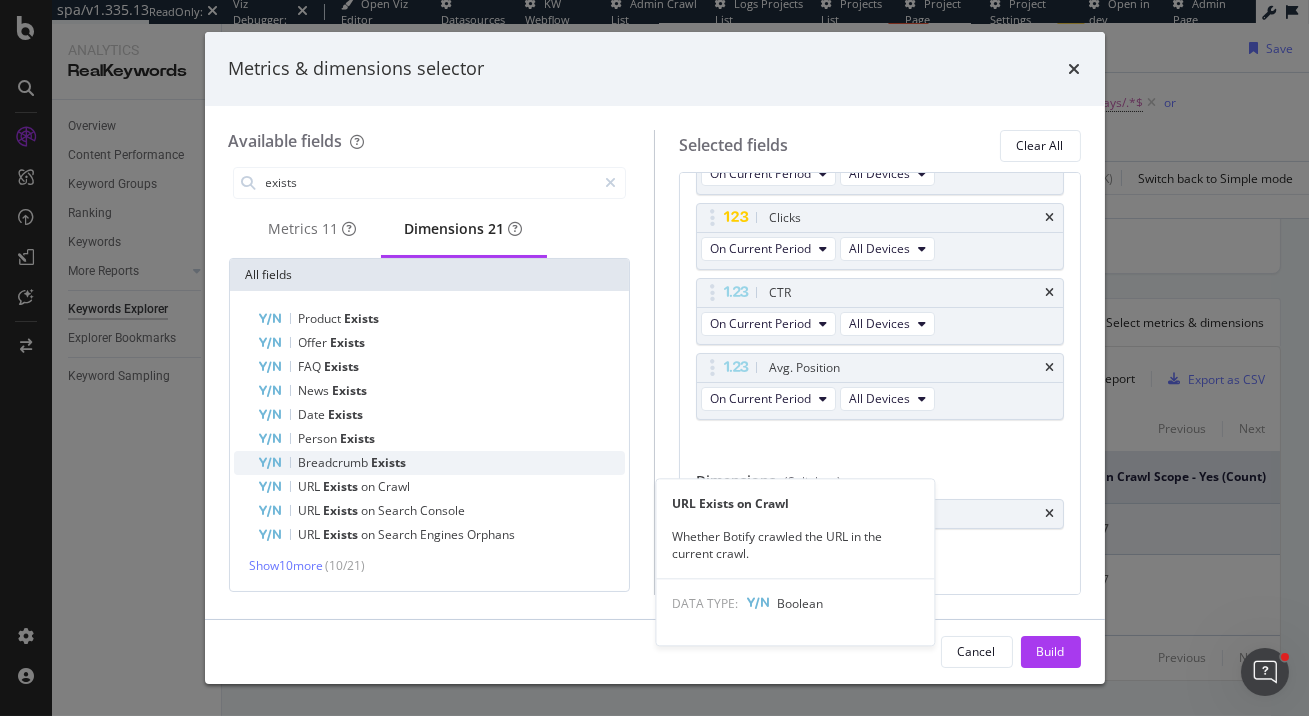 scroll, scrollTop: 0, scrollLeft: 0, axis: both 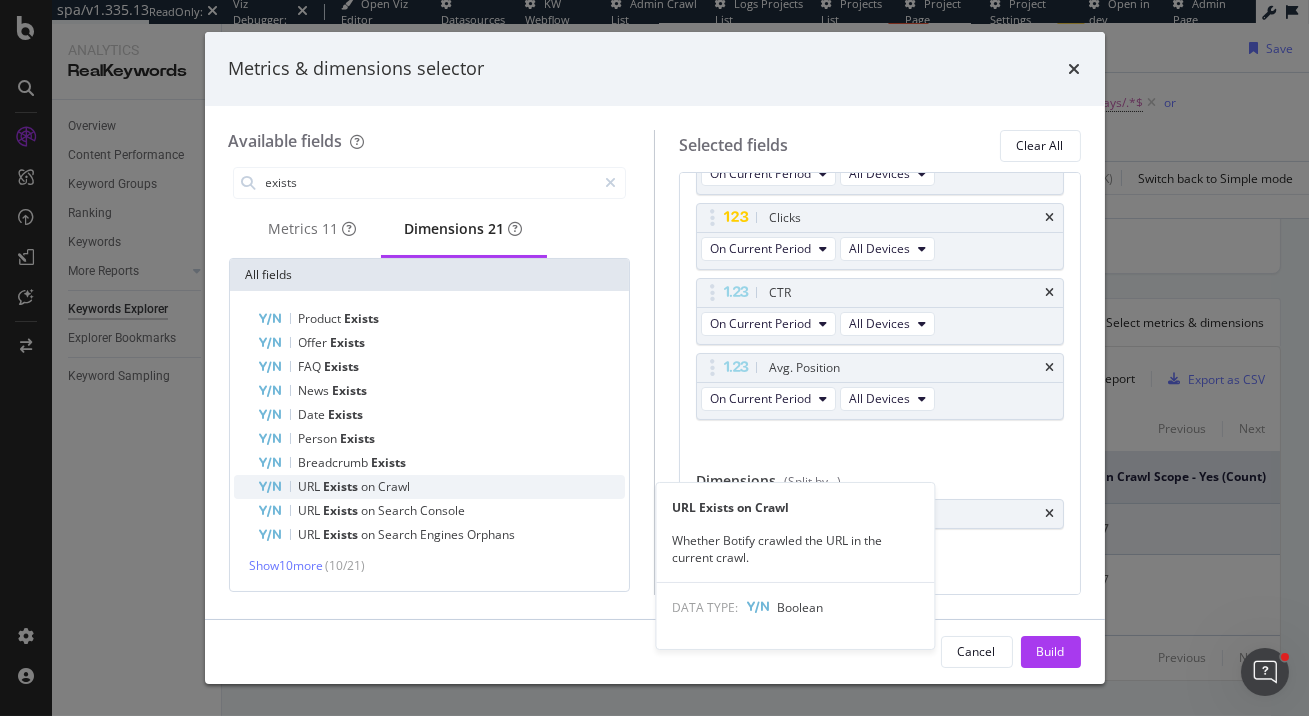 click on "URL   Exists   on   Crawl" at bounding box center [442, 487] 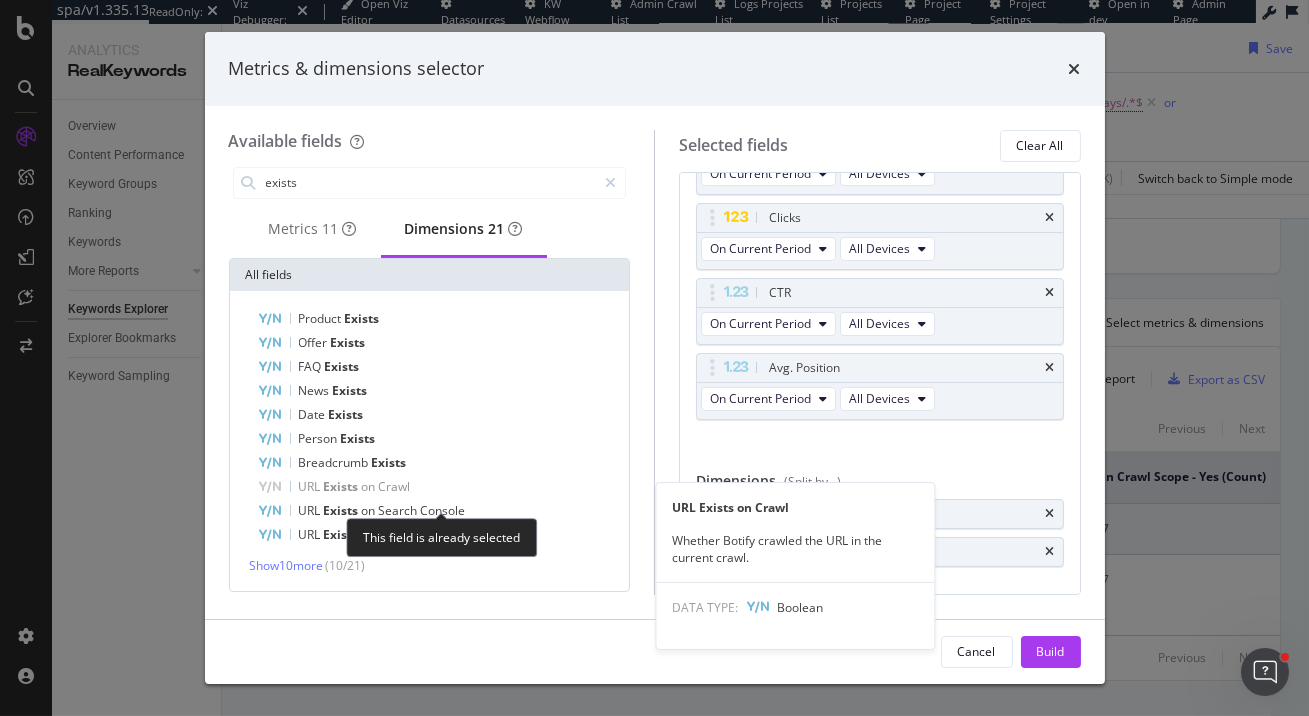 scroll, scrollTop: 126, scrollLeft: 0, axis: vertical 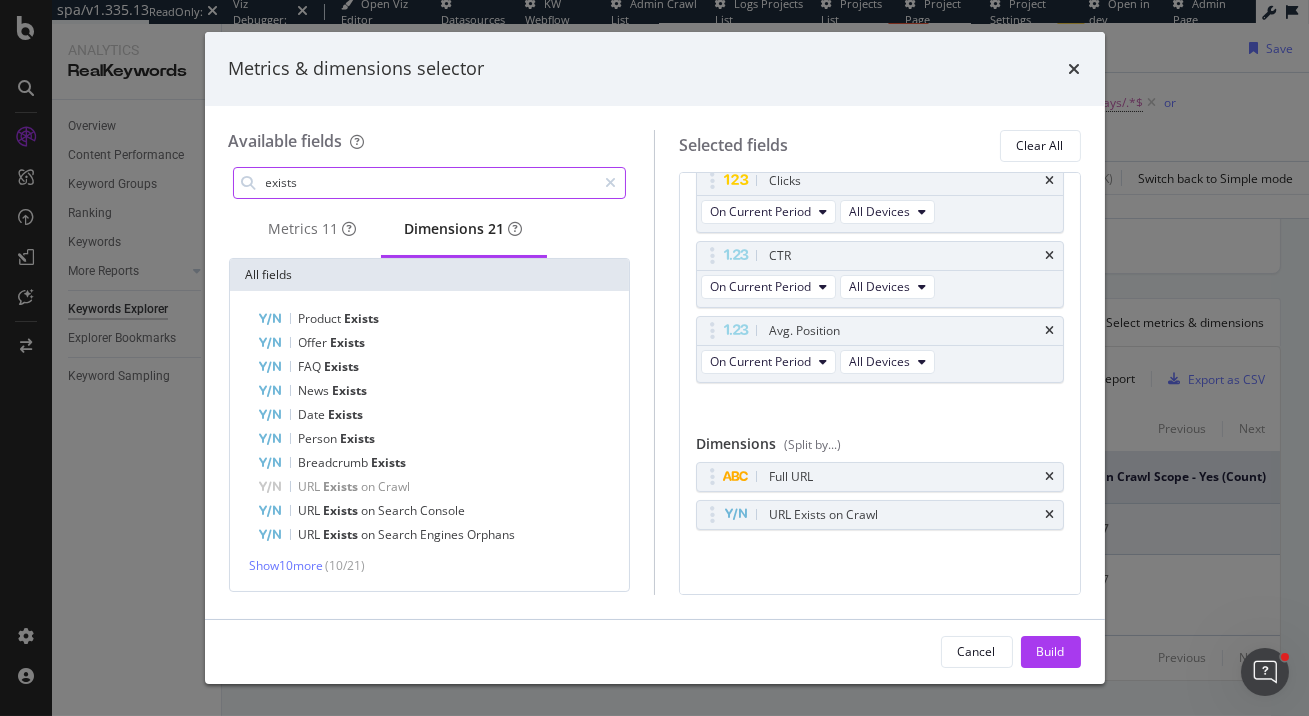 click on "exists" at bounding box center [430, 183] 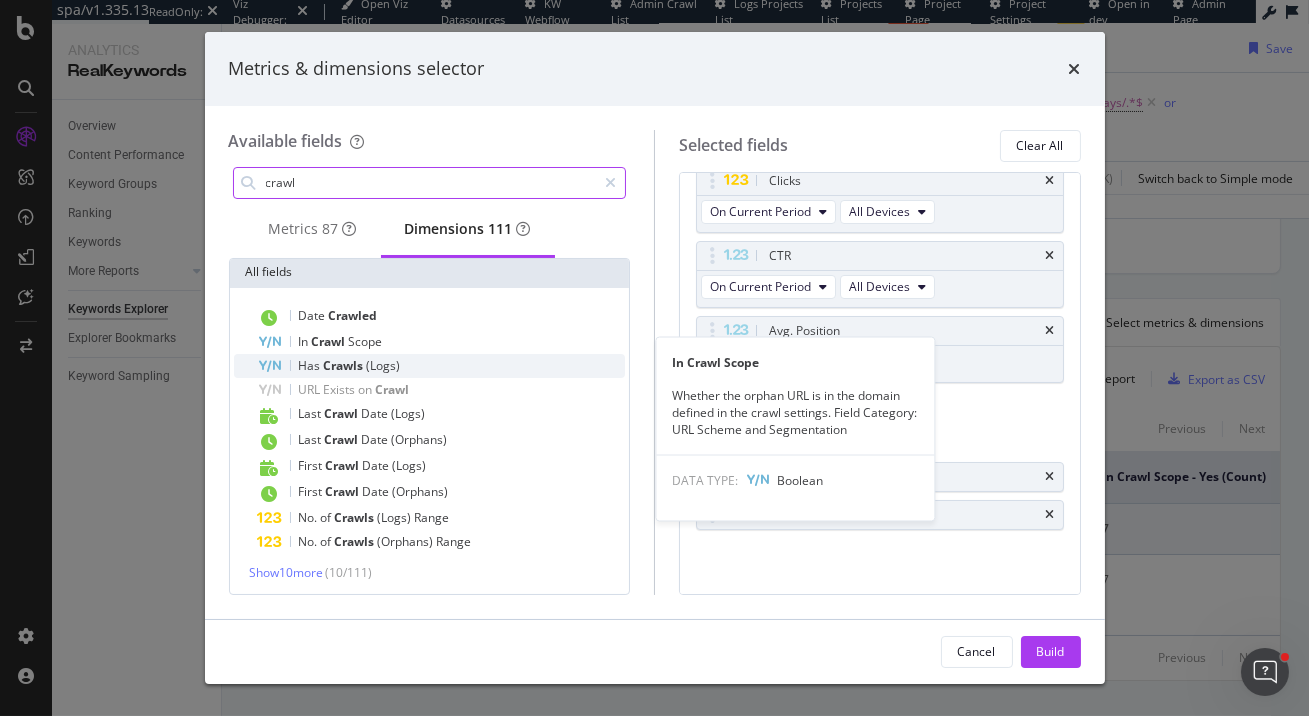 type on "crawl" 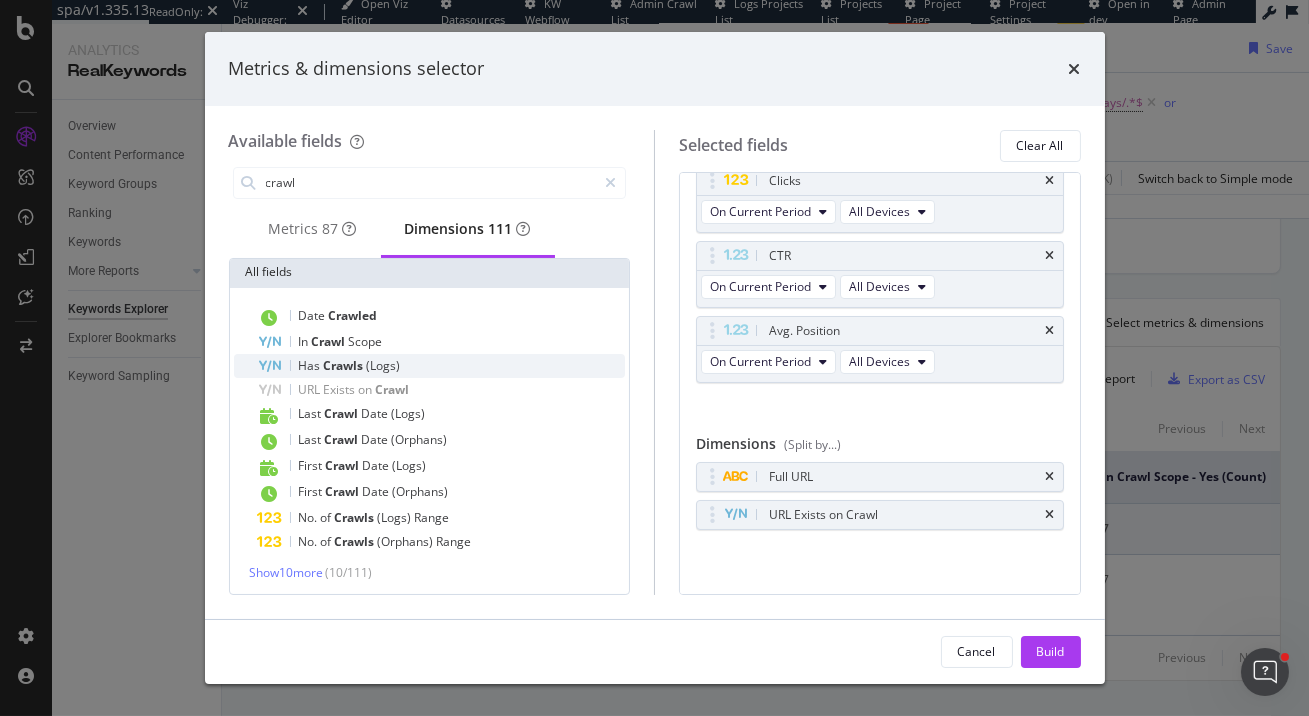 click on "Has   Crawls   (Logs)" at bounding box center (442, 366) 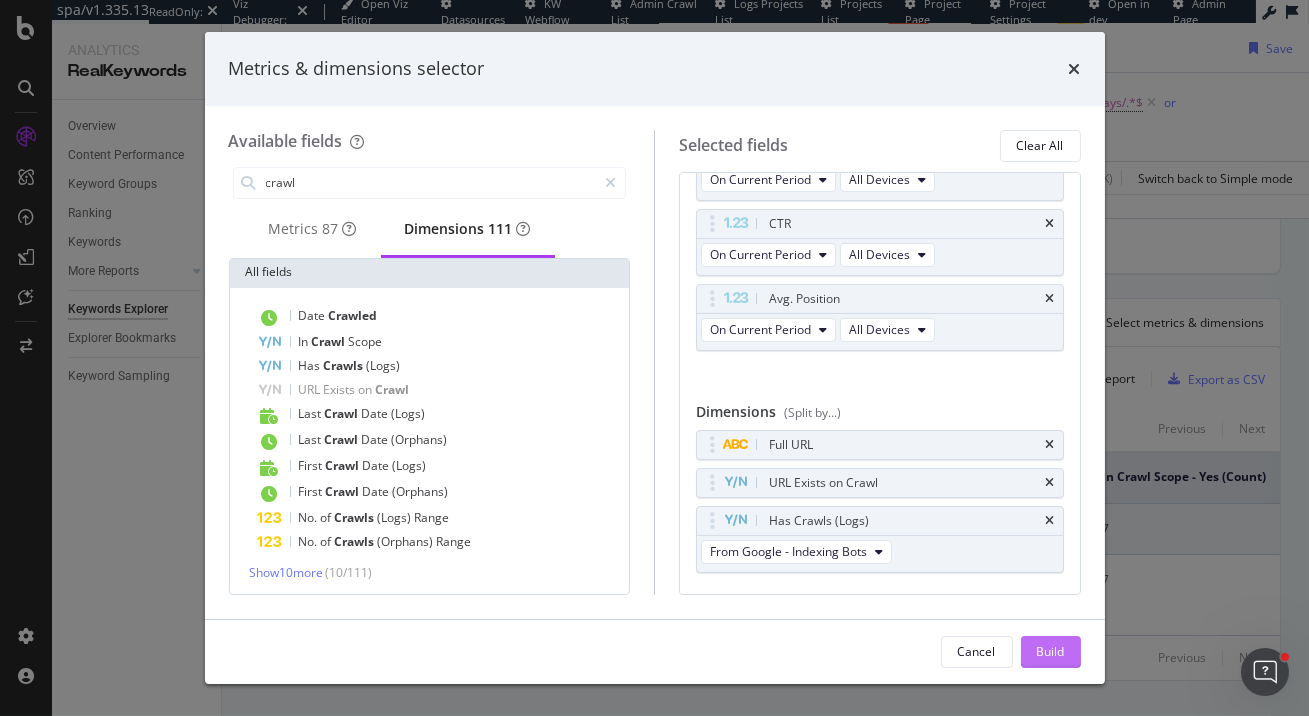 click on "Build" at bounding box center (1051, 652) 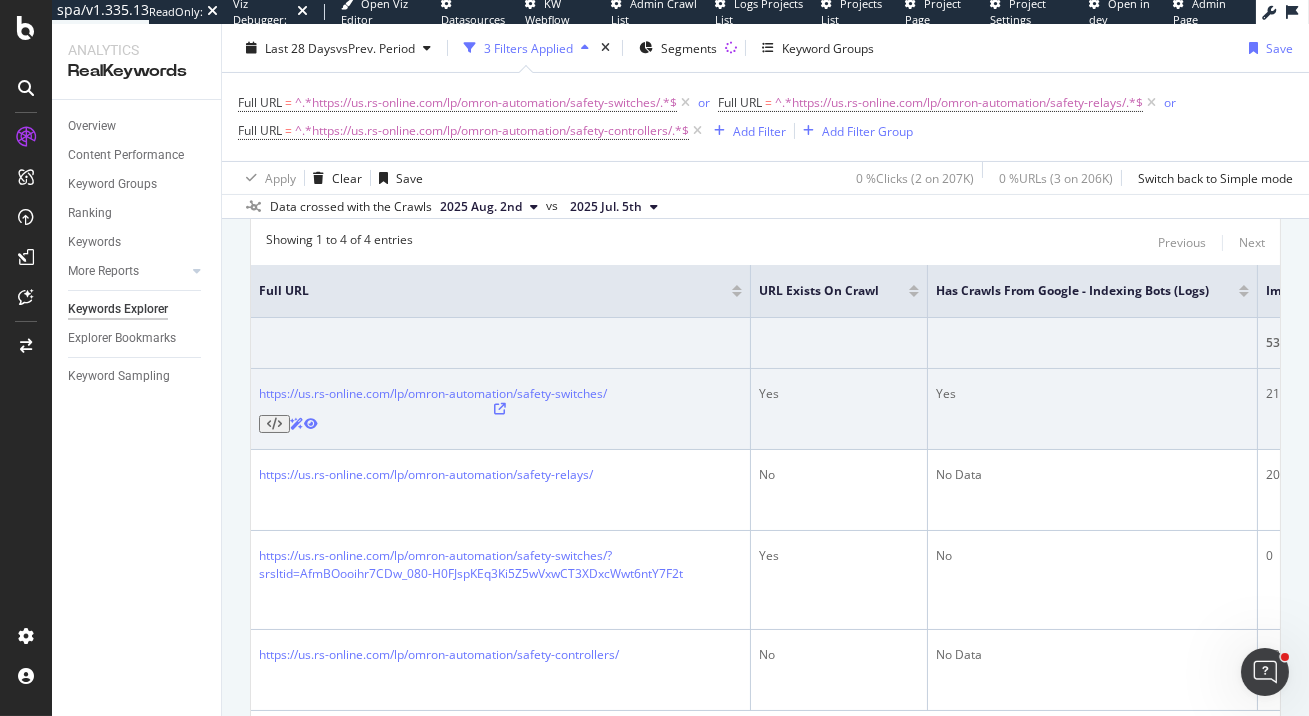 scroll, scrollTop: 657, scrollLeft: 0, axis: vertical 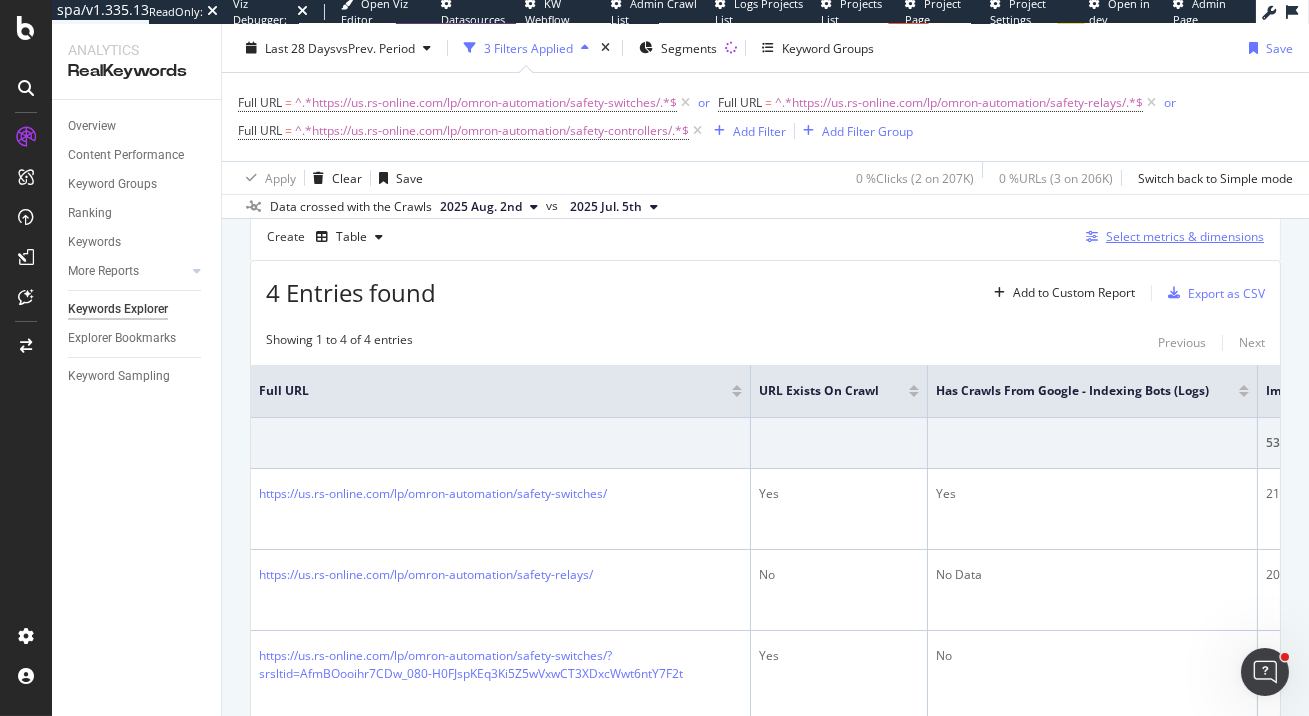 click on "Select metrics & dimensions" at bounding box center (1185, 236) 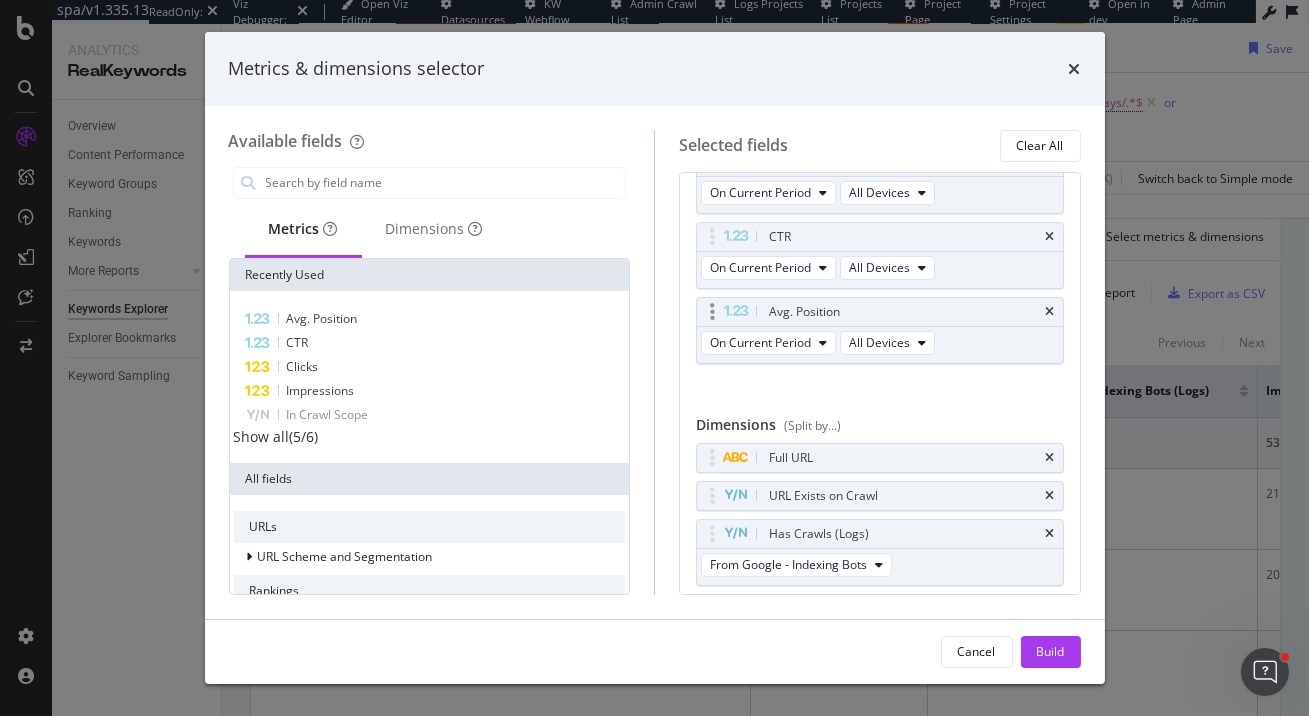 scroll, scrollTop: 144, scrollLeft: 0, axis: vertical 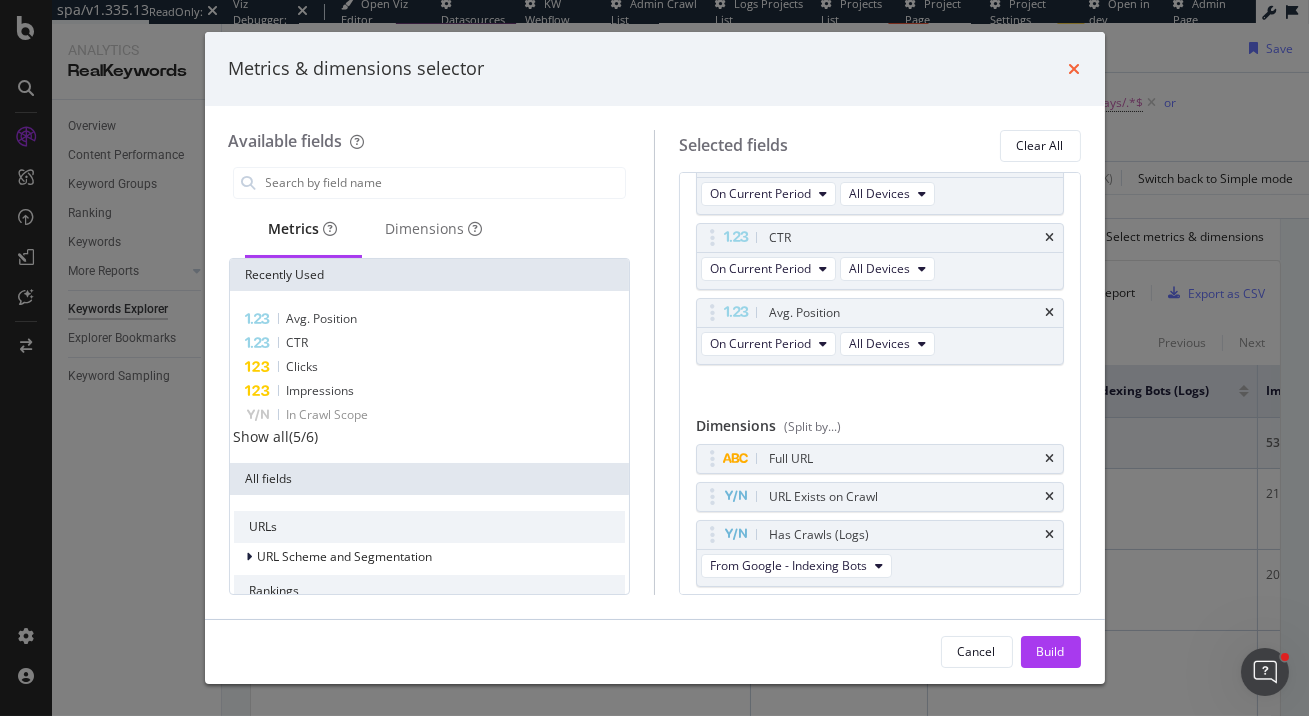 click at bounding box center [1075, 69] 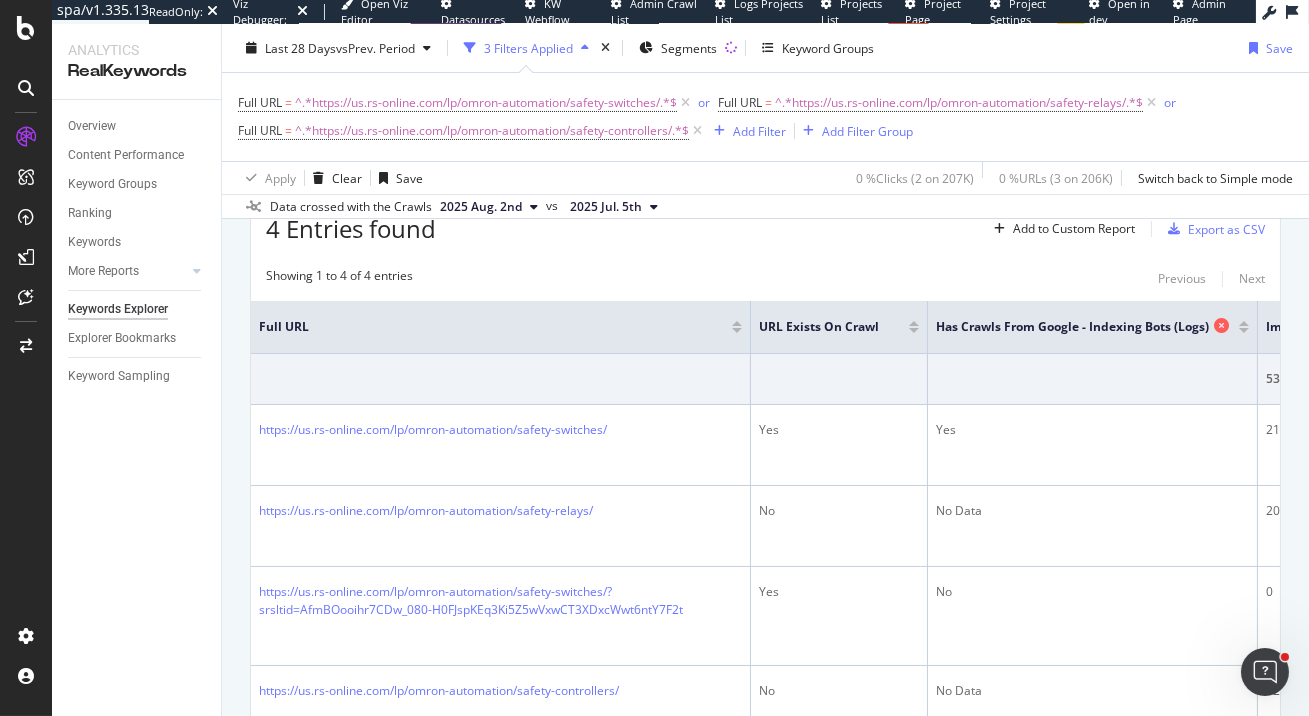 scroll, scrollTop: 657, scrollLeft: 0, axis: vertical 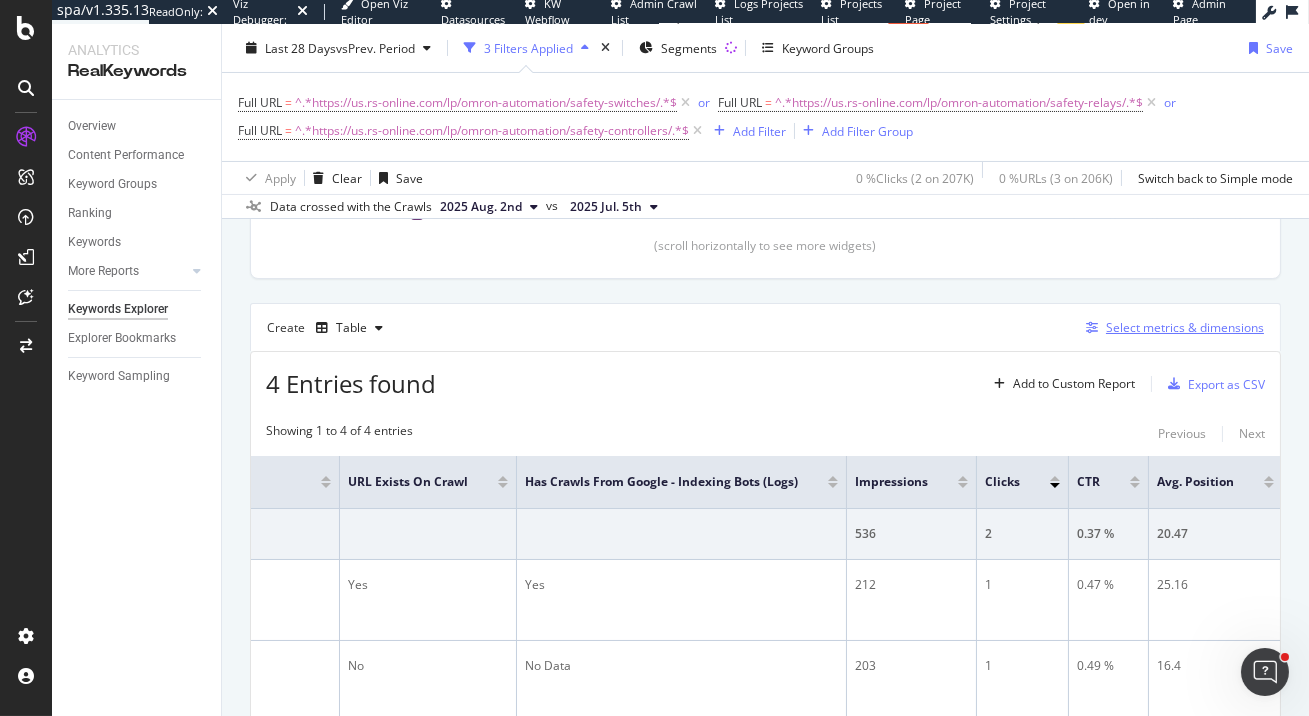 click on "Select metrics & dimensions" at bounding box center [1185, 327] 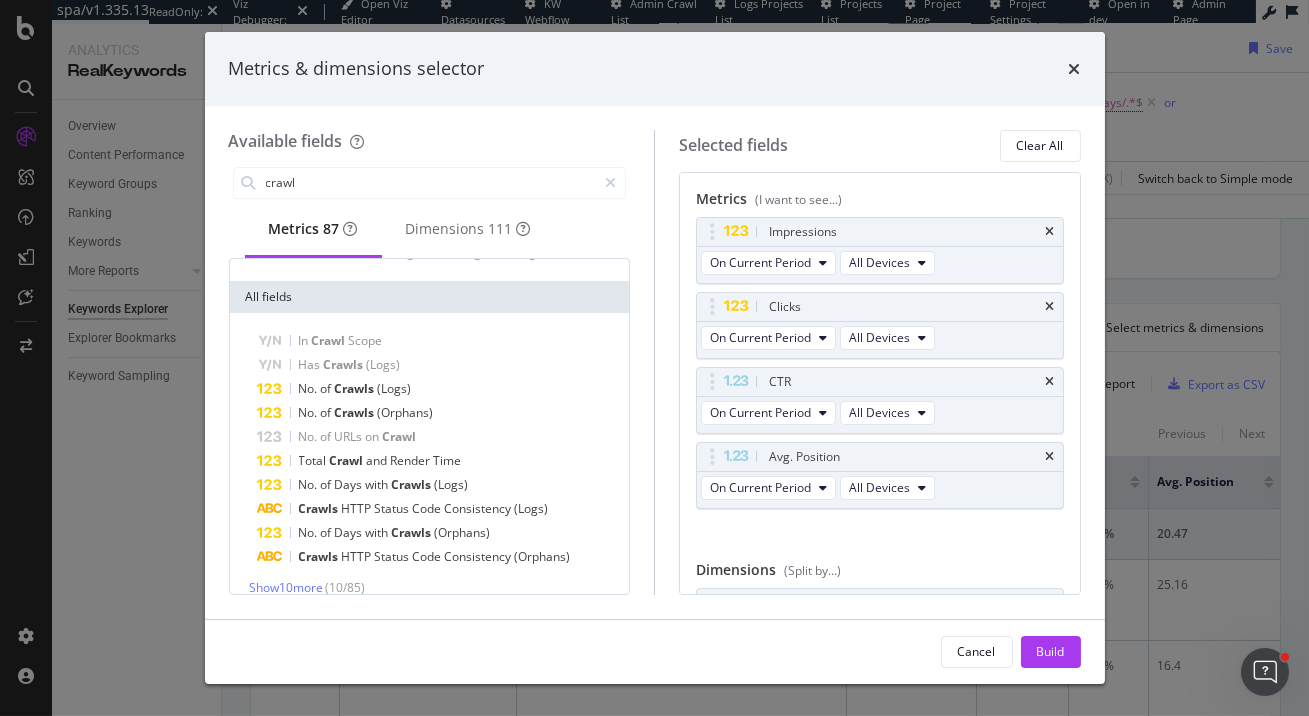 scroll, scrollTop: 110, scrollLeft: 0, axis: vertical 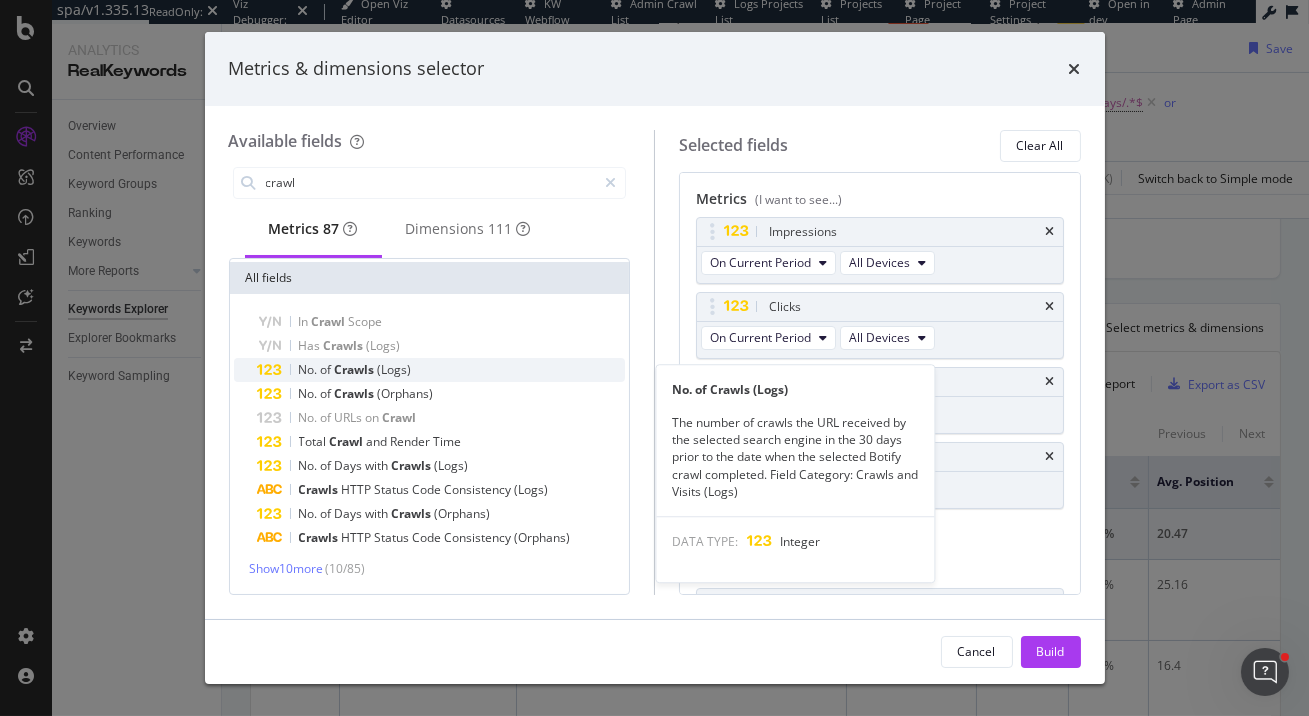 type on "crawl" 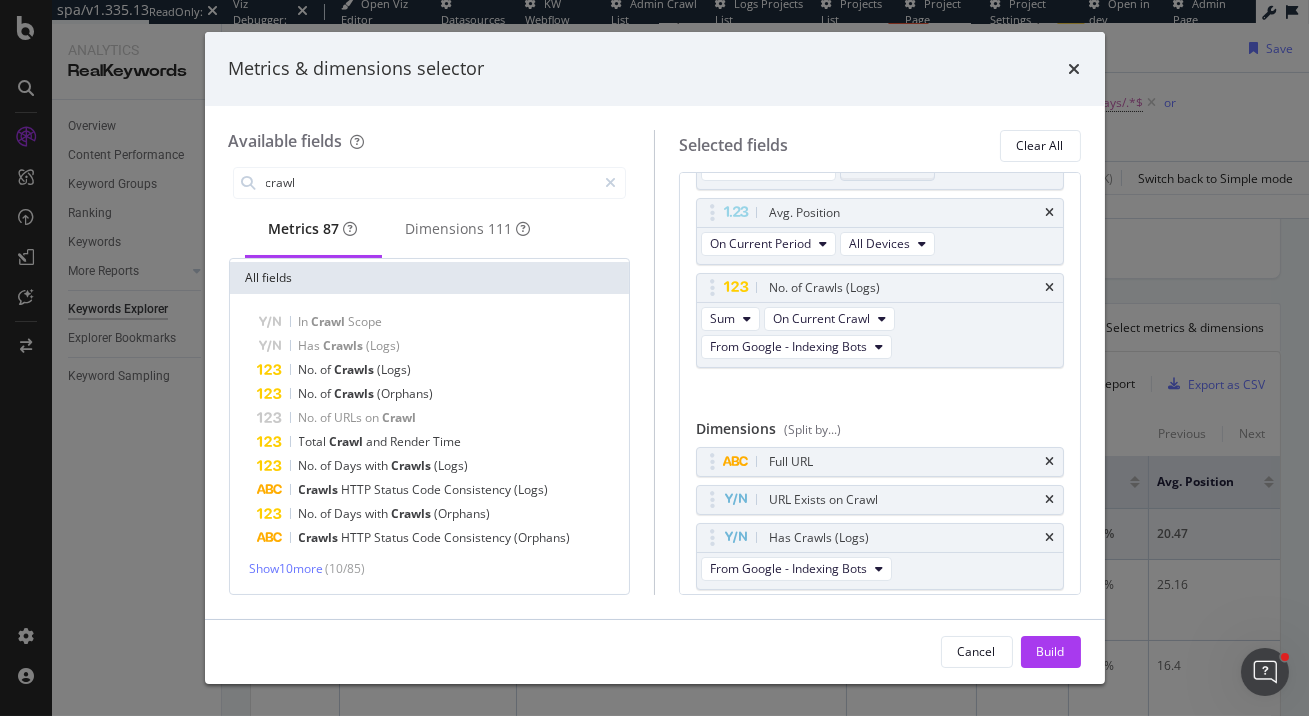 scroll, scrollTop: 251, scrollLeft: 0, axis: vertical 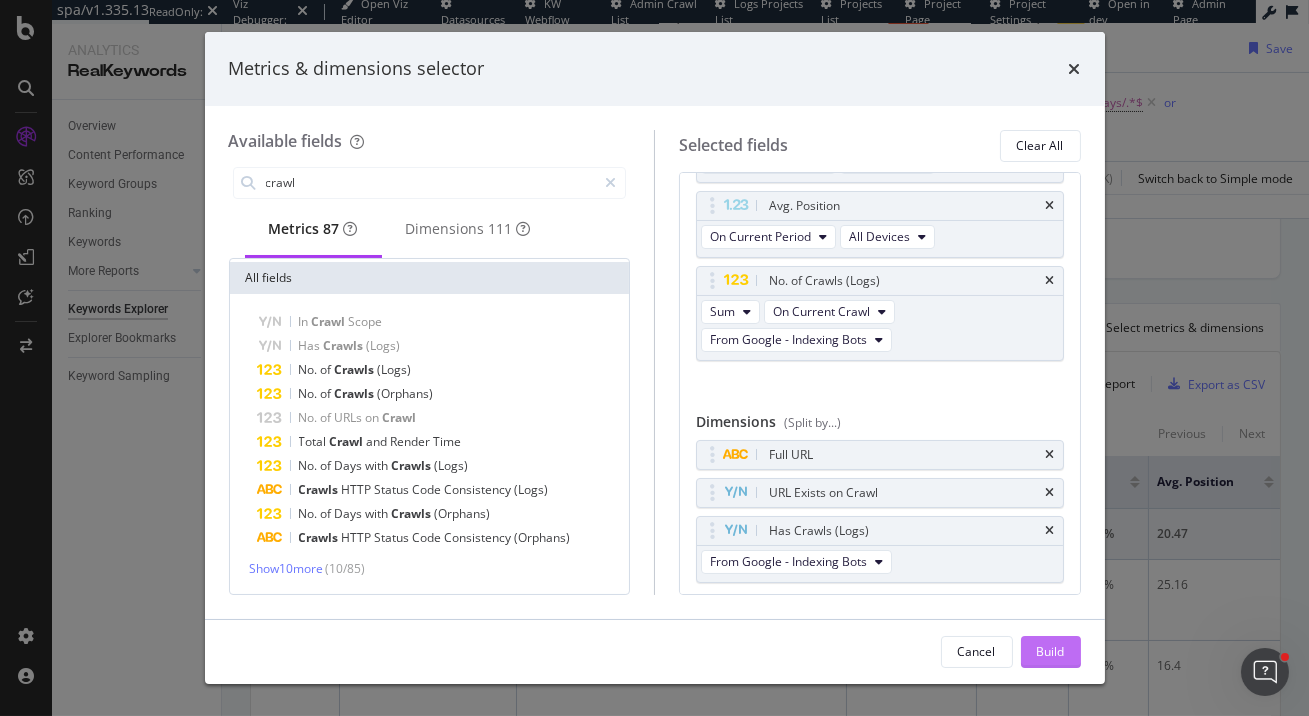 click on "Build" at bounding box center (1051, 651) 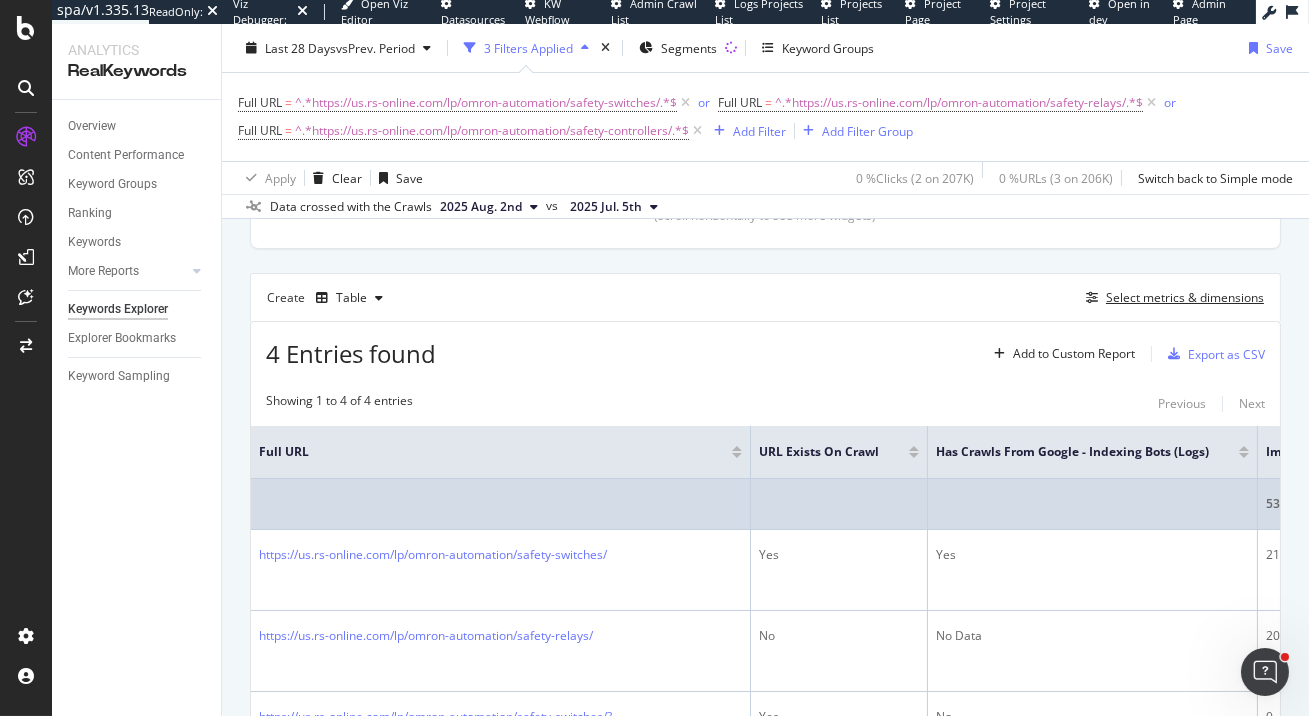 scroll, scrollTop: 657, scrollLeft: 0, axis: vertical 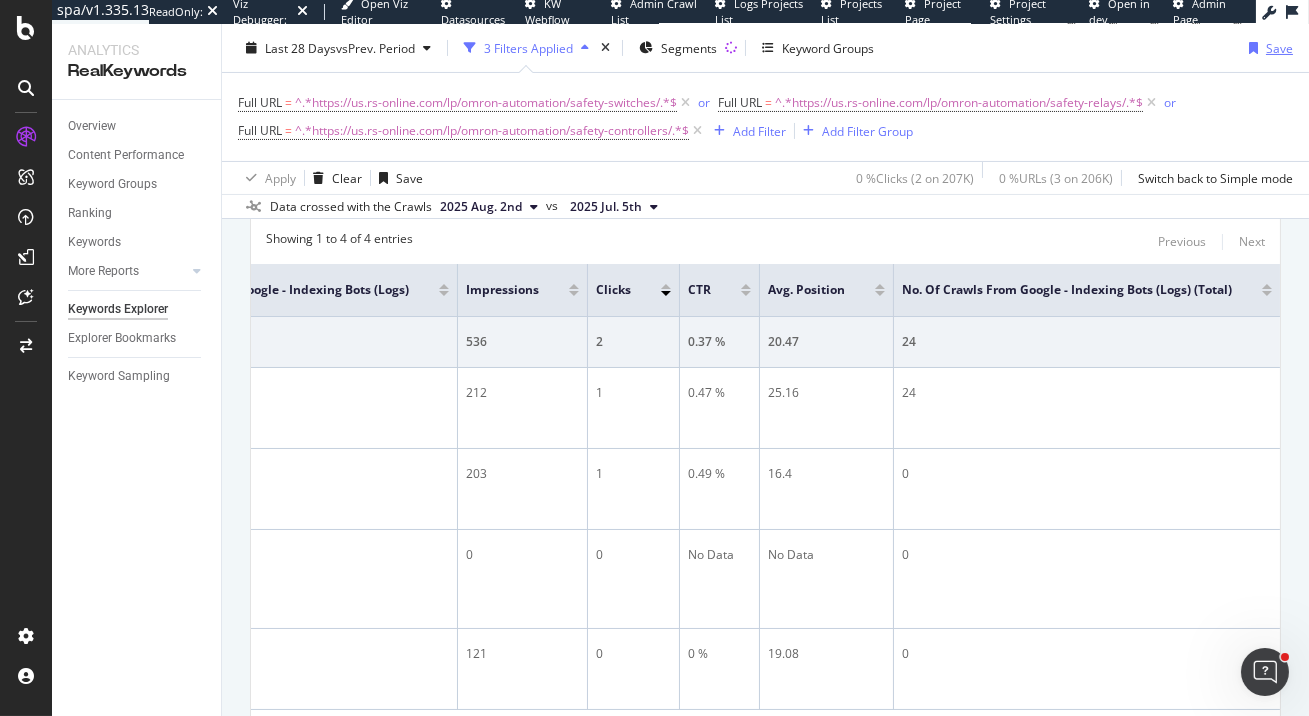 click on "Save" at bounding box center (1279, 47) 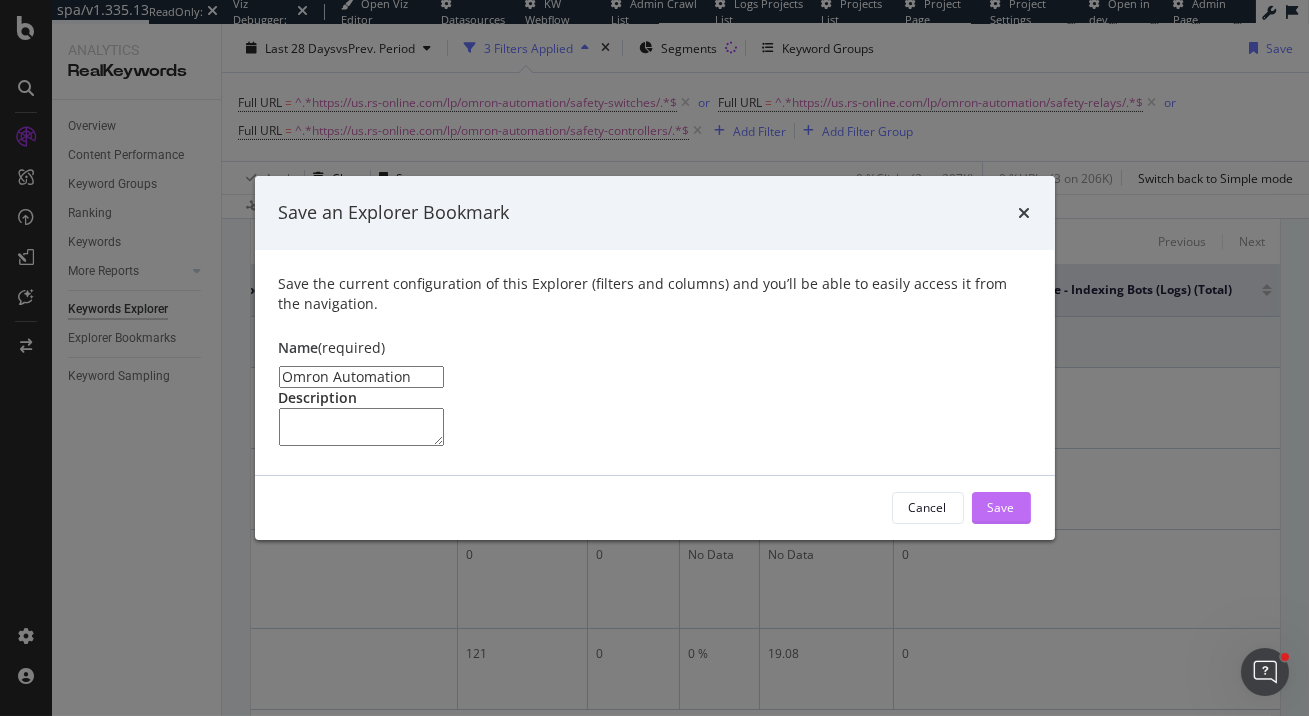 type on "Omron Automation" 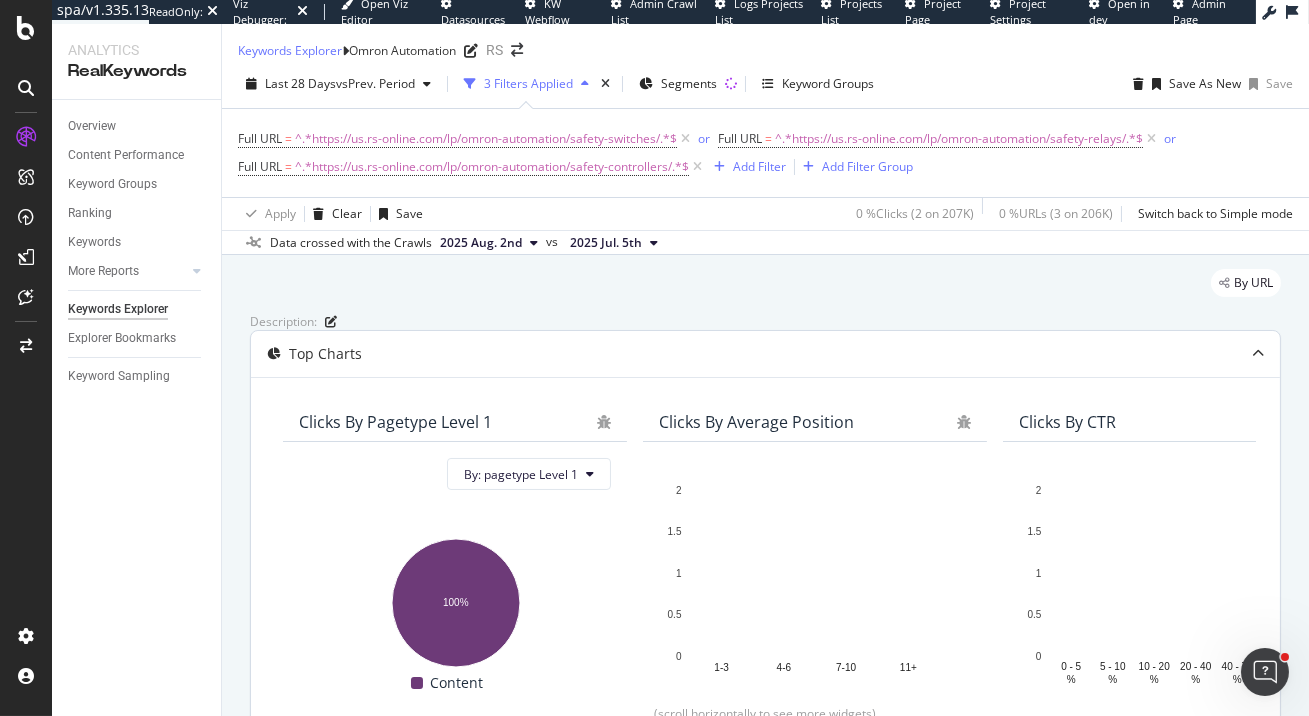 scroll, scrollTop: 726, scrollLeft: 0, axis: vertical 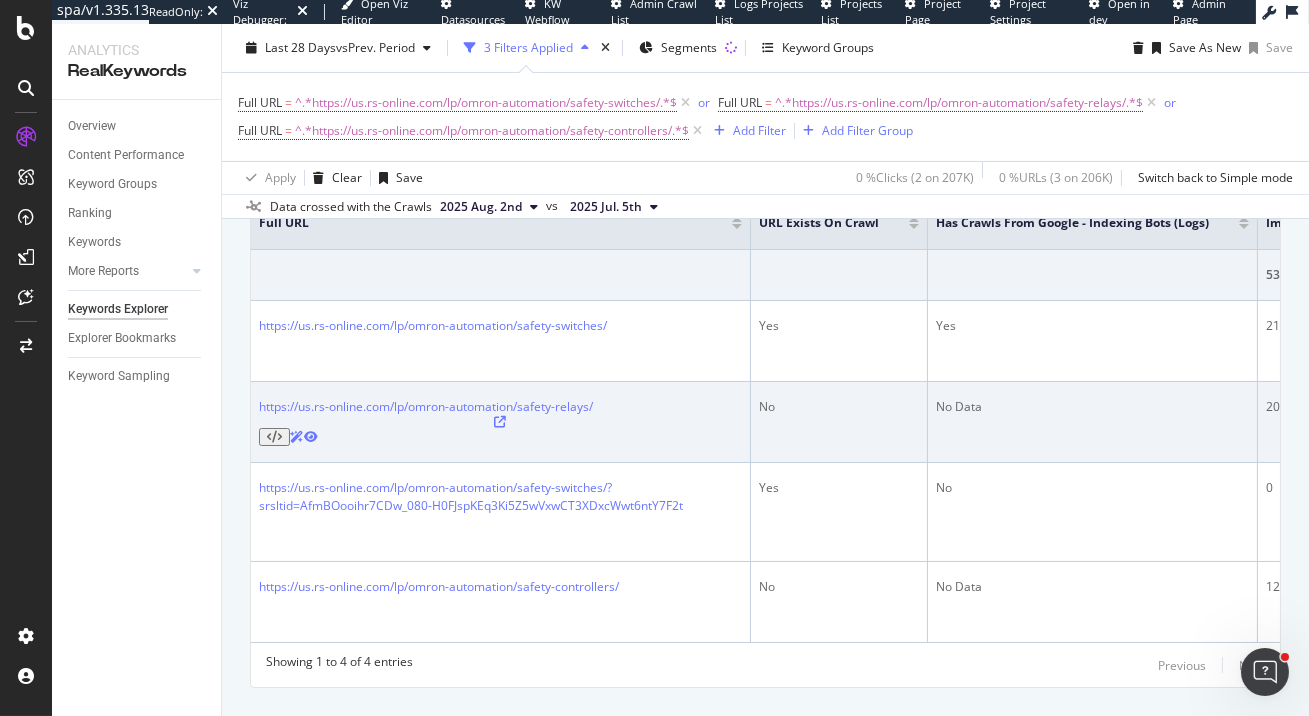 click at bounding box center [274, 437] 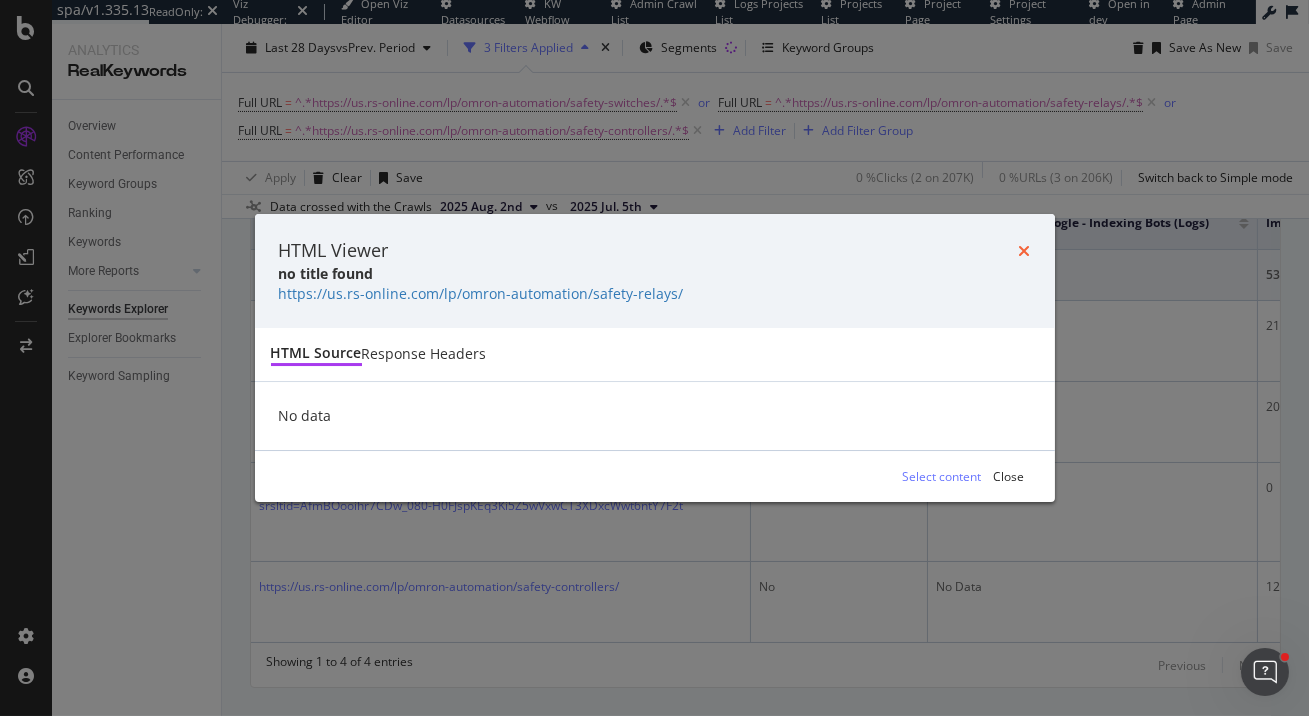 click at bounding box center [1025, 251] 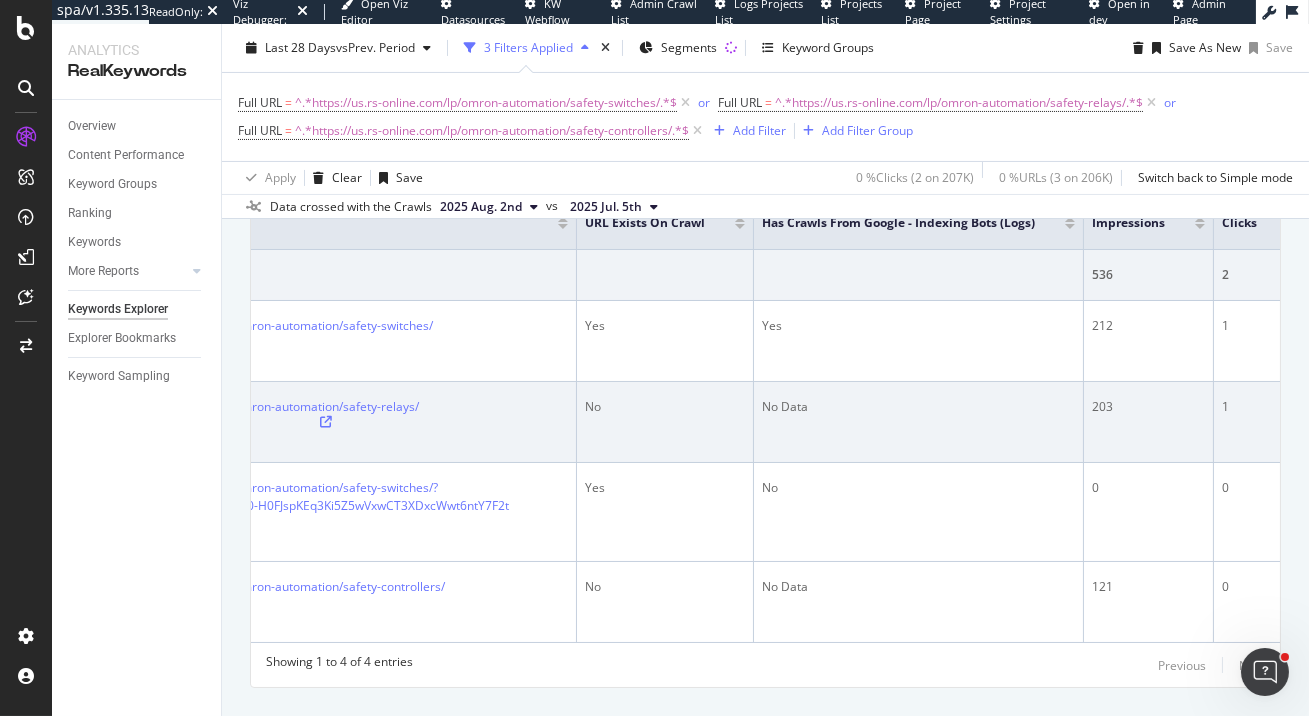 scroll, scrollTop: 0, scrollLeft: 0, axis: both 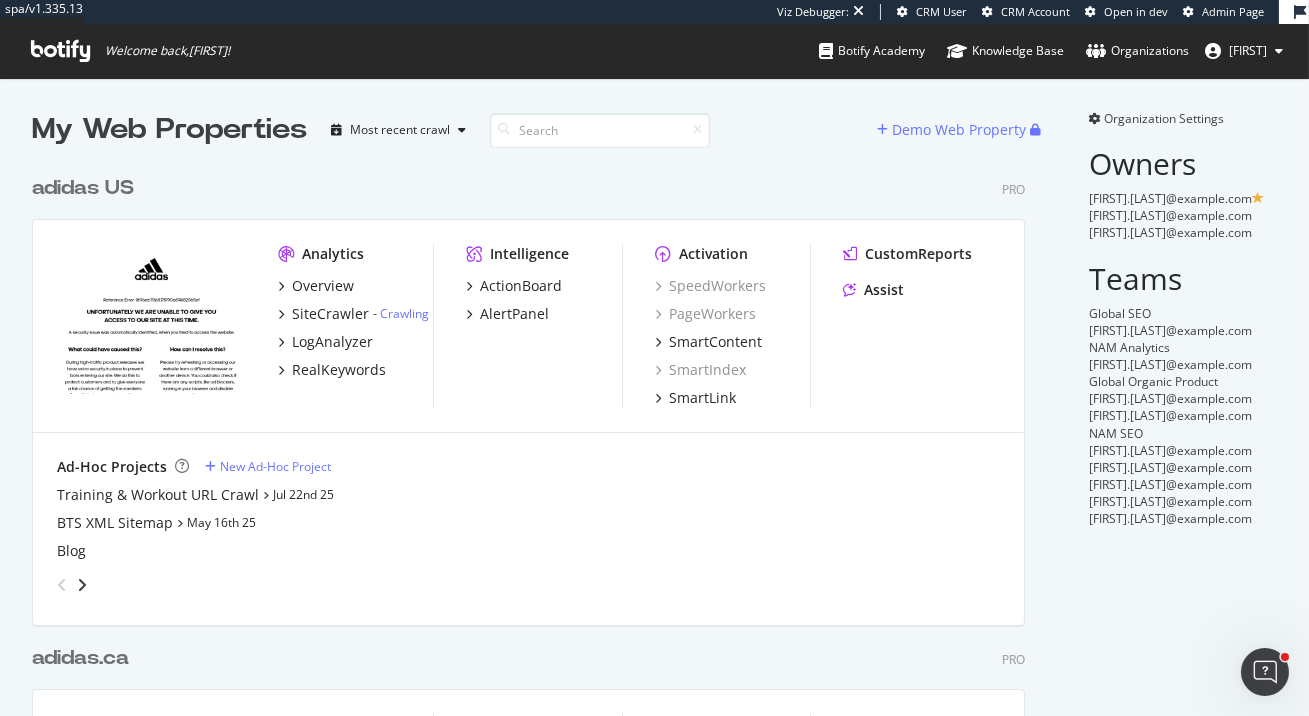click on "adidas US" at bounding box center (83, 188) 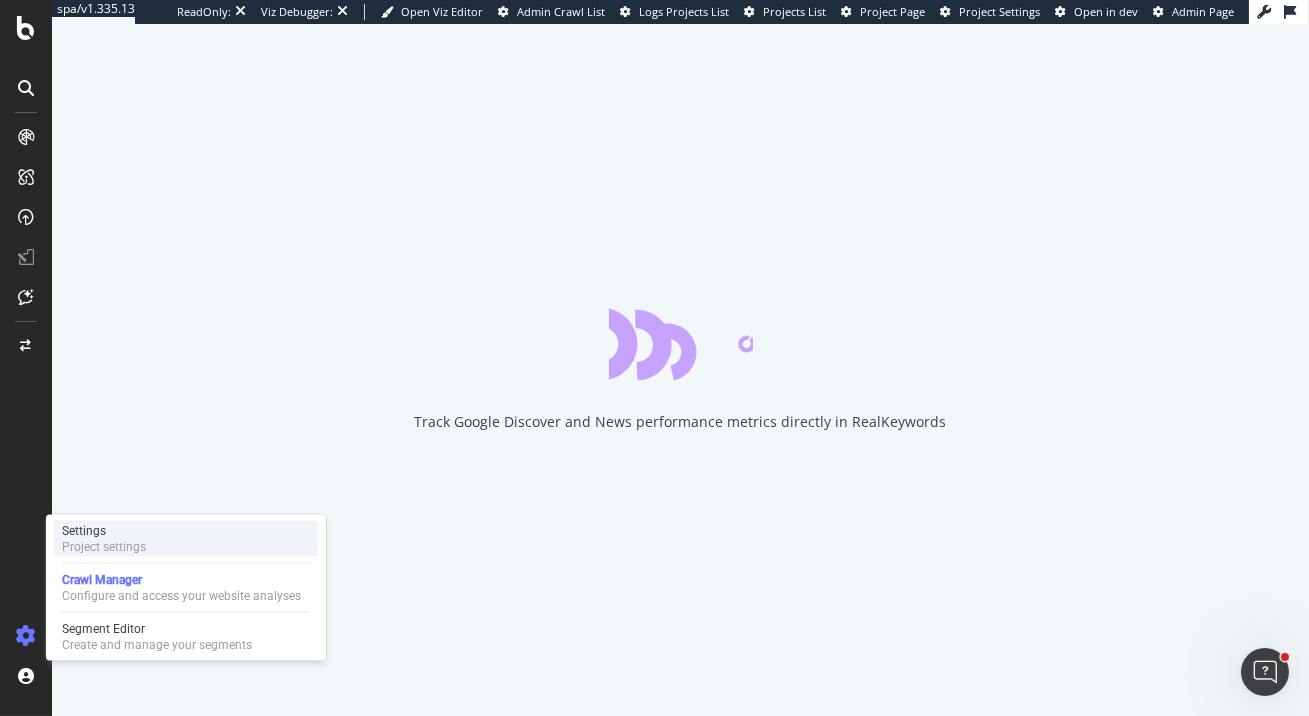 click on "Settings" at bounding box center [104, 531] 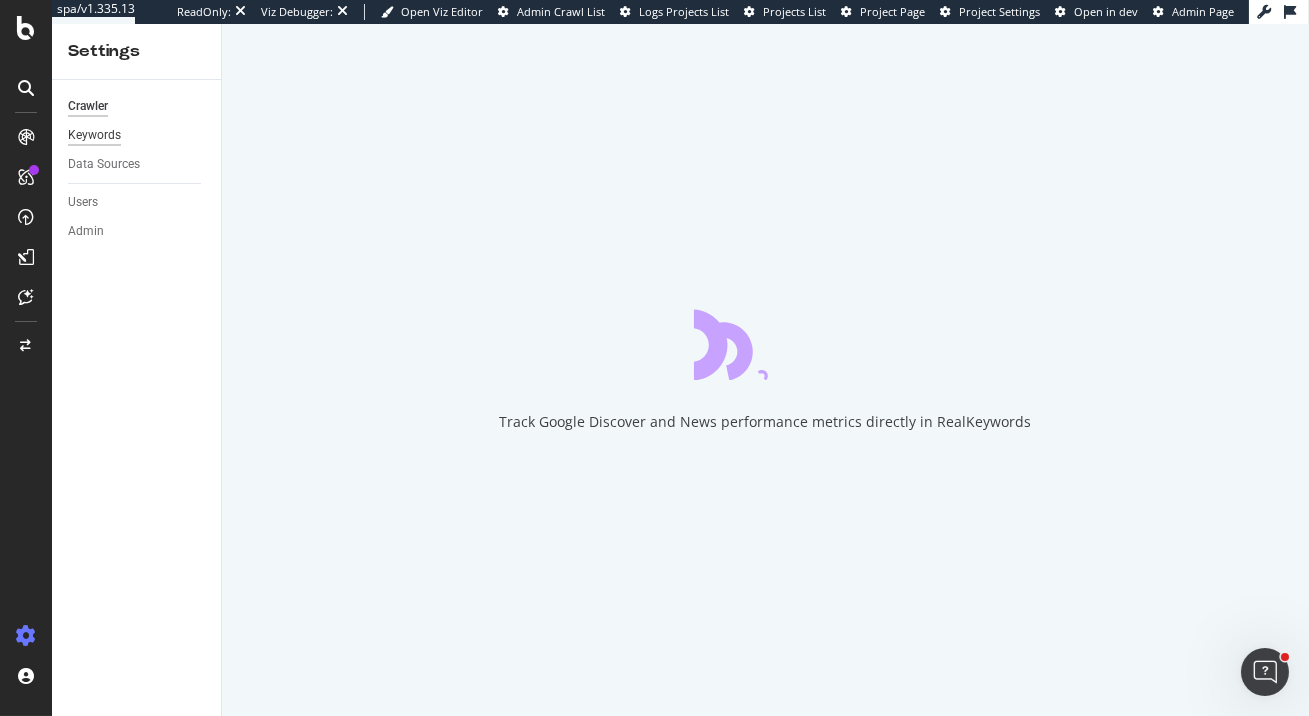 scroll, scrollTop: 0, scrollLeft: 0, axis: both 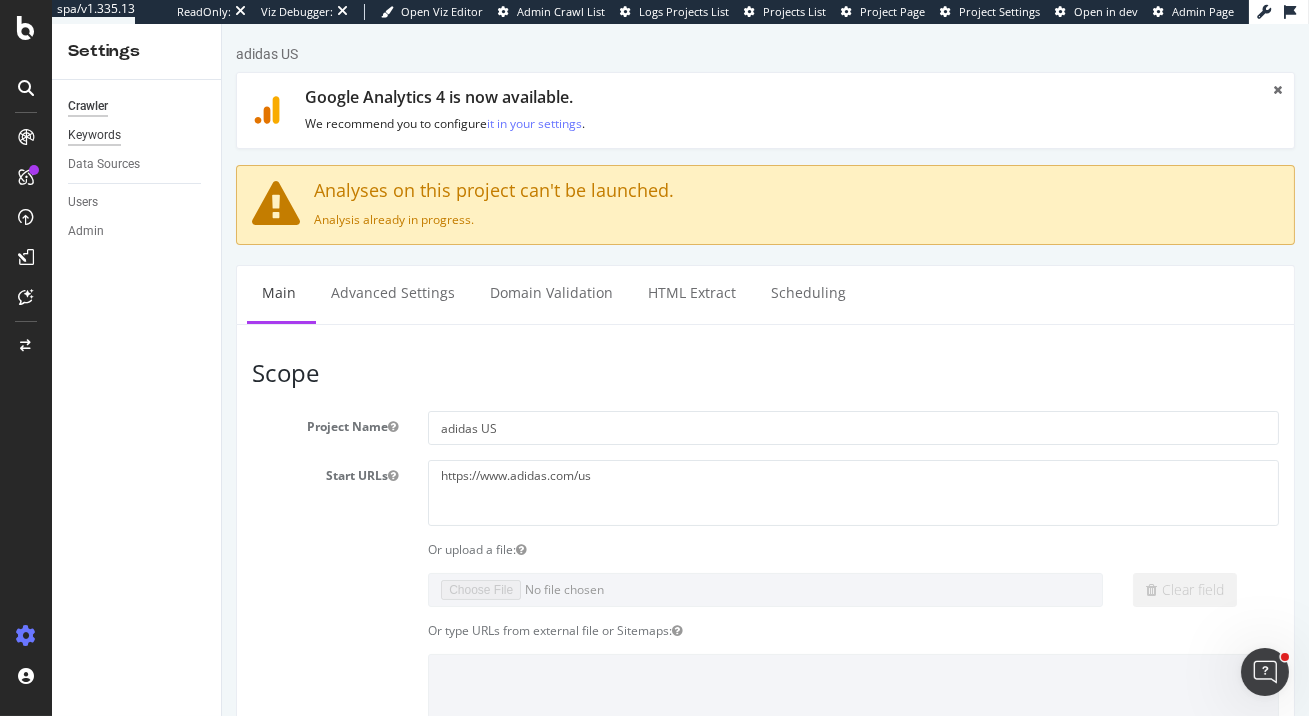 click on "Keywords" at bounding box center (94, 135) 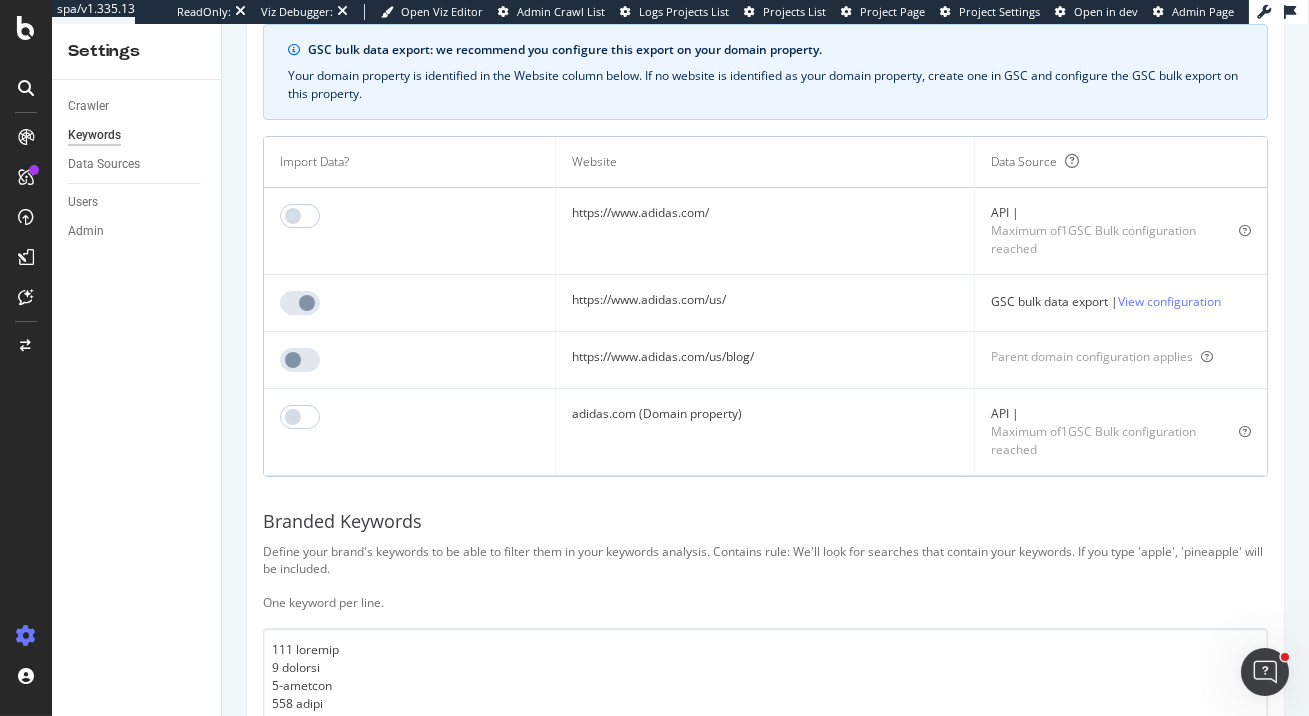 scroll, scrollTop: 177, scrollLeft: 0, axis: vertical 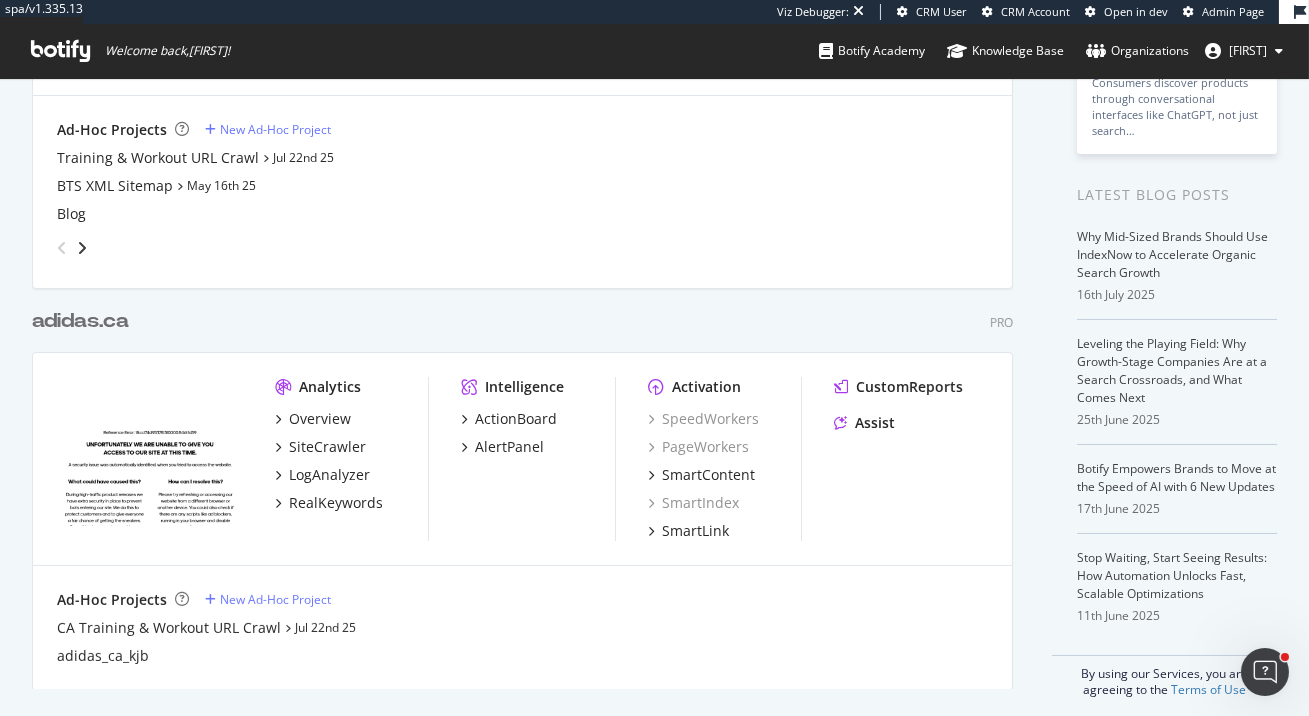 click on "adidas.ca" at bounding box center [80, 321] 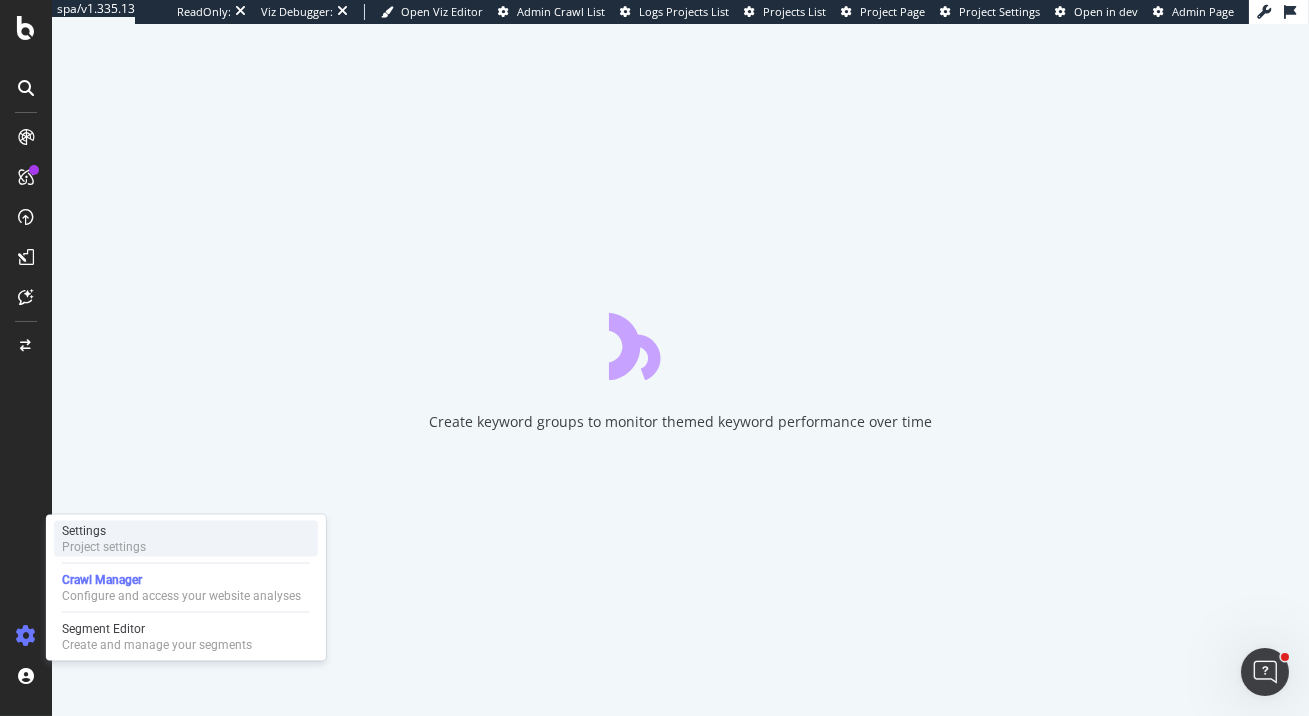click on "Project settings" at bounding box center [104, 547] 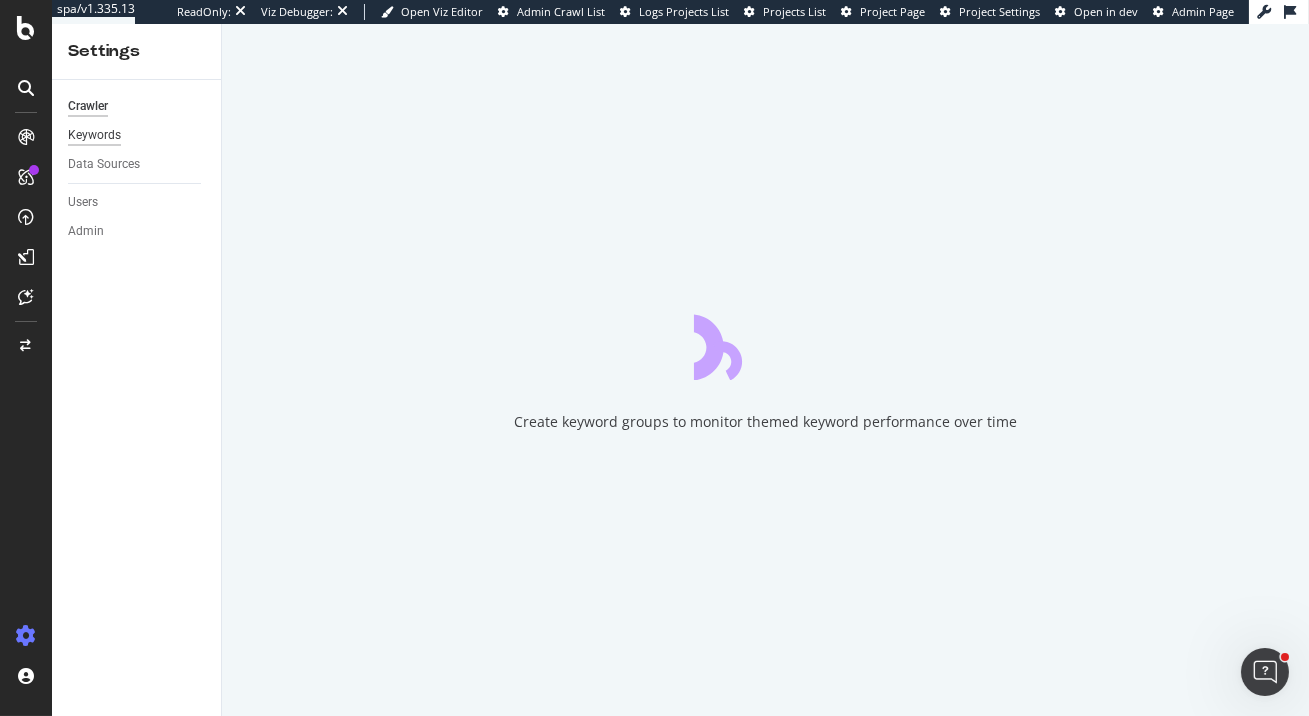 click on "Keywords" at bounding box center (94, 135) 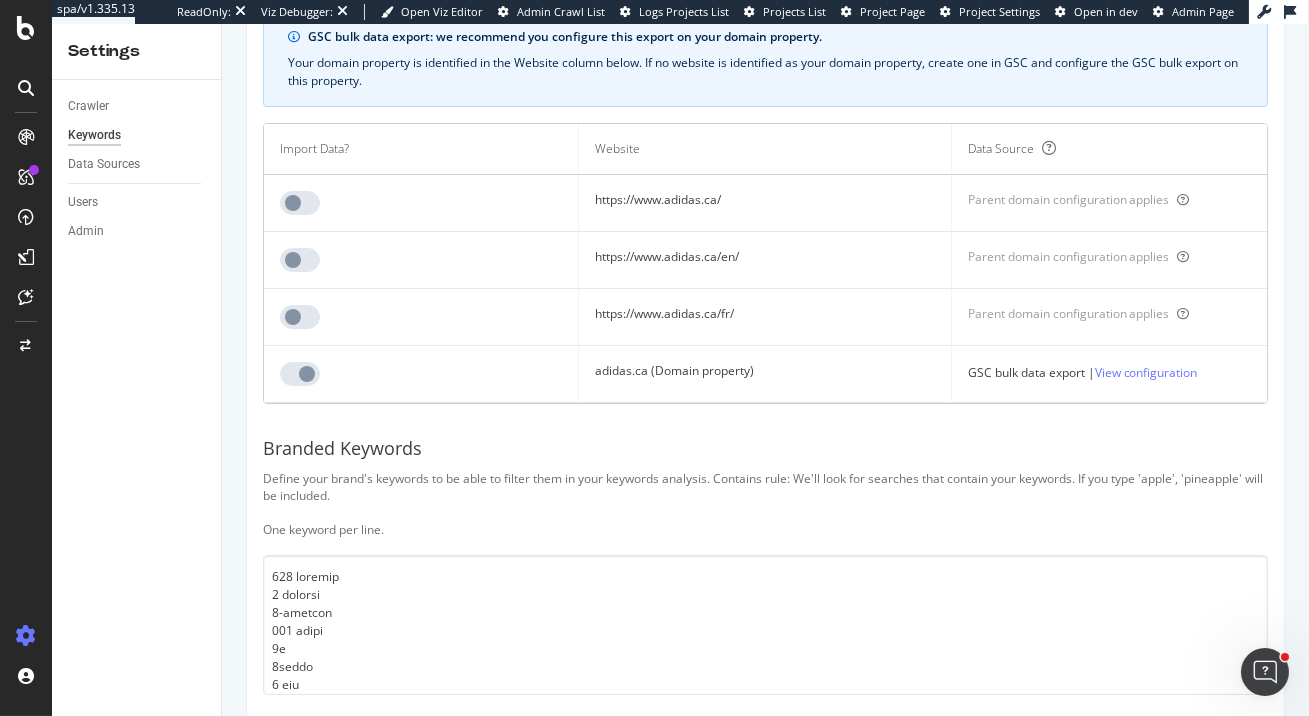 scroll, scrollTop: 188, scrollLeft: 0, axis: vertical 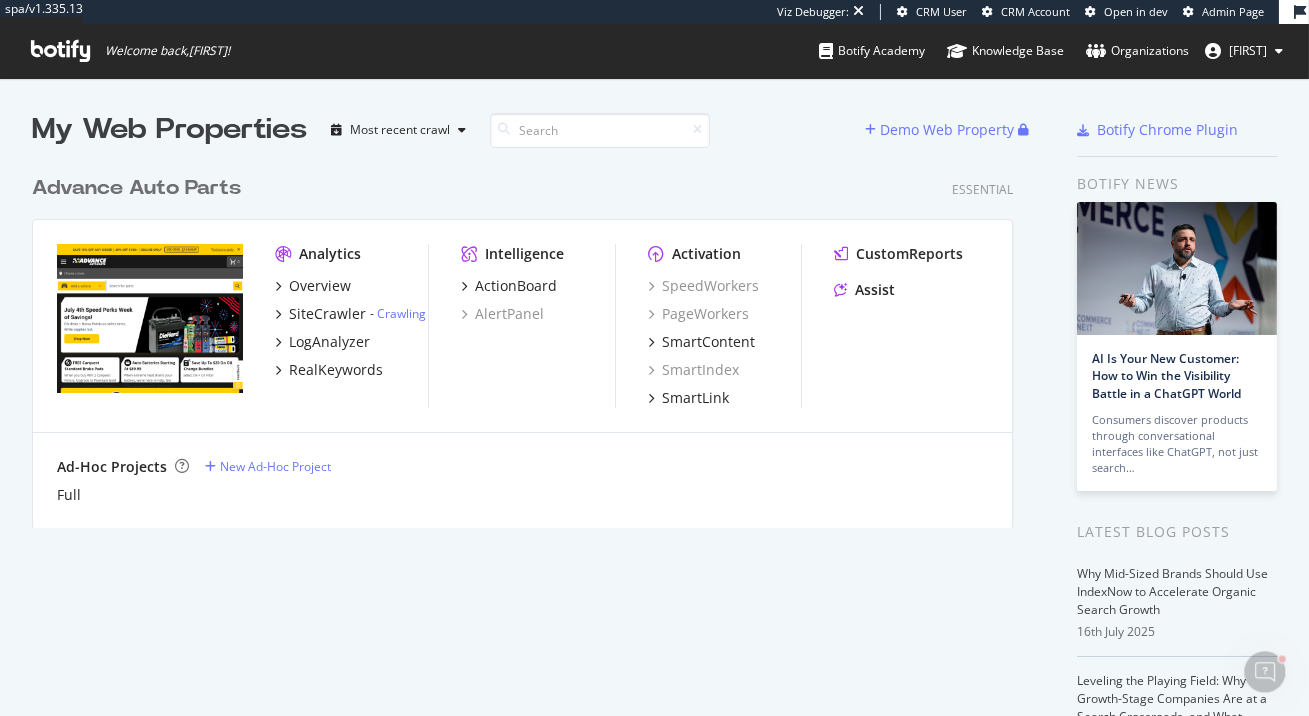 click on "Advance Auto Parts" at bounding box center (136, 188) 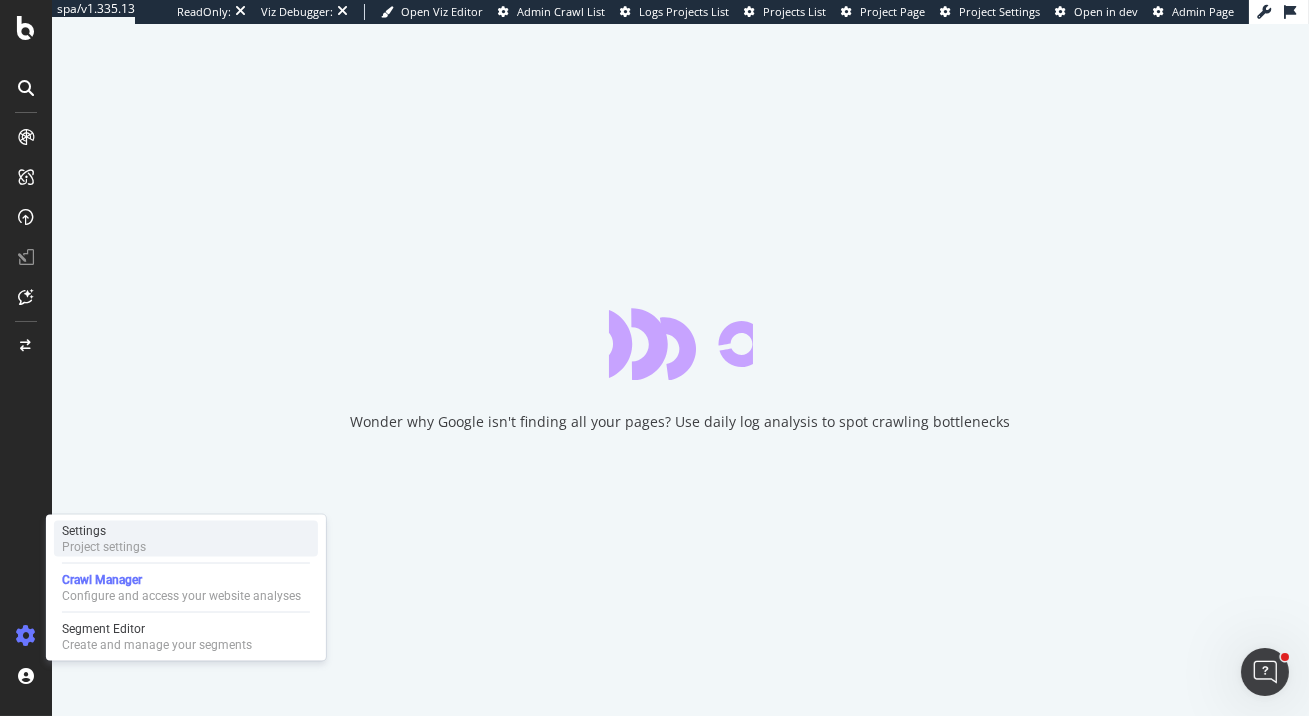 click on "Settings Project settings" at bounding box center [186, 539] 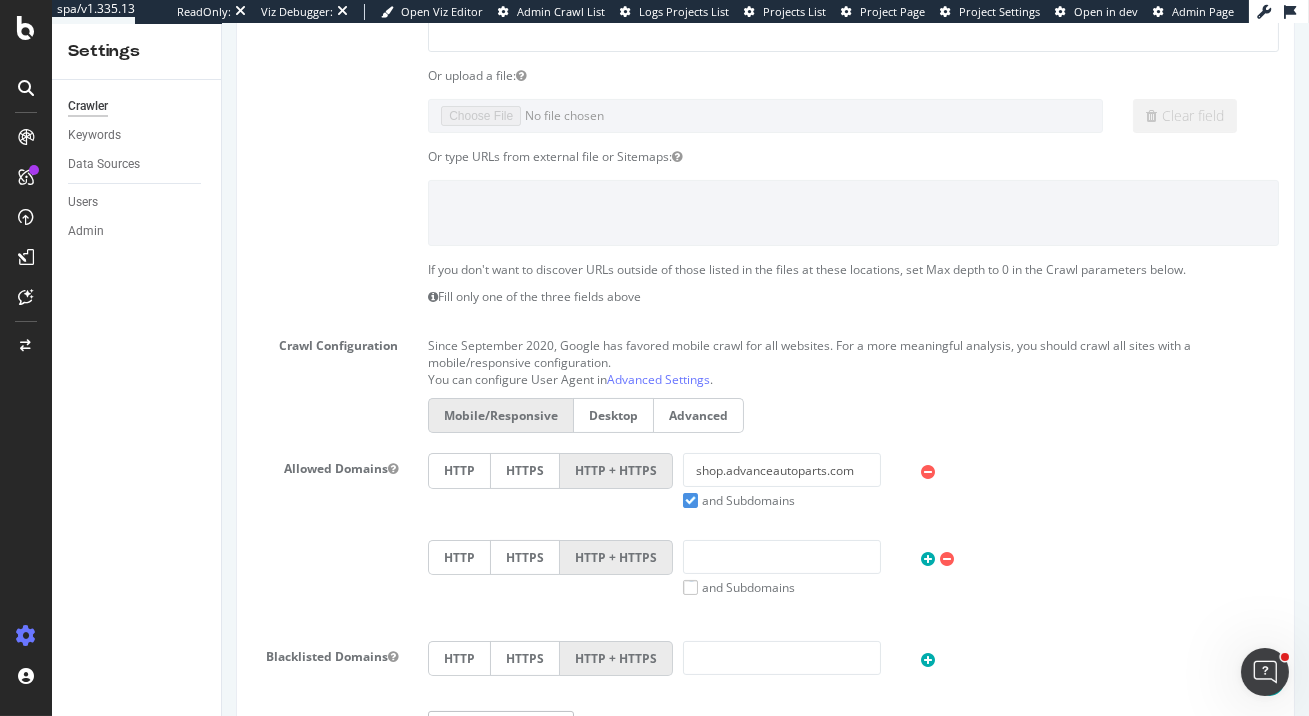 scroll, scrollTop: 1069, scrollLeft: 0, axis: vertical 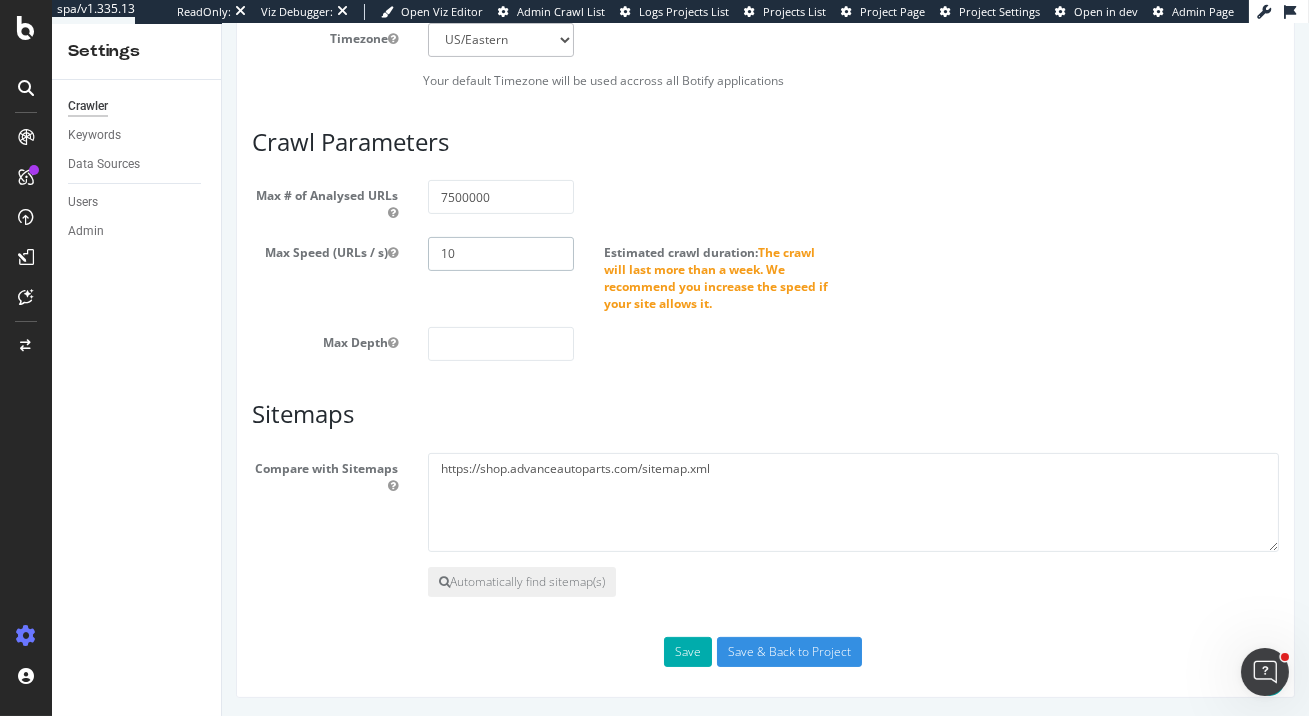click on "10" at bounding box center (500, 254) 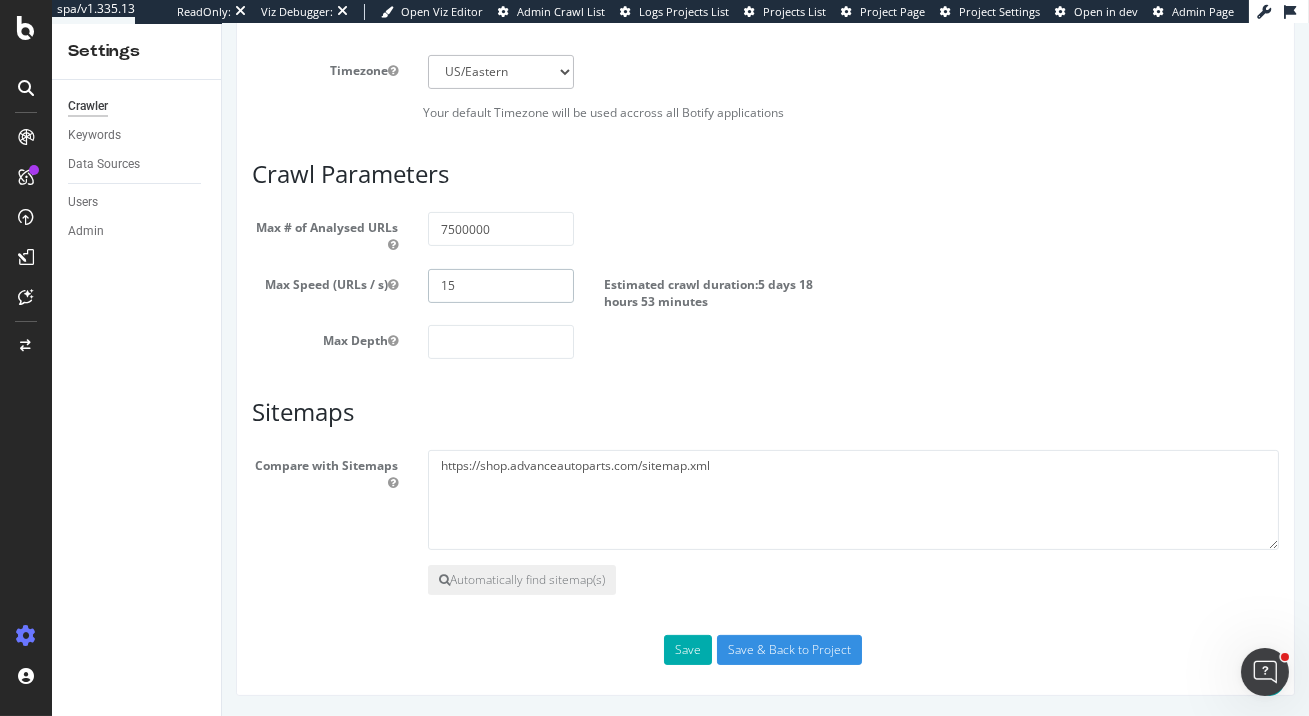 scroll, scrollTop: 1034, scrollLeft: 0, axis: vertical 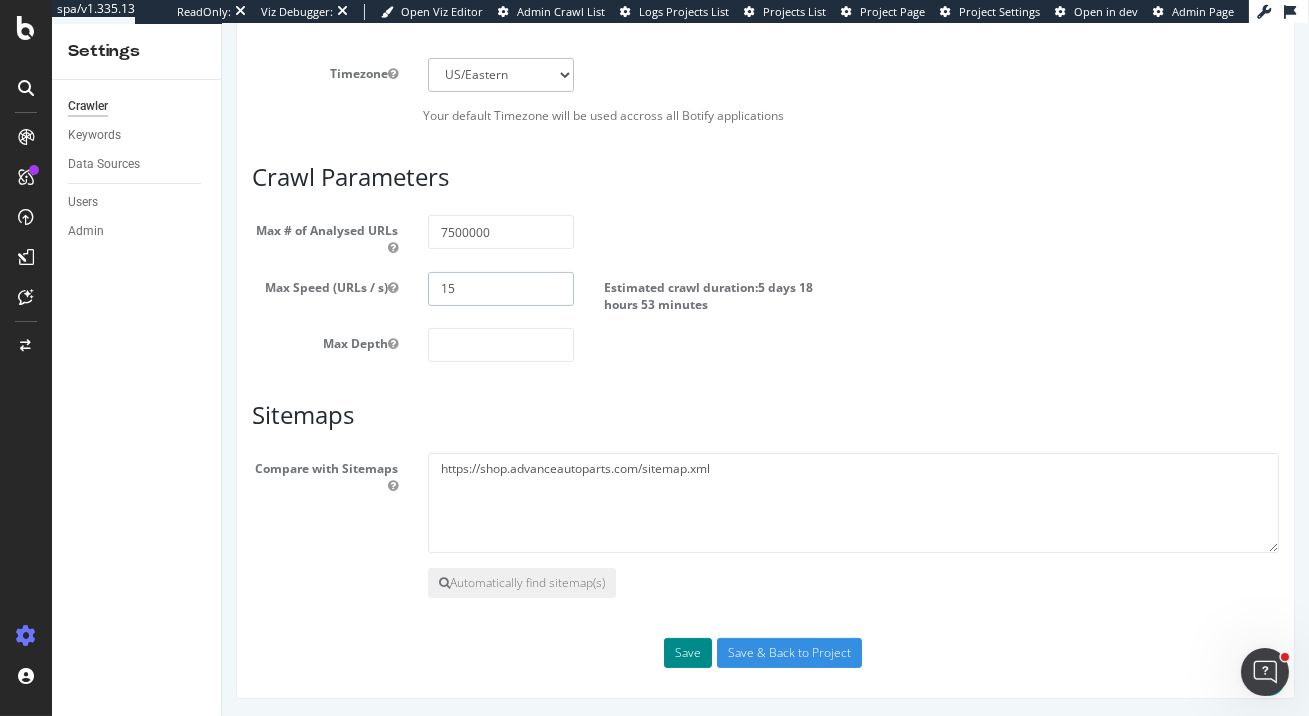 type on "15" 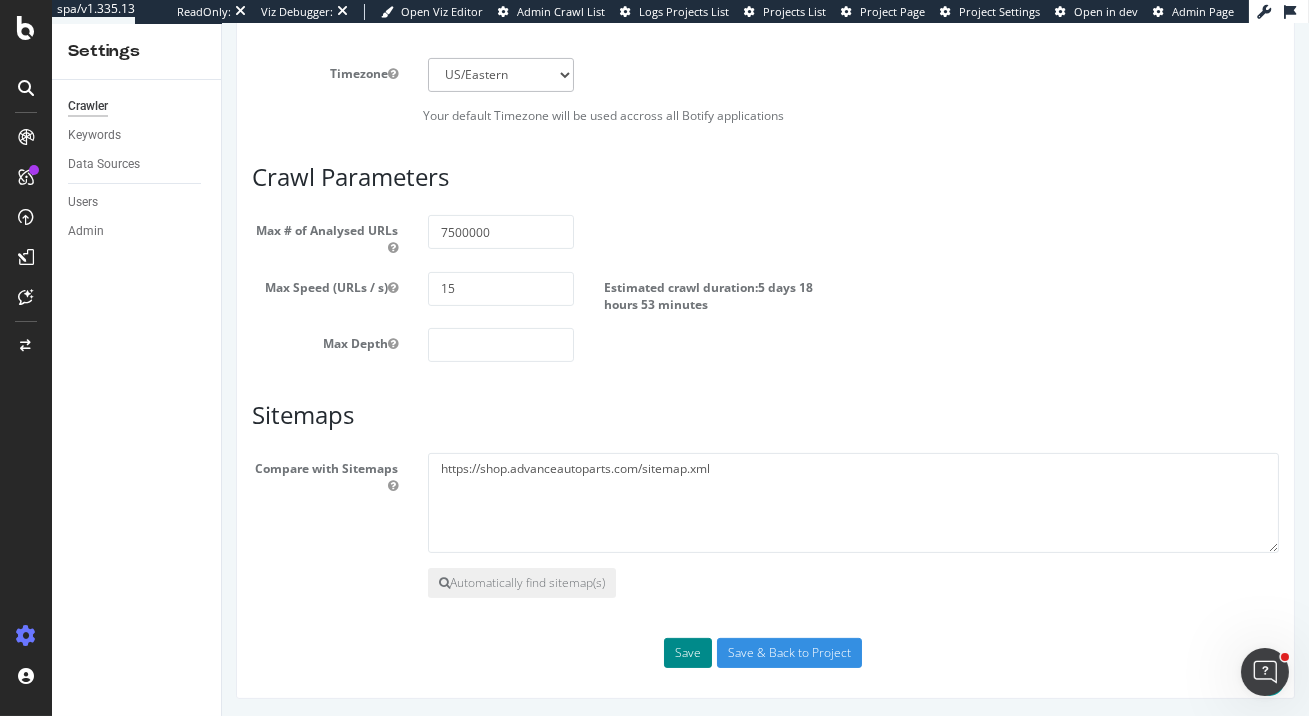 click on "Save" at bounding box center (687, 653) 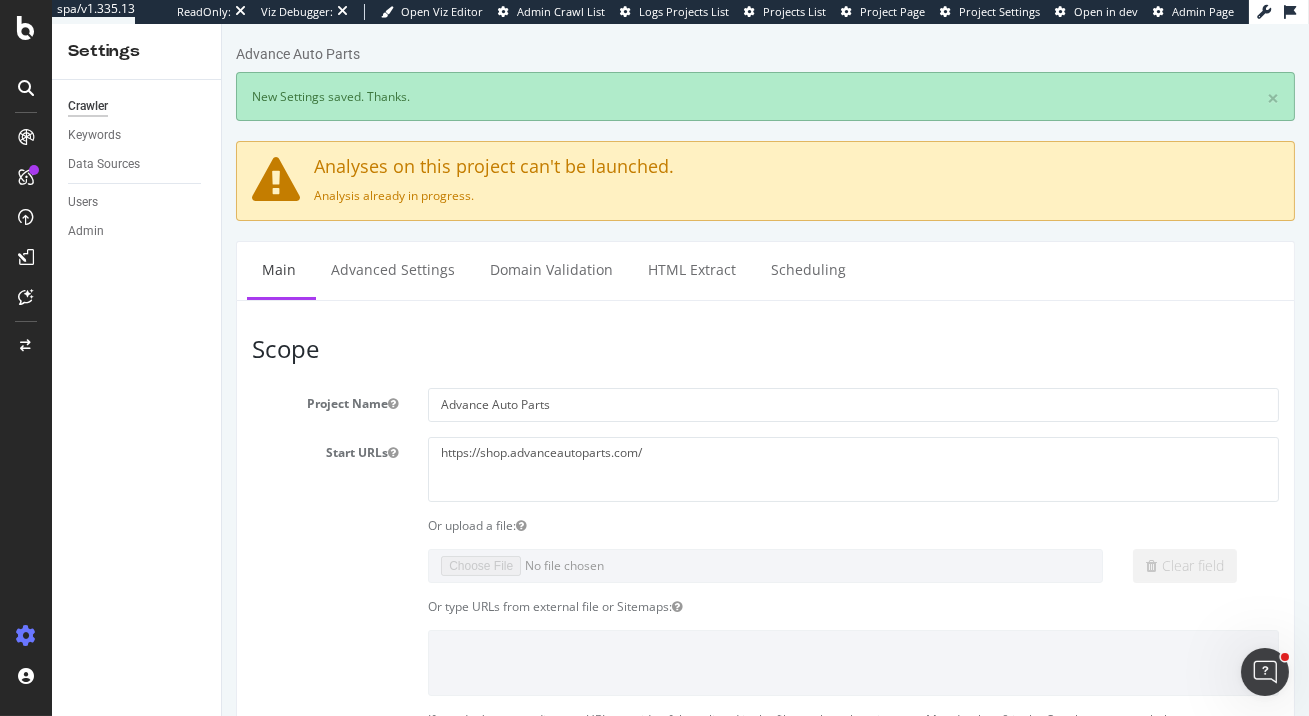 scroll, scrollTop: 0, scrollLeft: 0, axis: both 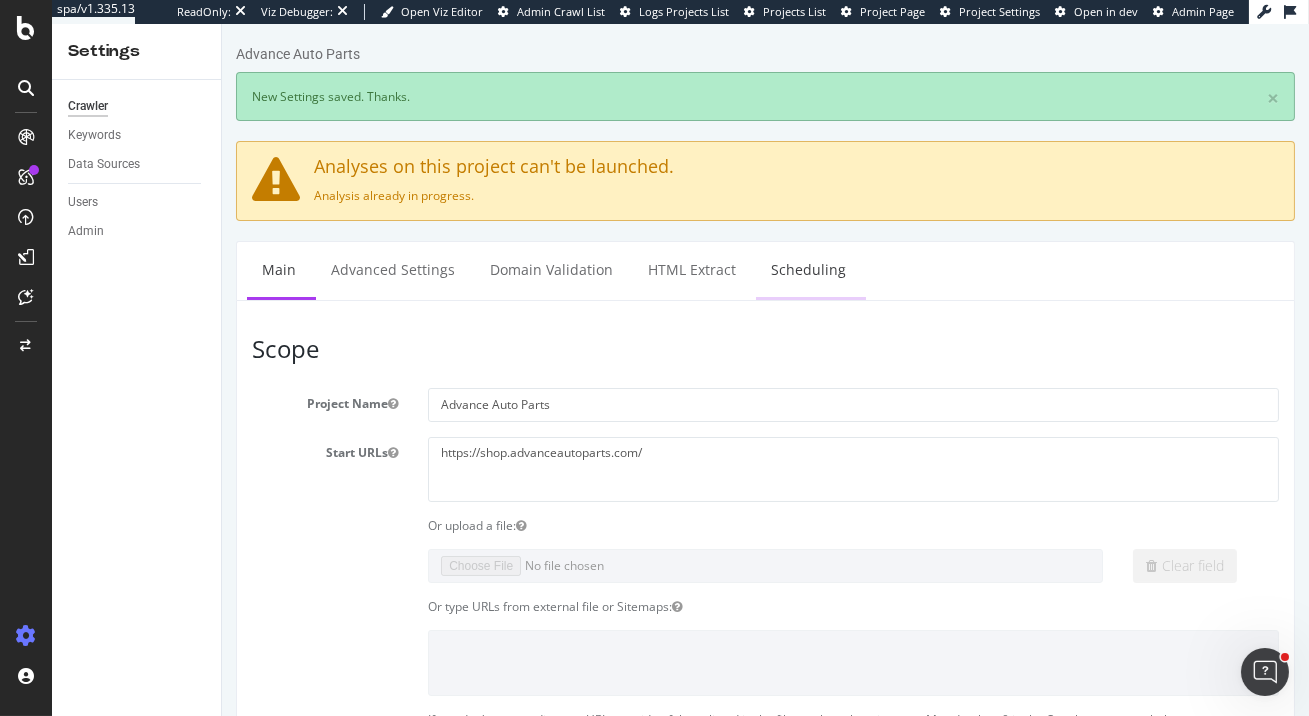 click on "Scheduling" at bounding box center [807, 269] 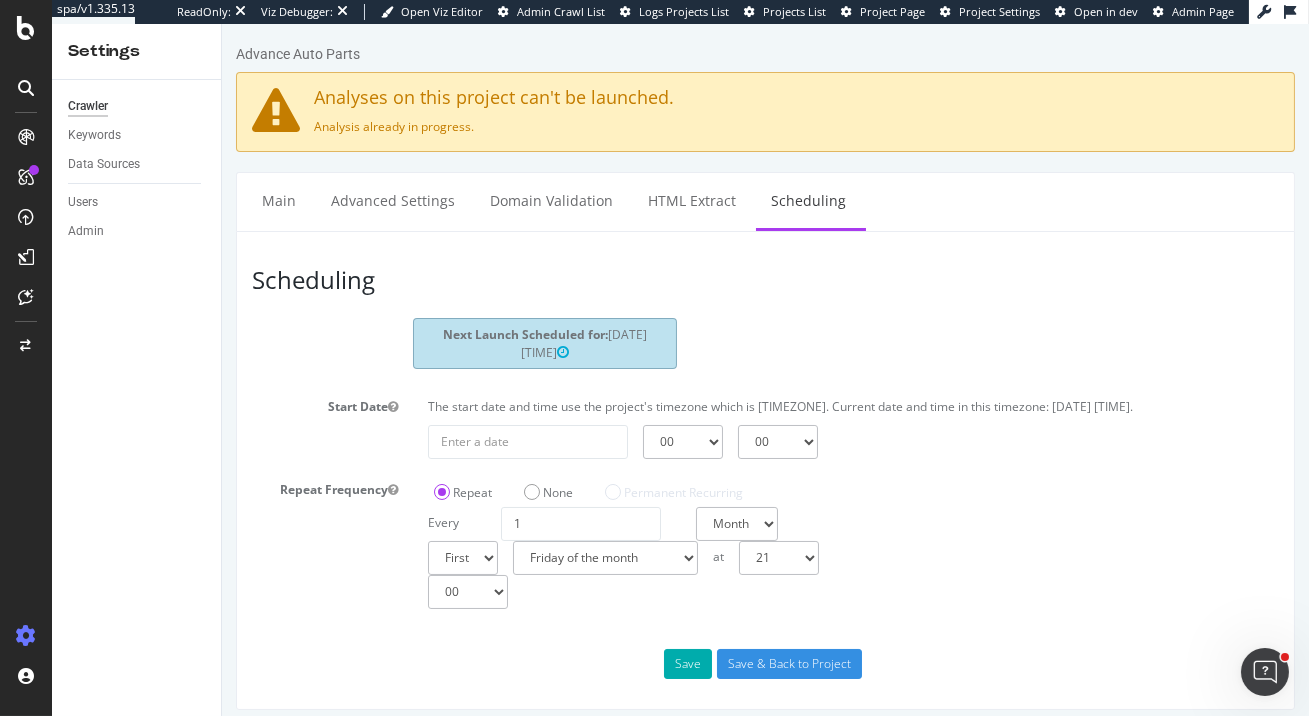 scroll, scrollTop: 0, scrollLeft: 0, axis: both 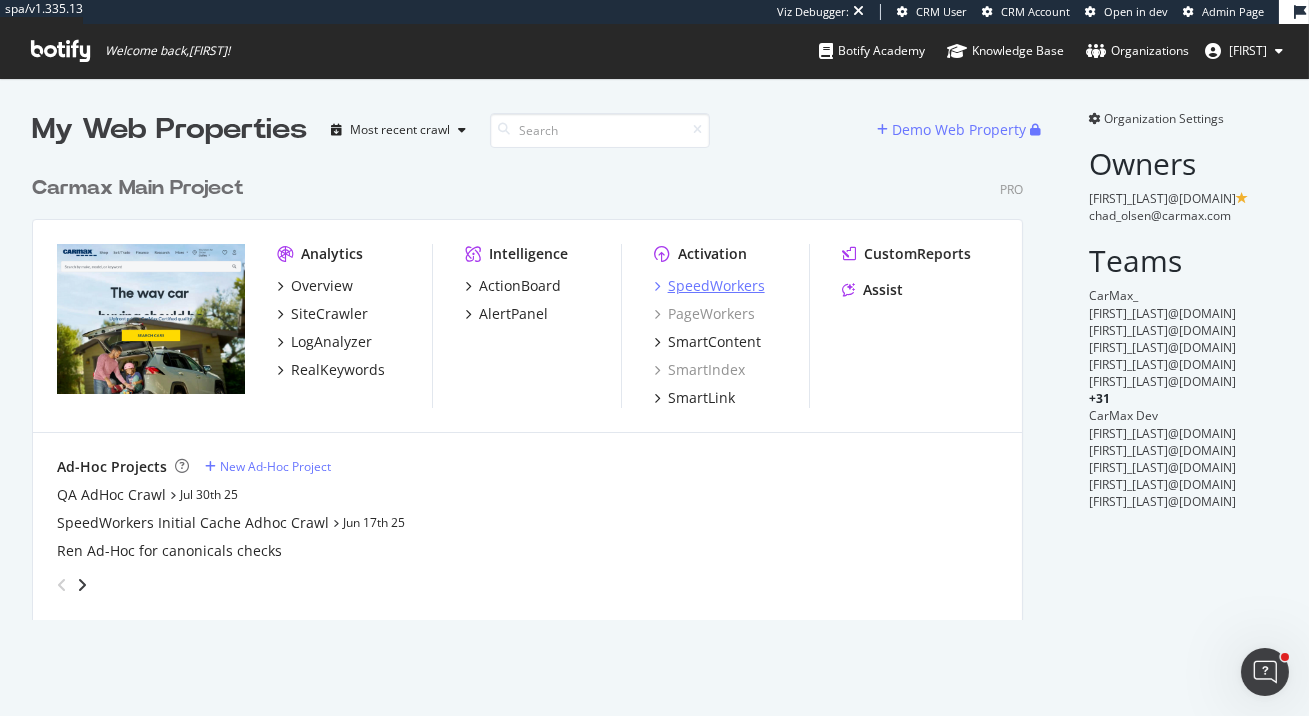 click on "SpeedWorkers" at bounding box center [716, 286] 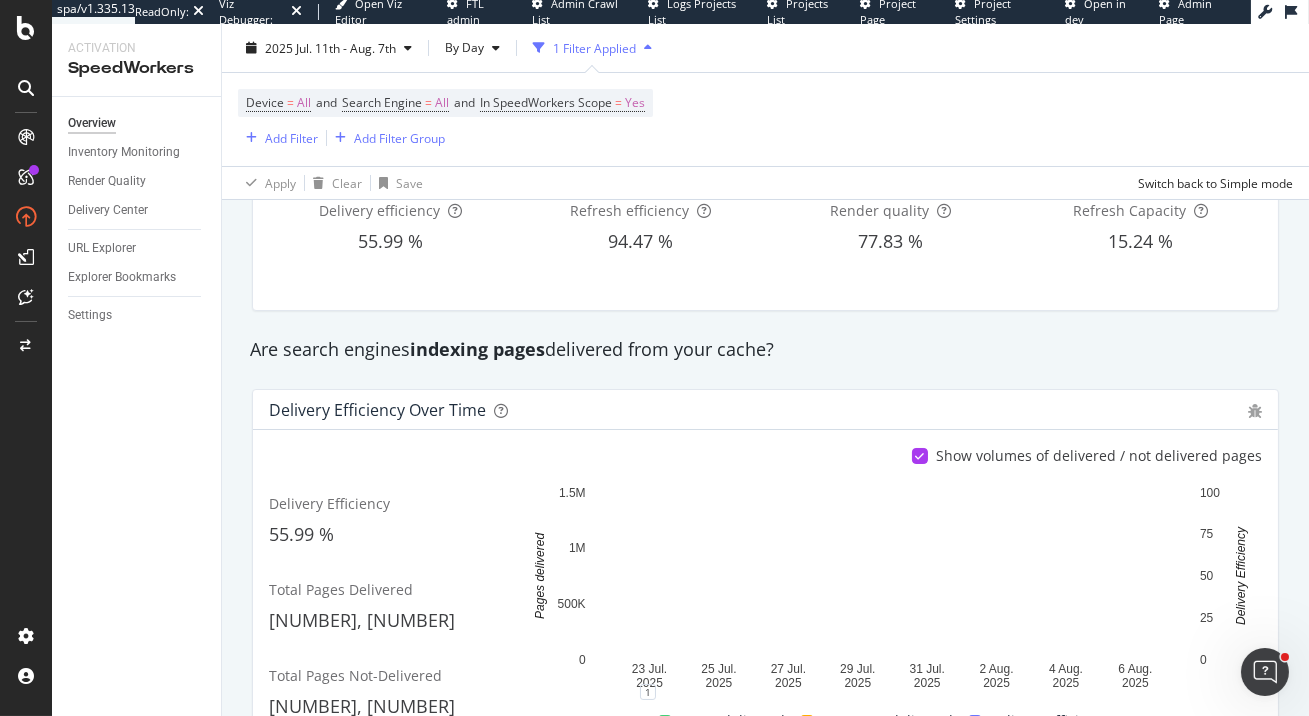 scroll, scrollTop: 250, scrollLeft: 0, axis: vertical 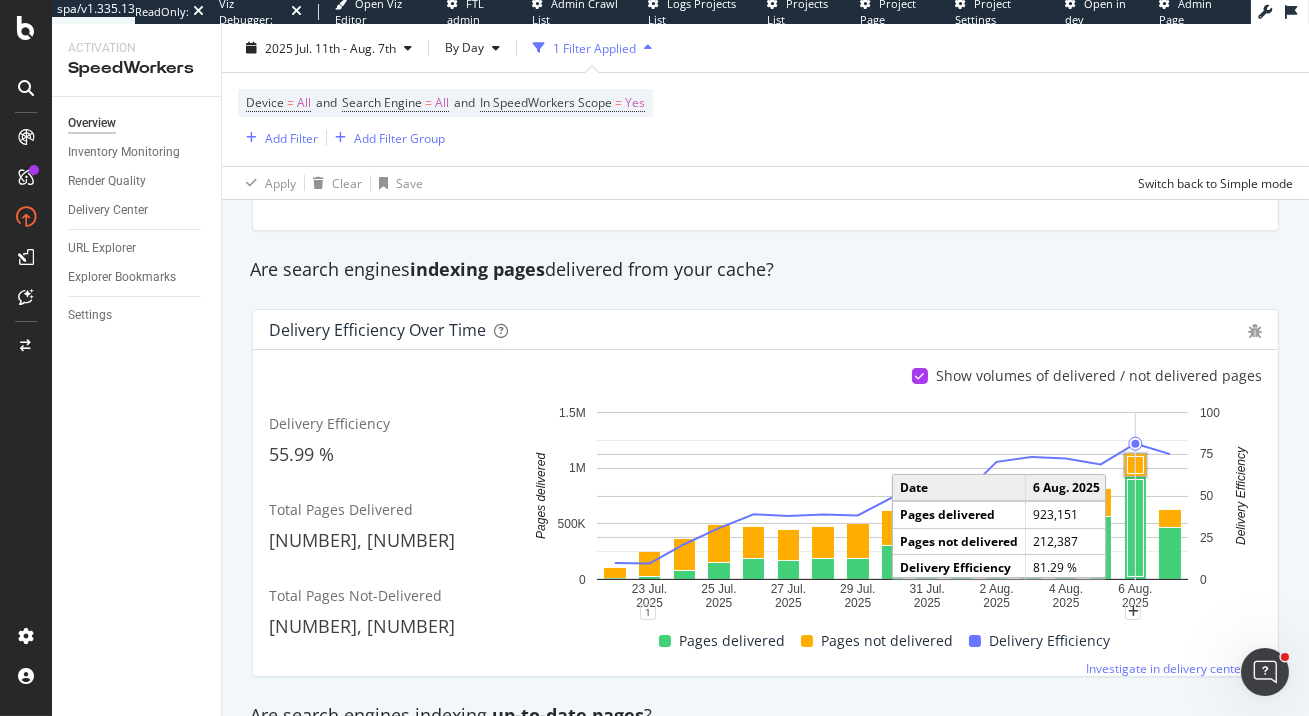 click 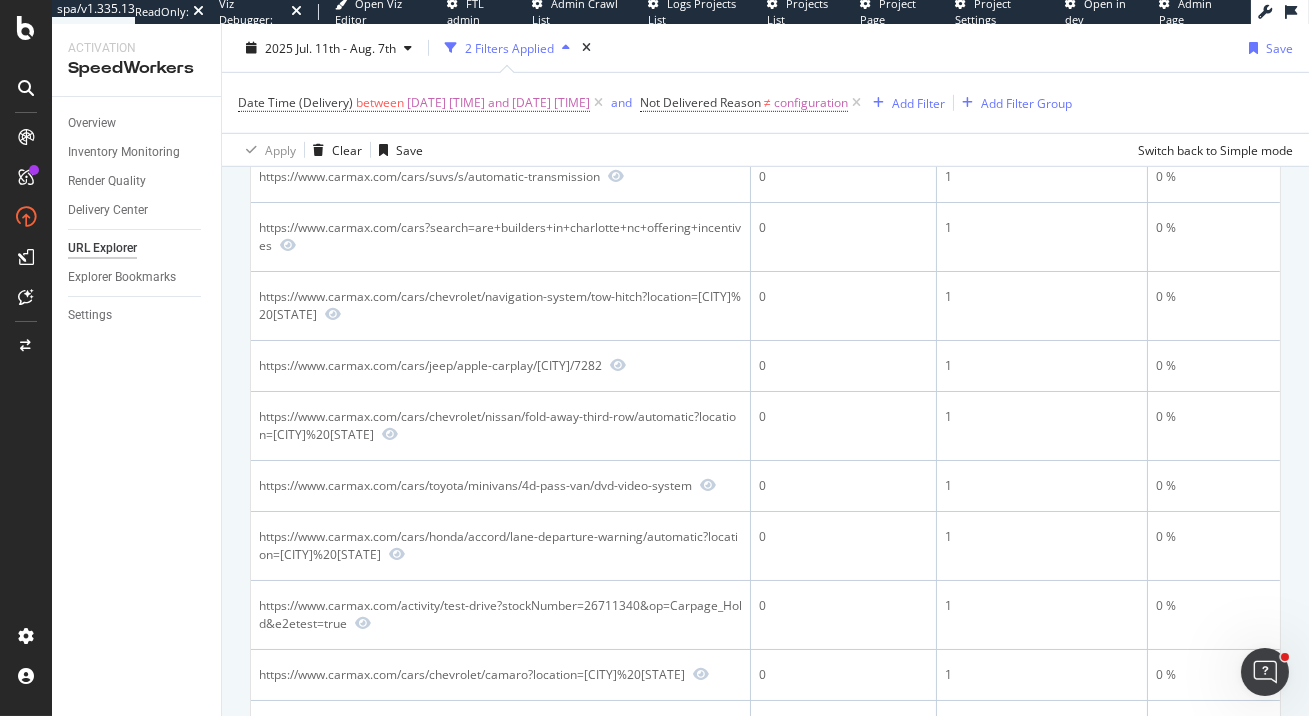 scroll, scrollTop: 2872, scrollLeft: 0, axis: vertical 